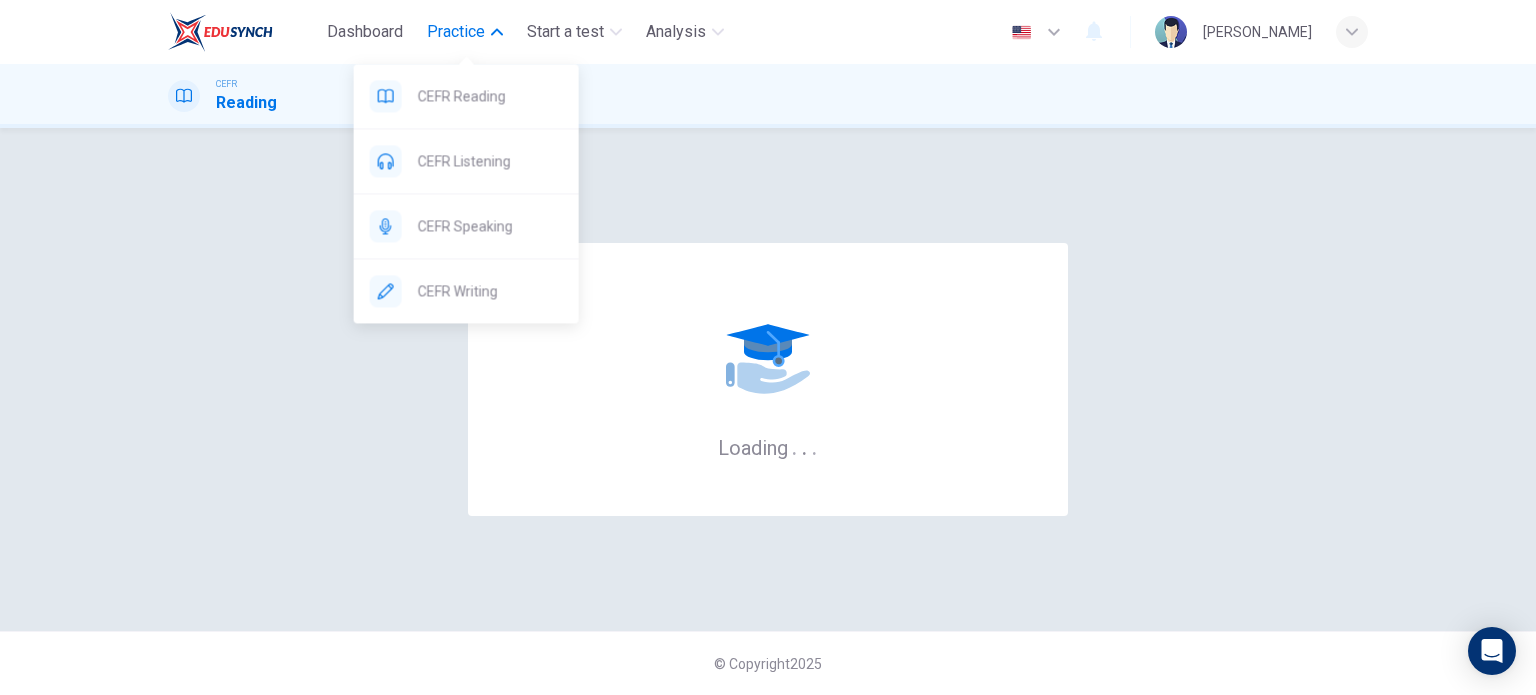scroll, scrollTop: 0, scrollLeft: 0, axis: both 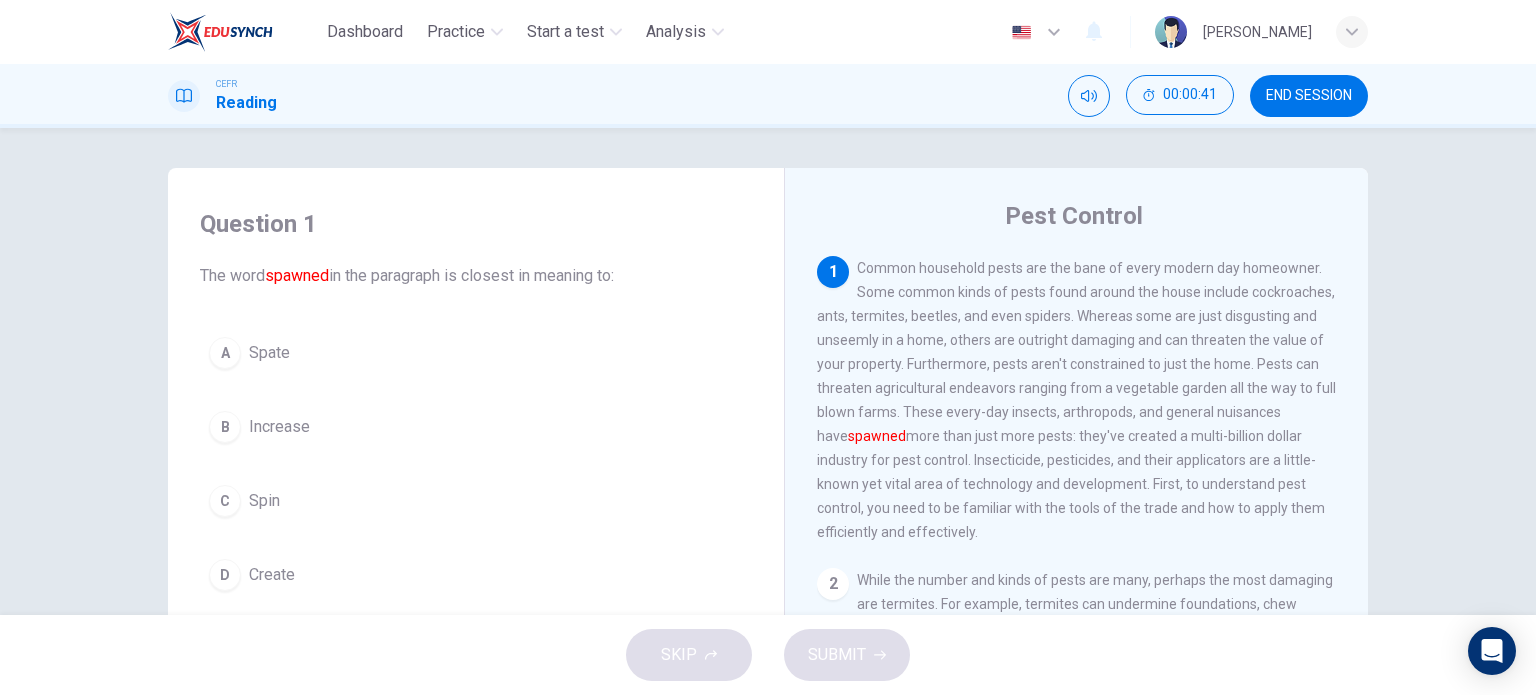 click on "A Spate" at bounding box center [476, 353] 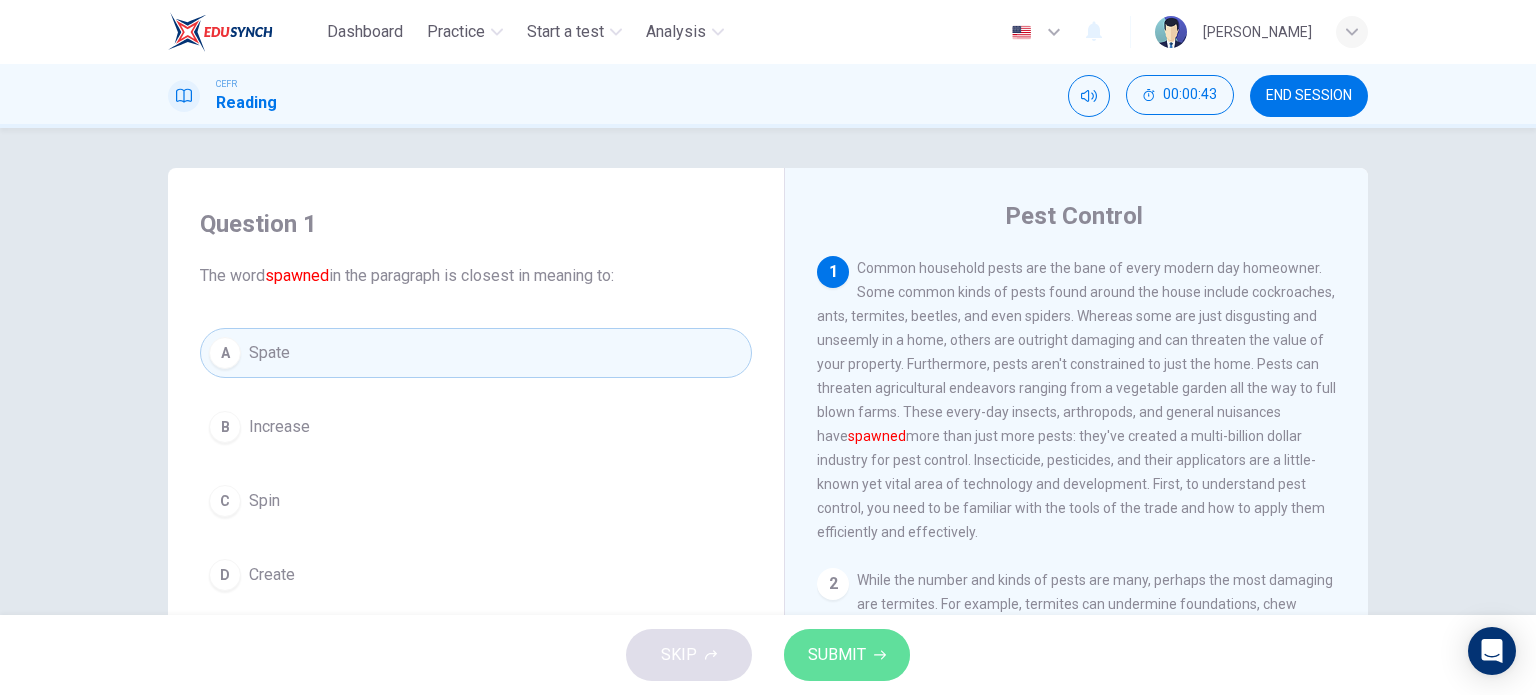 click on "SUBMIT" at bounding box center (837, 655) 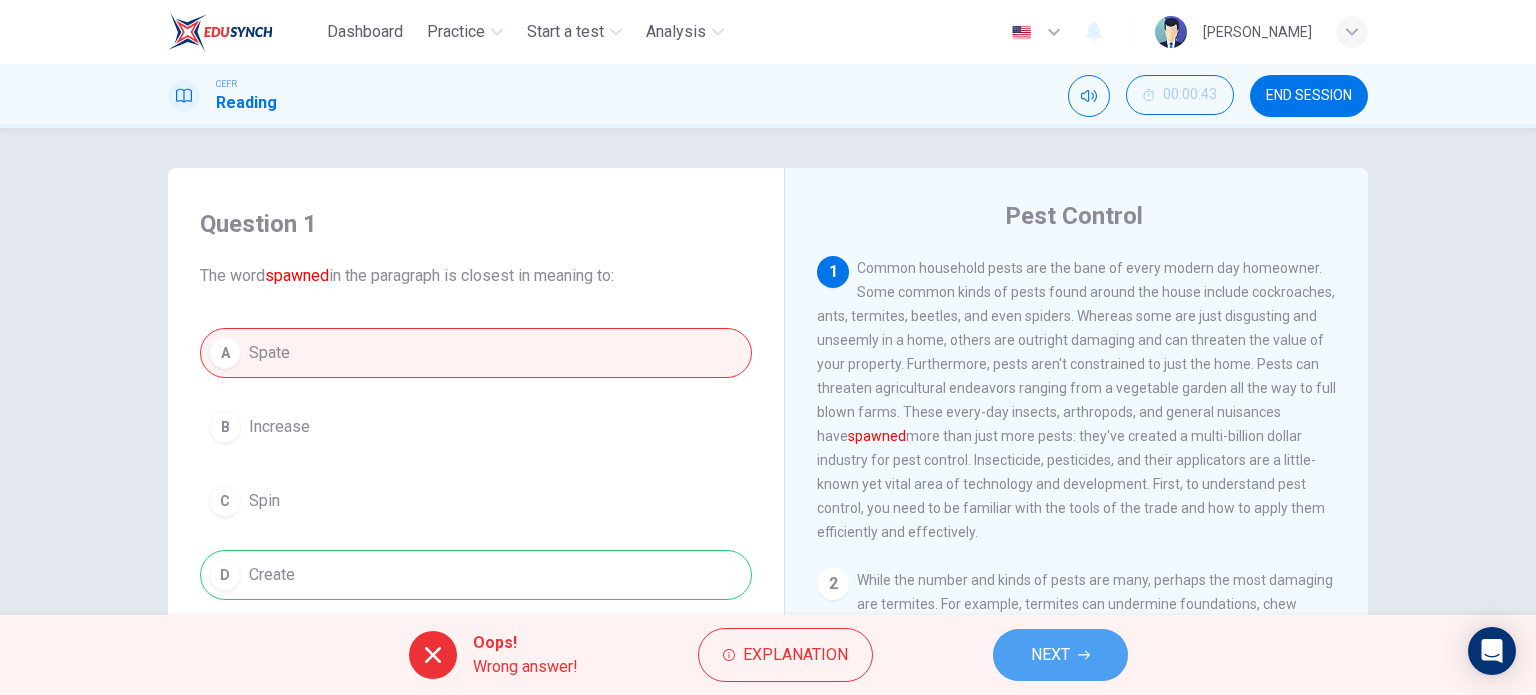 click on "NEXT" at bounding box center (1050, 655) 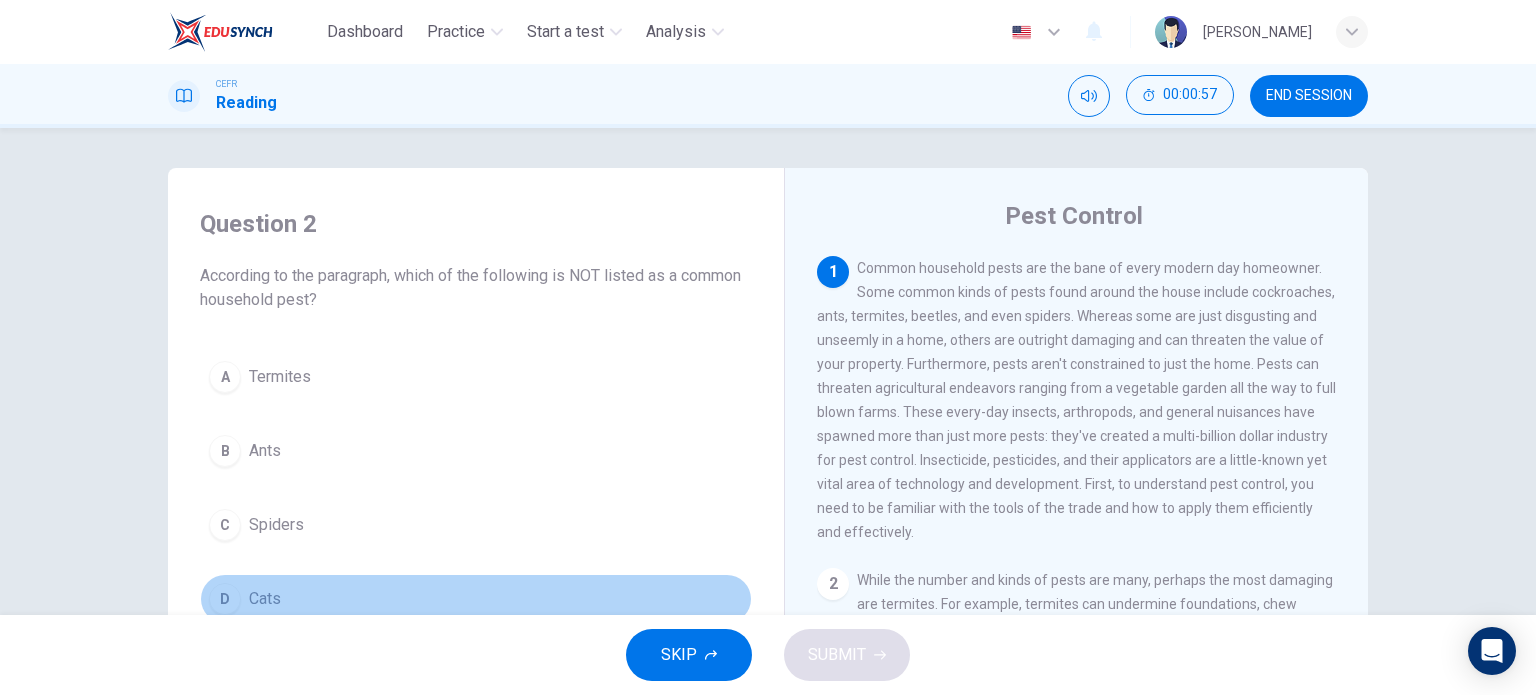 click on "D Cats" at bounding box center (476, 599) 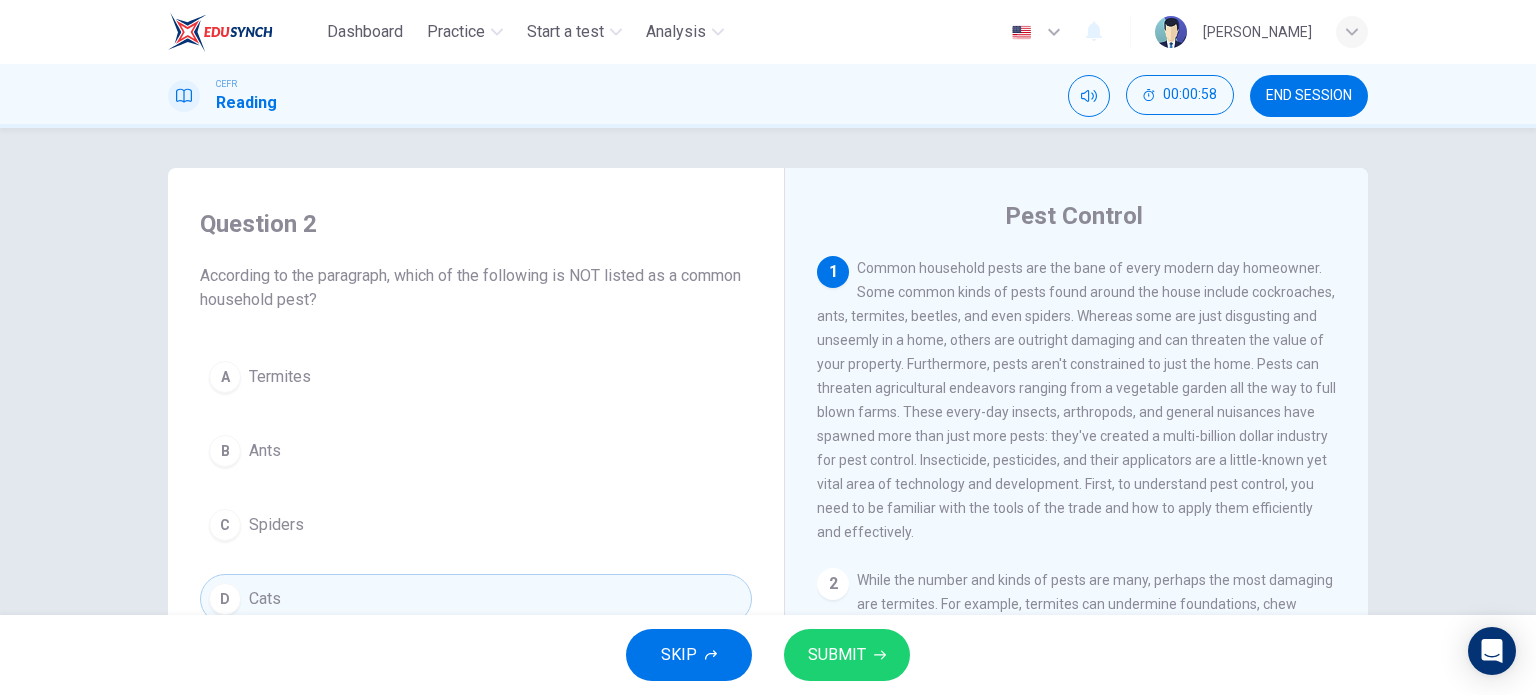click on "SUBMIT" at bounding box center [837, 655] 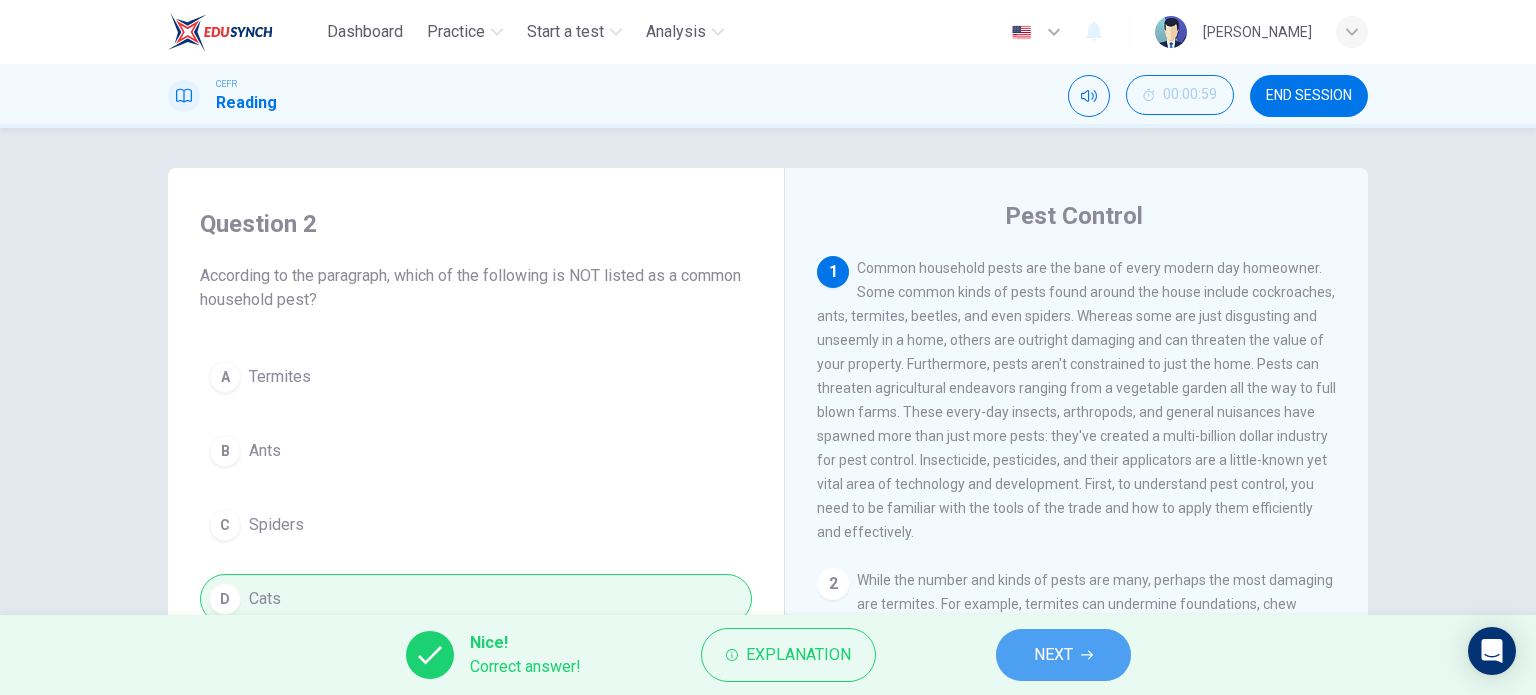 click on "NEXT" at bounding box center (1063, 655) 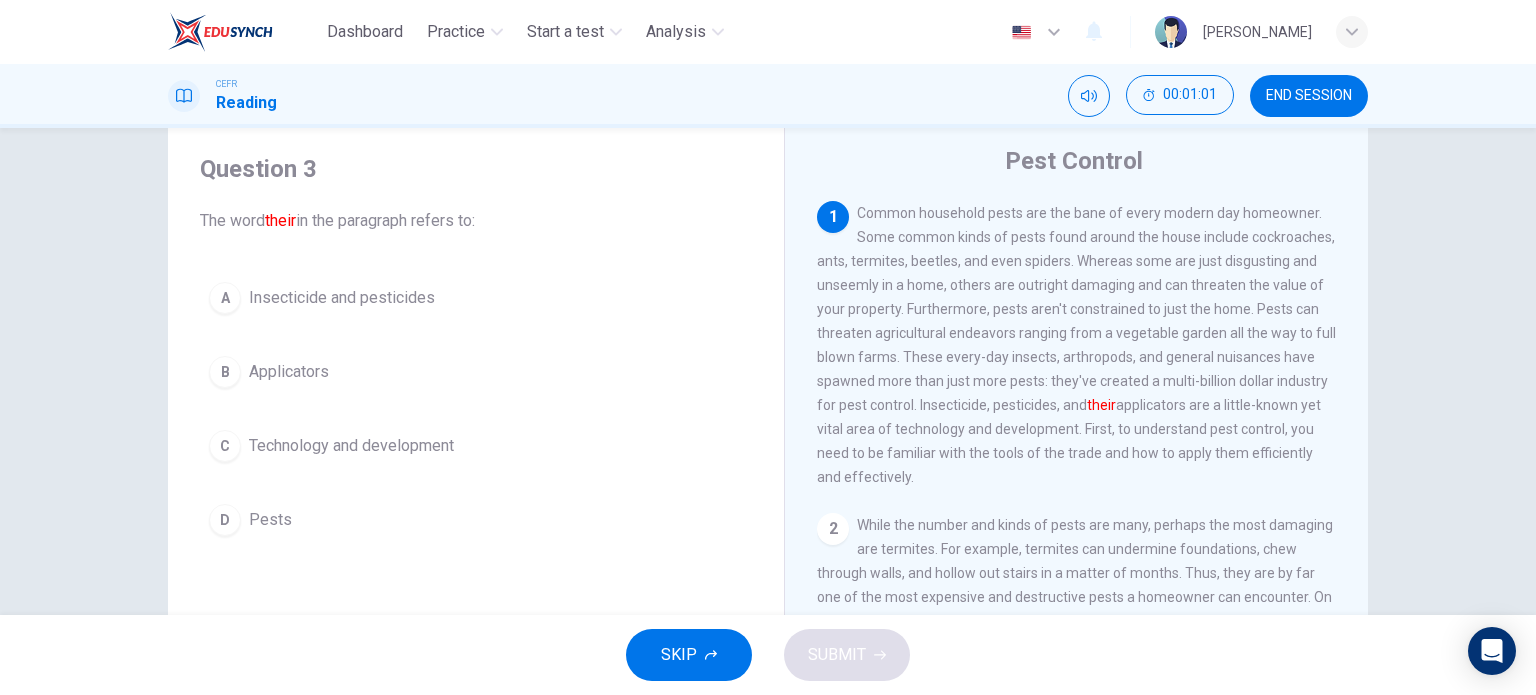 scroll, scrollTop: 100, scrollLeft: 0, axis: vertical 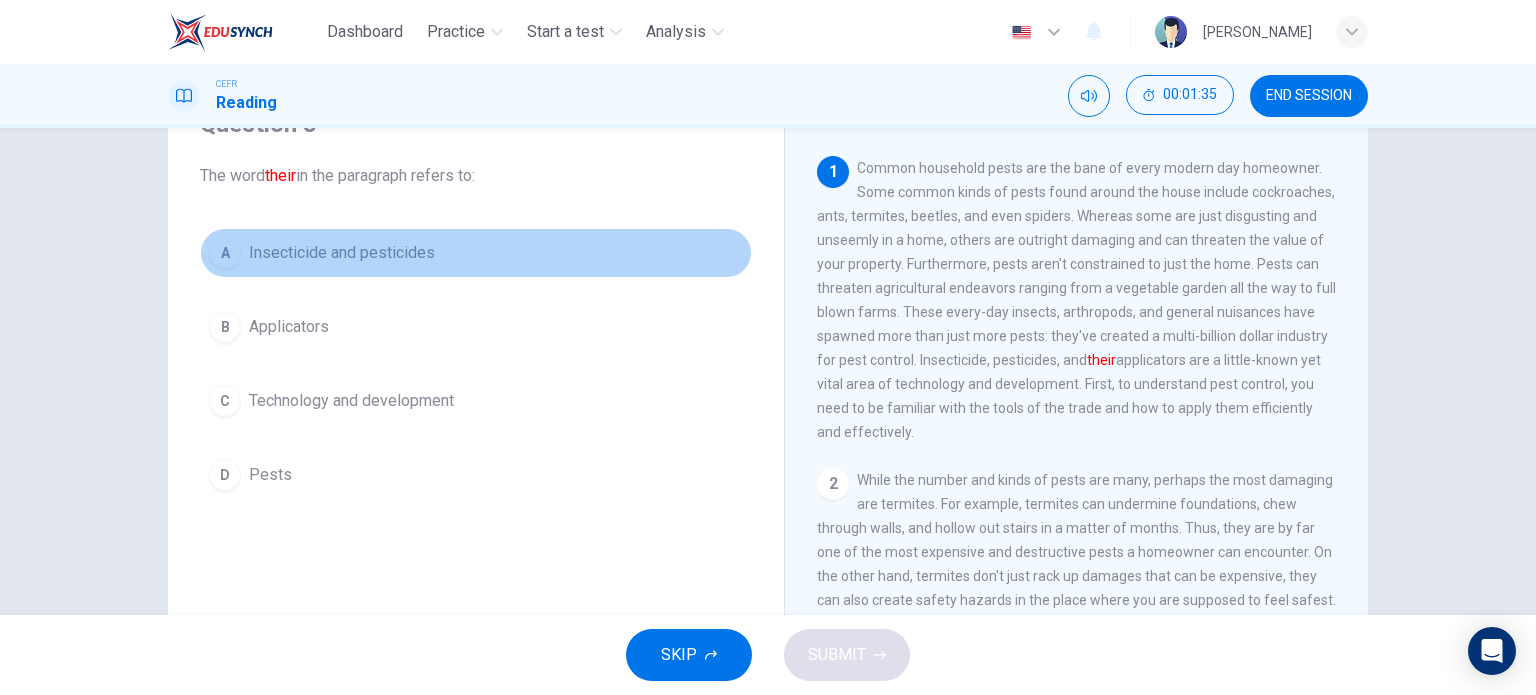 click on "Insecticide and pesticides" at bounding box center [342, 253] 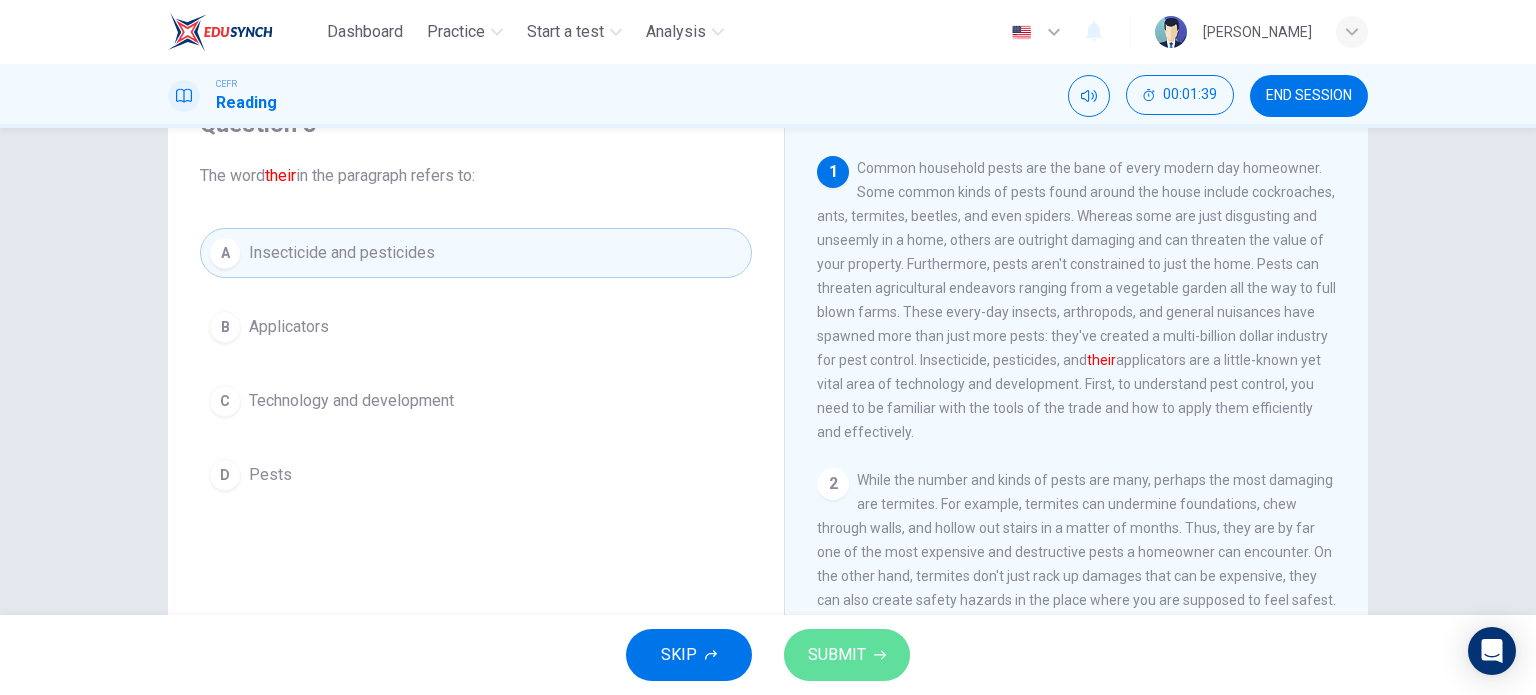 click on "SUBMIT" at bounding box center [837, 655] 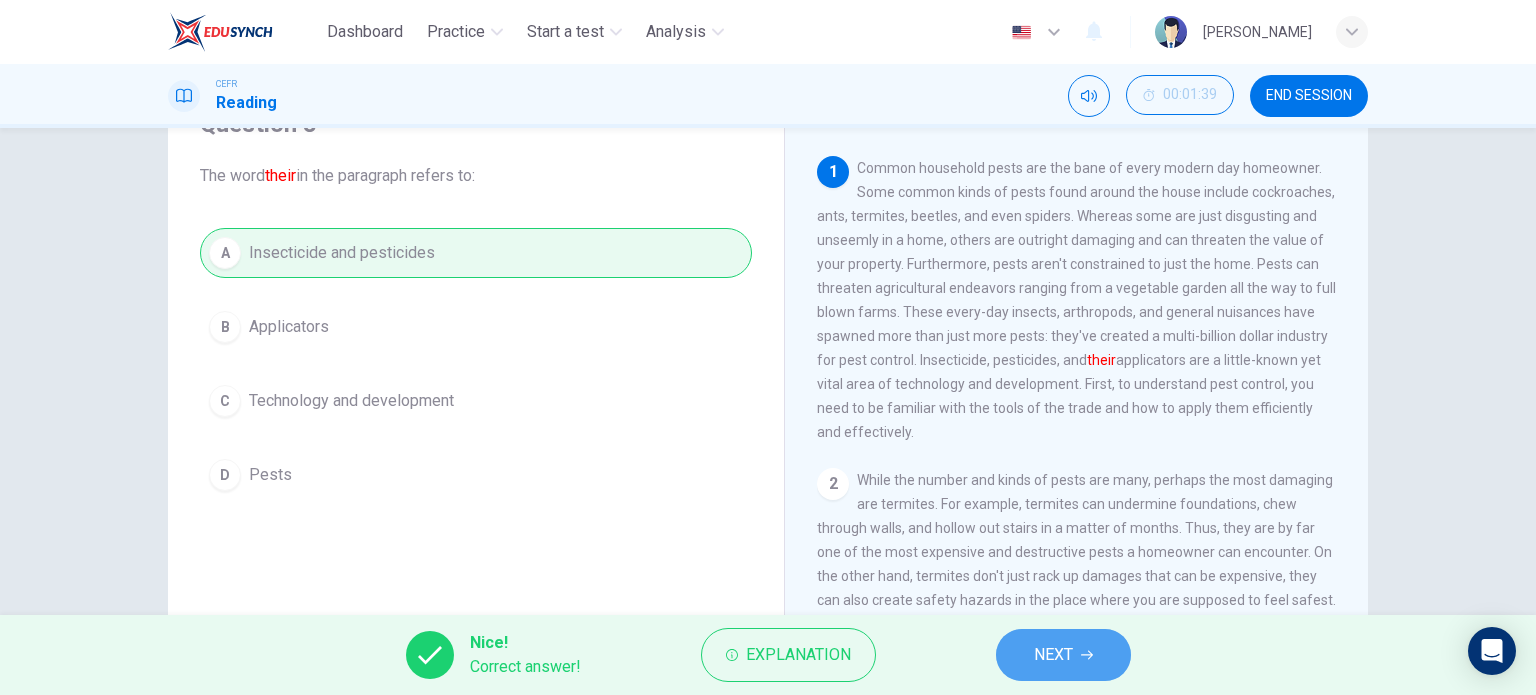 click on "NEXT" at bounding box center (1063, 655) 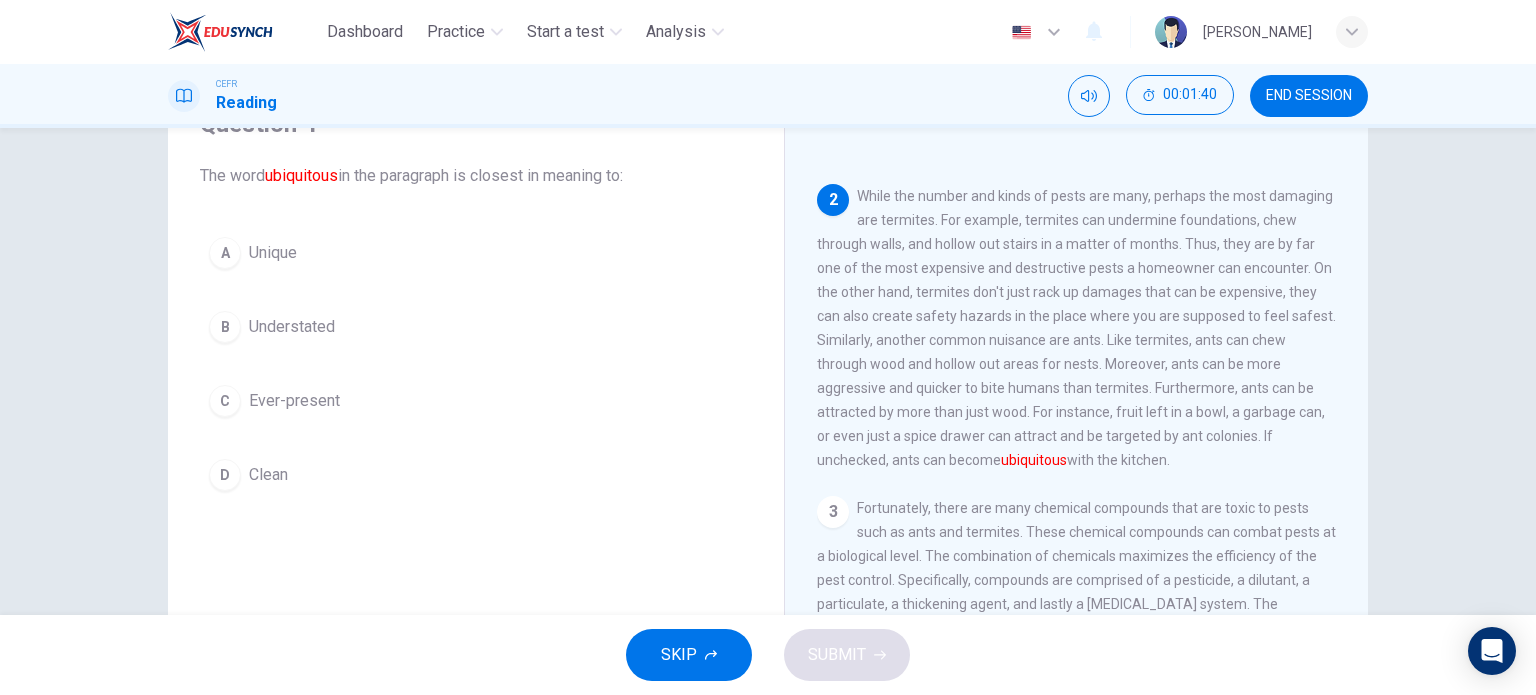 scroll, scrollTop: 300, scrollLeft: 0, axis: vertical 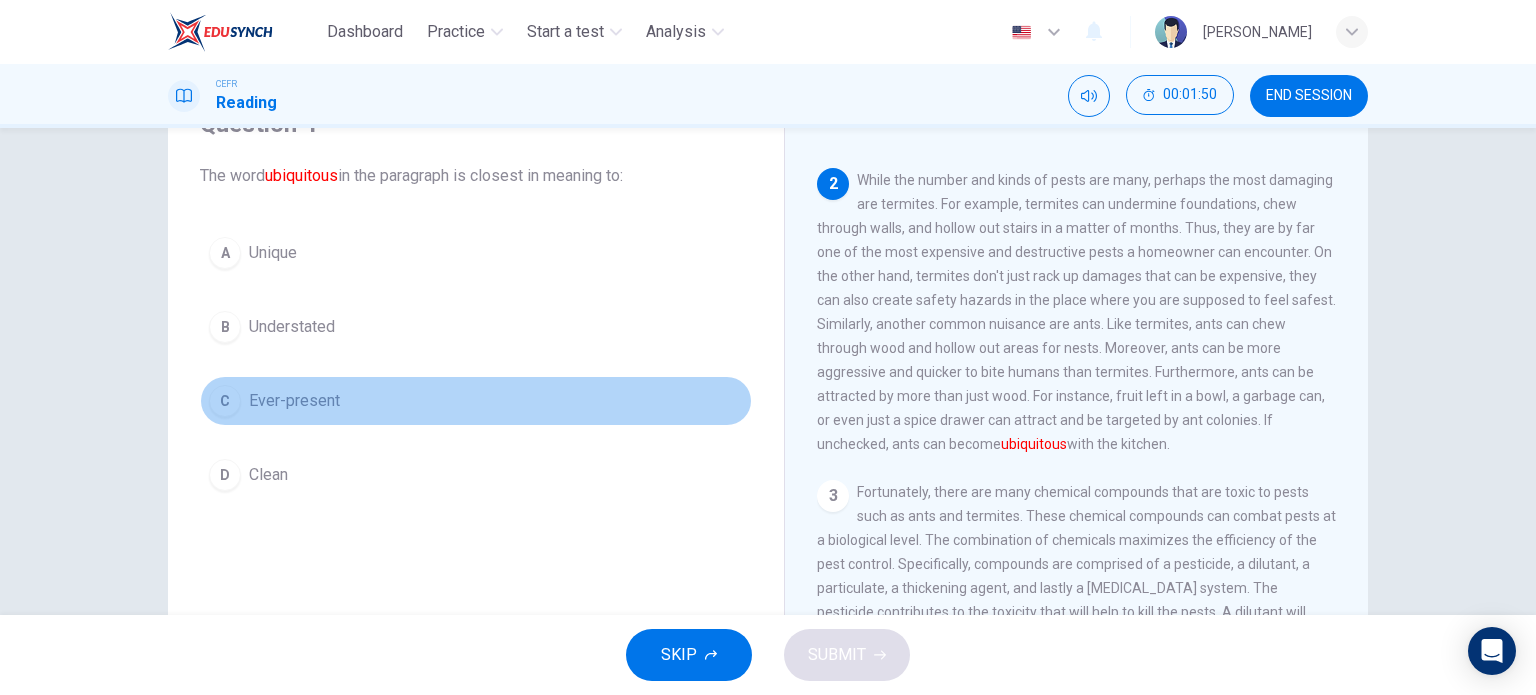 click on "Ever-present" at bounding box center (294, 401) 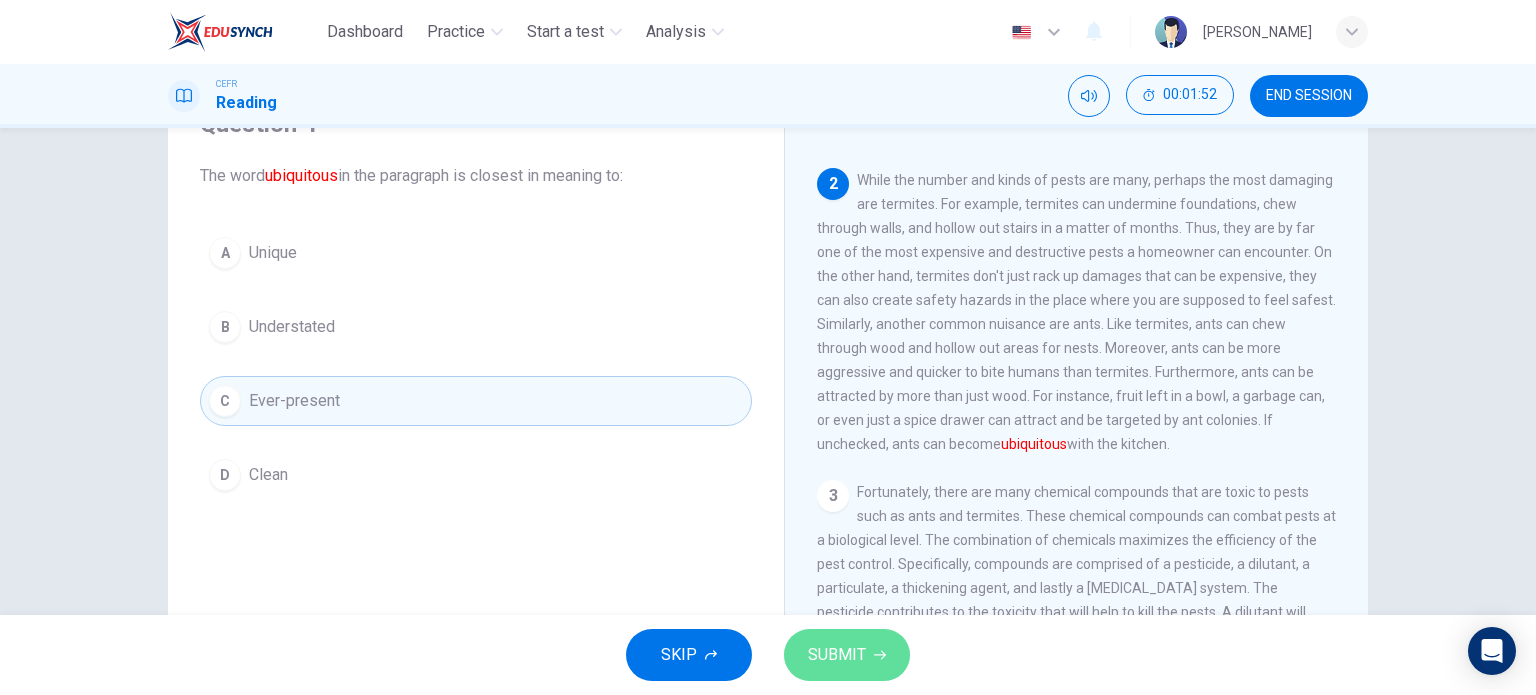 click on "SUBMIT" at bounding box center (847, 655) 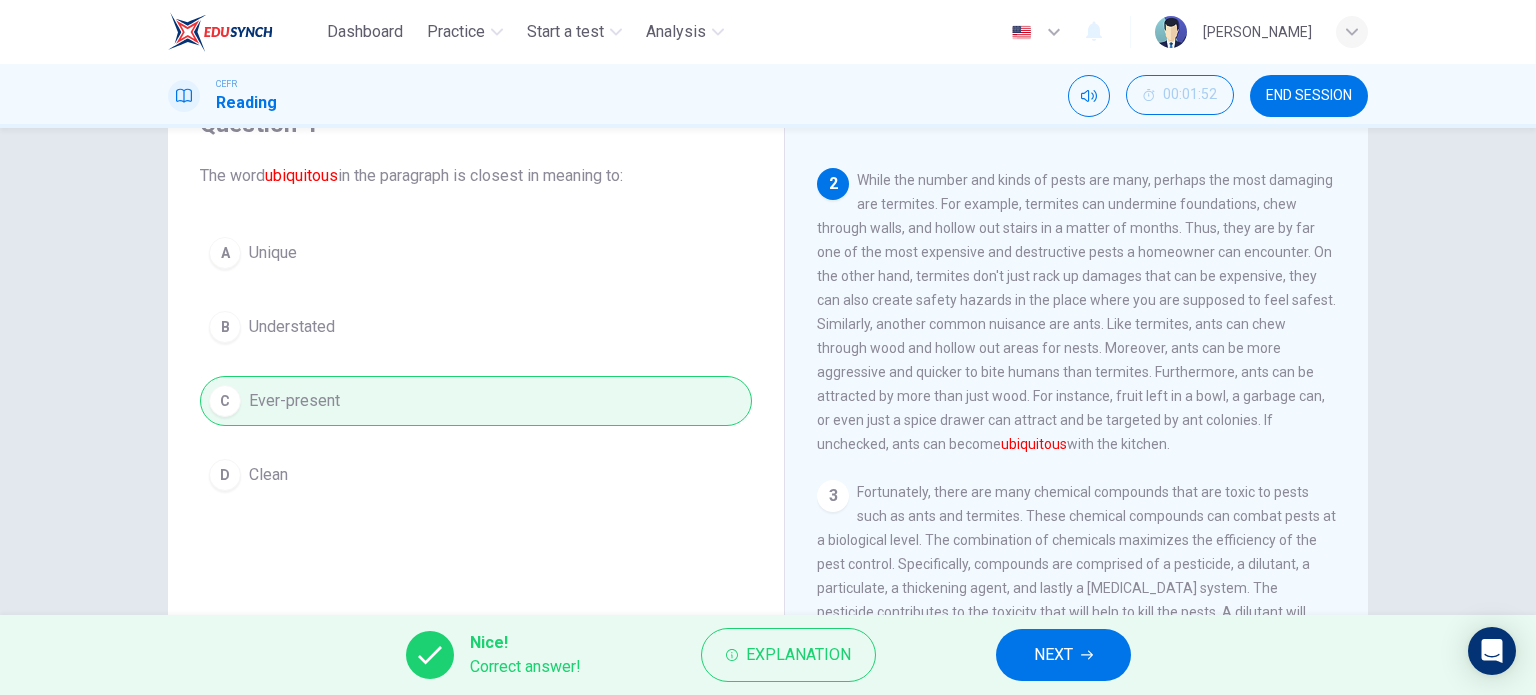 click on "NEXT" at bounding box center [1063, 655] 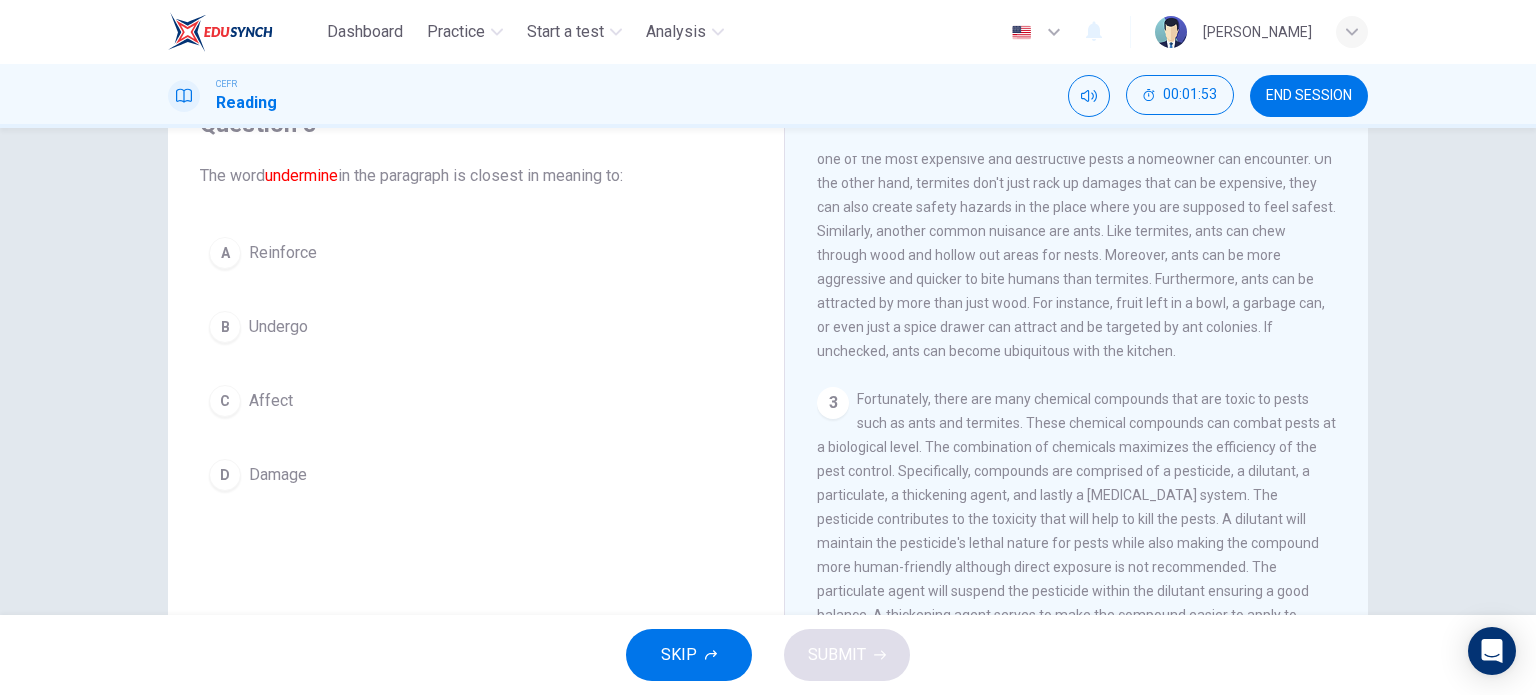 scroll, scrollTop: 300, scrollLeft: 0, axis: vertical 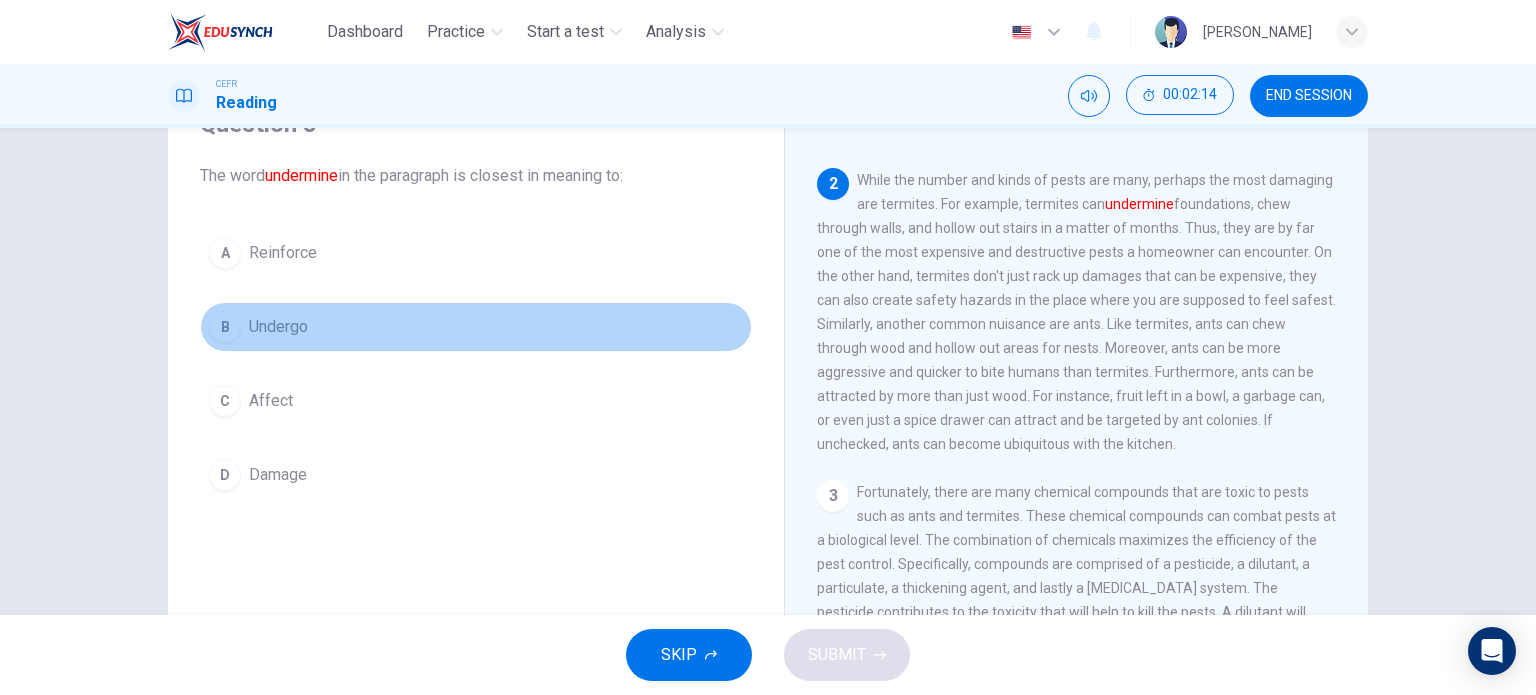 click on "Undergo" at bounding box center [278, 327] 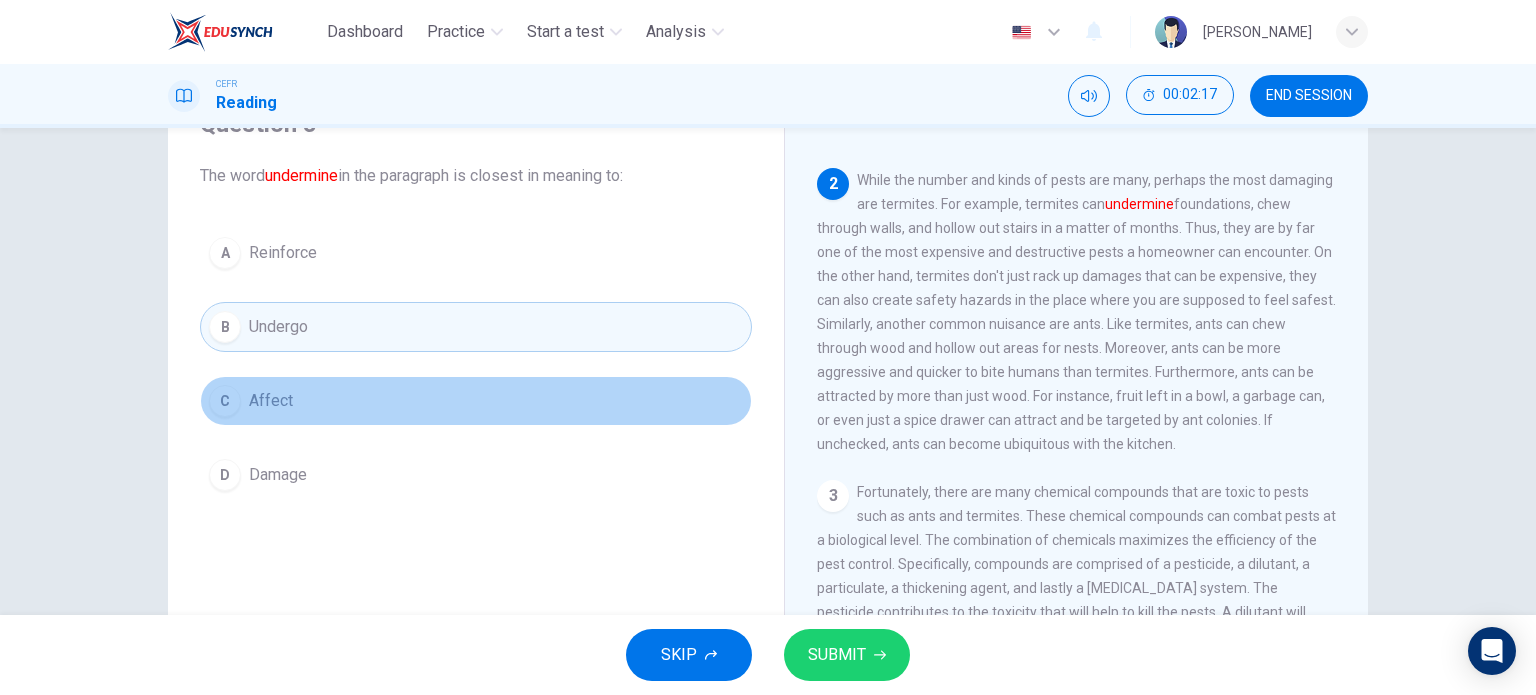 click on "C Affect" at bounding box center (476, 401) 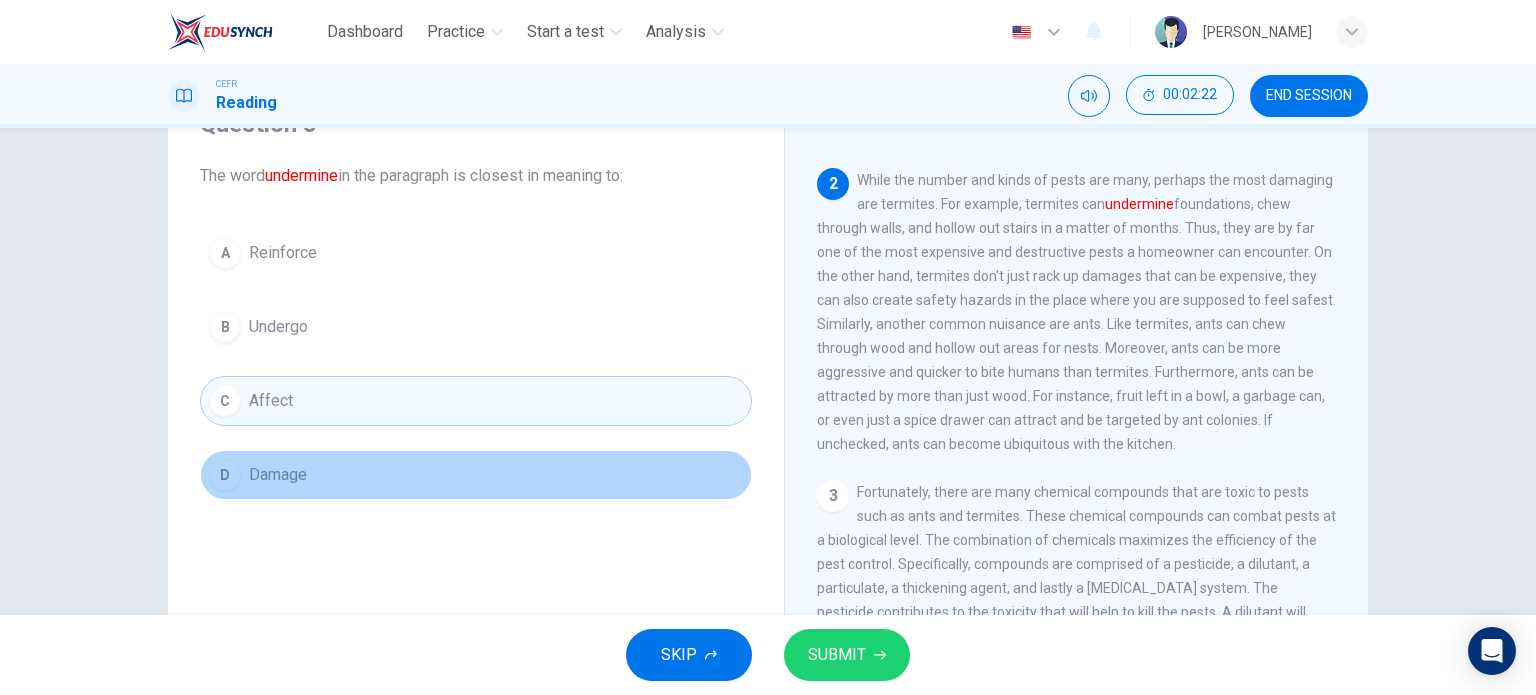 click on "D Damage" at bounding box center [476, 475] 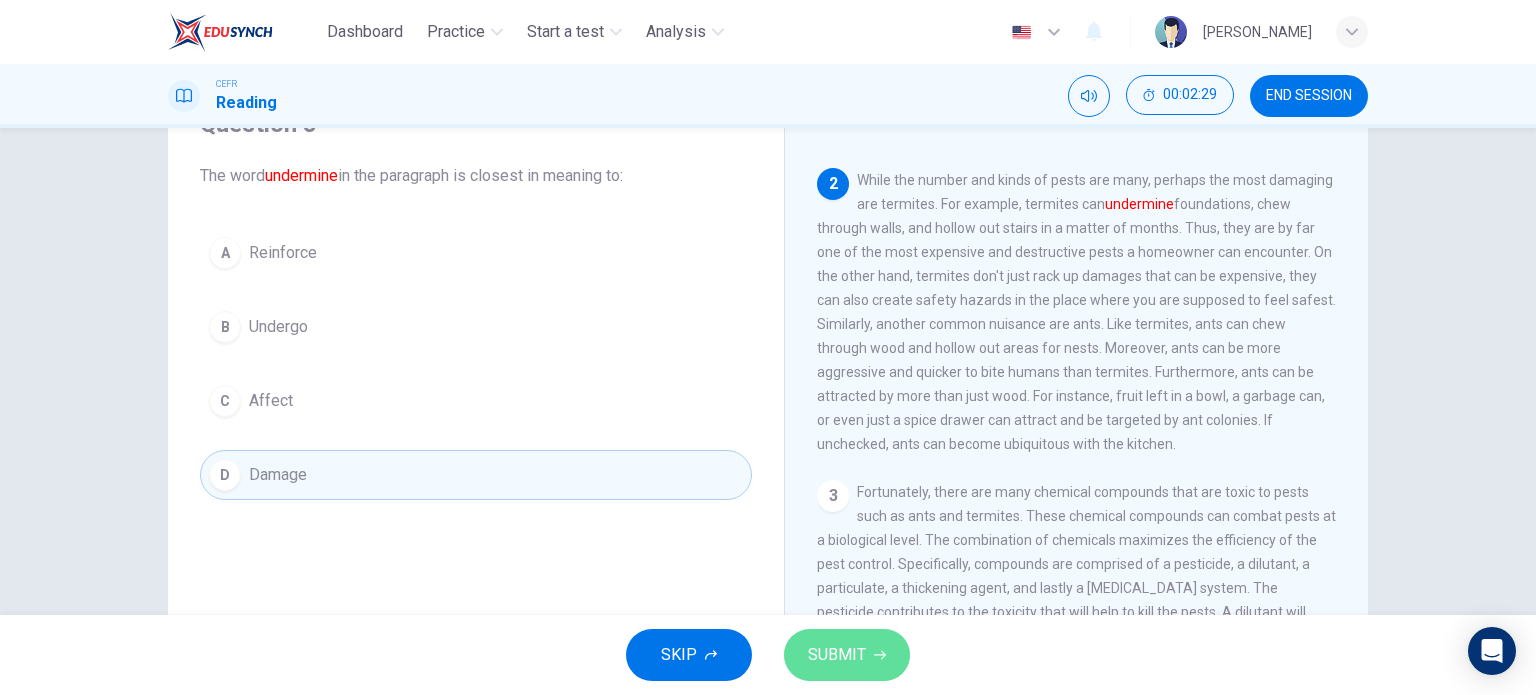click on "SUBMIT" at bounding box center (847, 655) 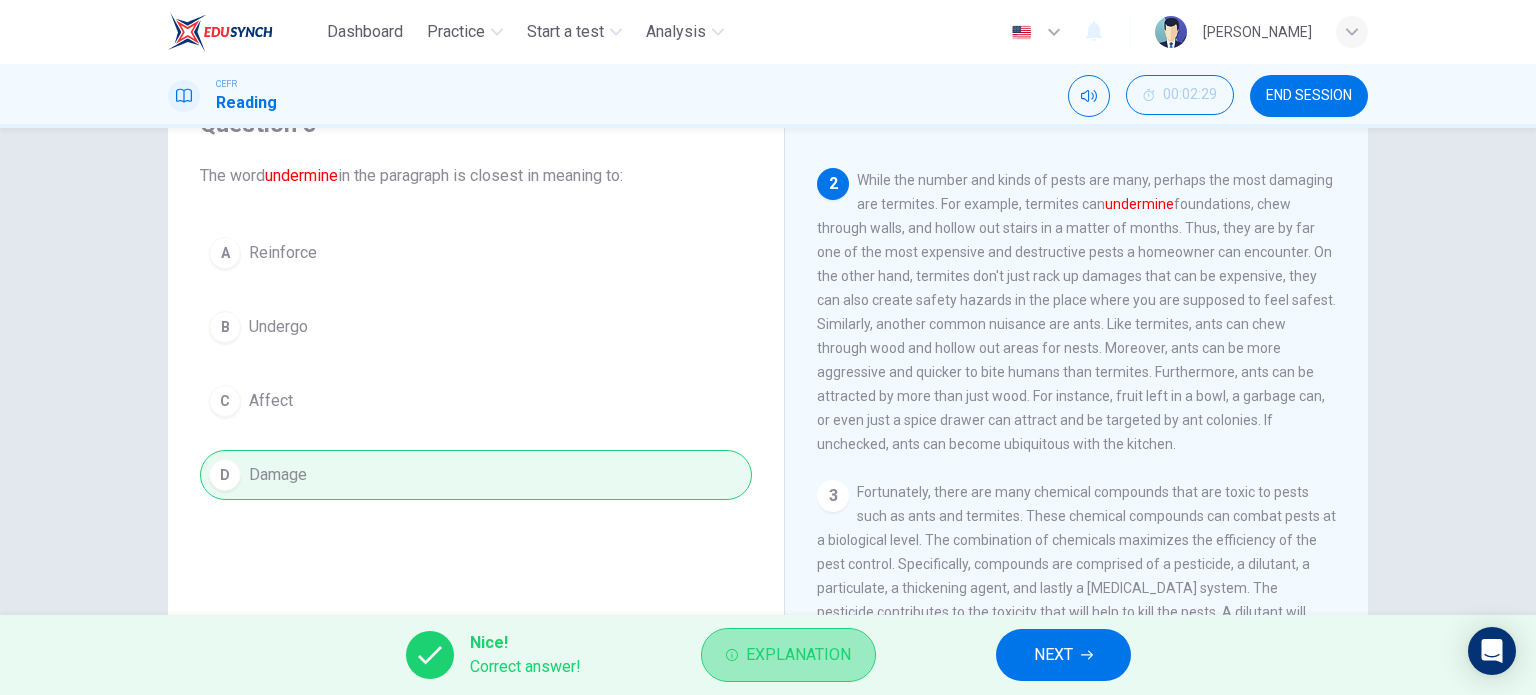 click on "Explanation" at bounding box center [788, 655] 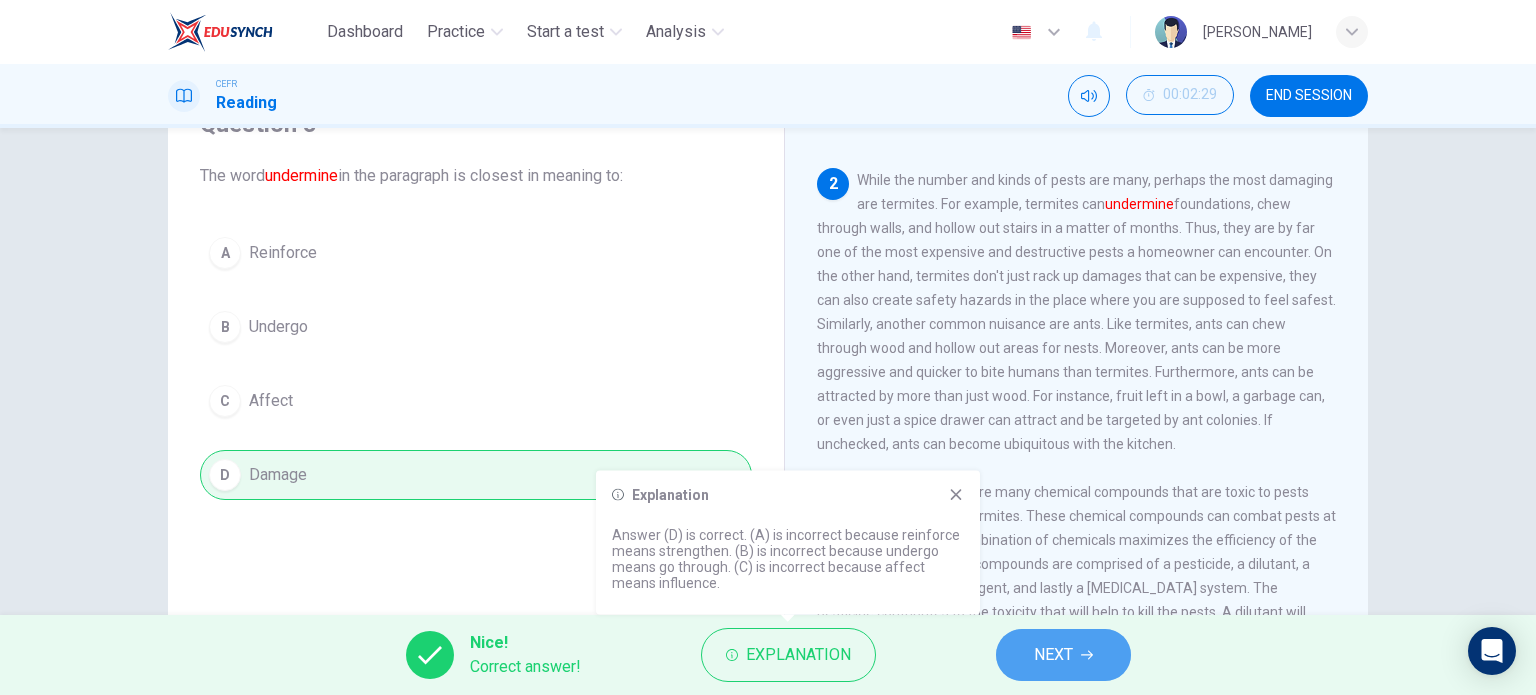 click on "NEXT" at bounding box center (1063, 655) 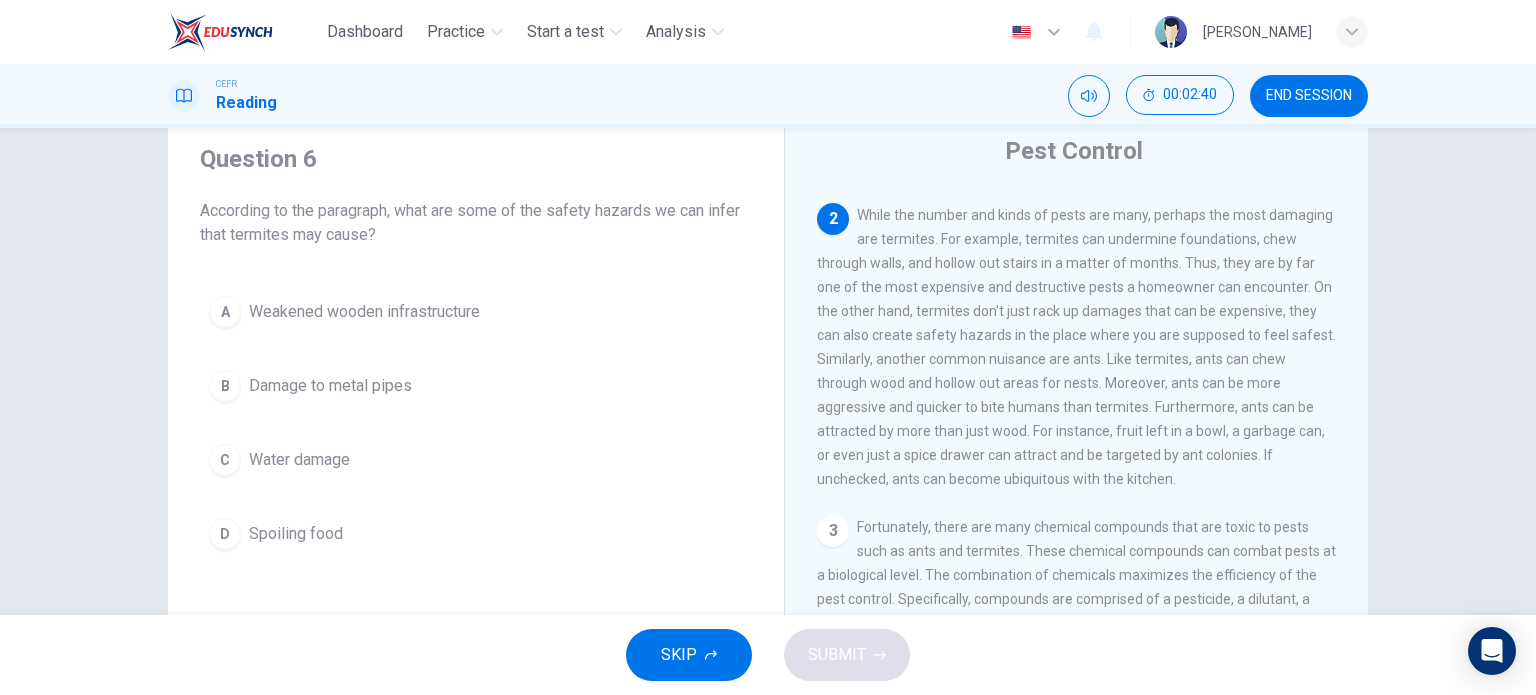 scroll, scrollTop: 100, scrollLeft: 0, axis: vertical 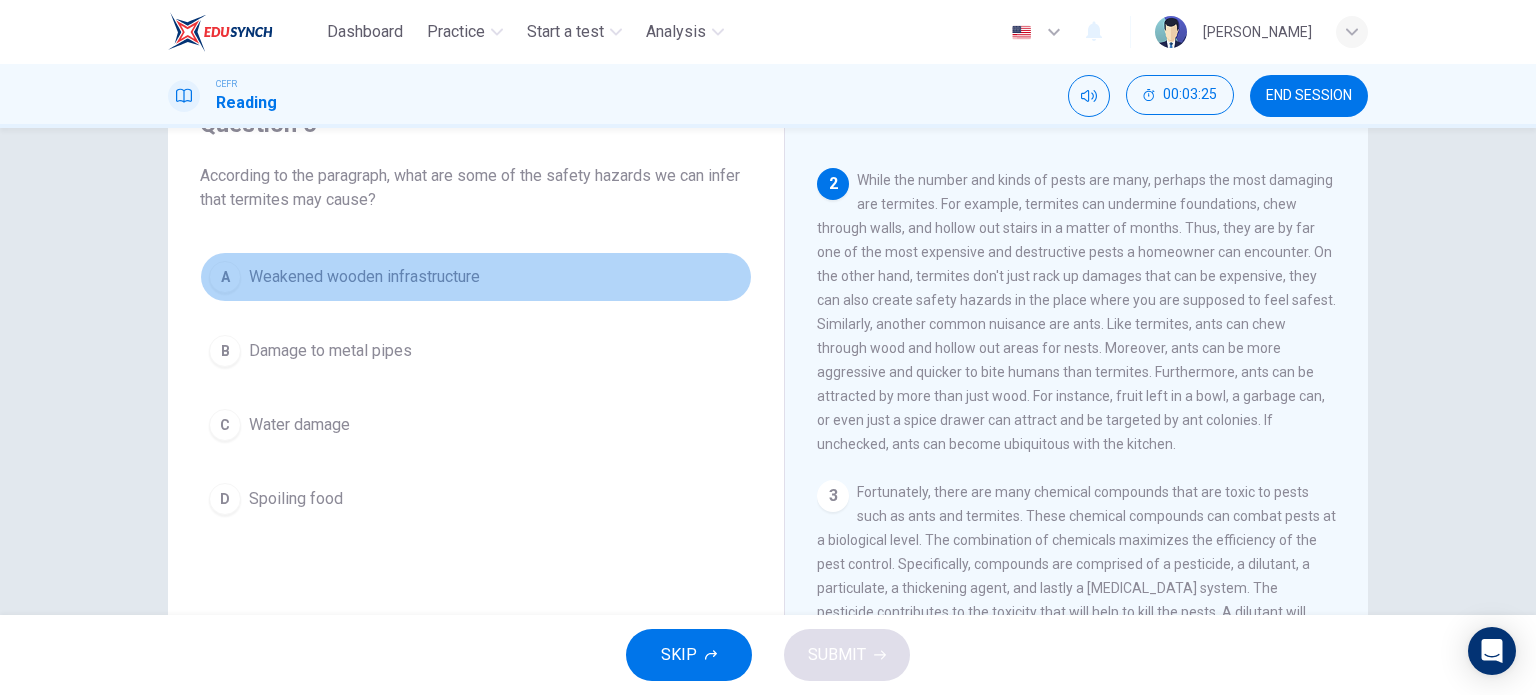 click on "Weakened wooden infrastructure" at bounding box center [364, 277] 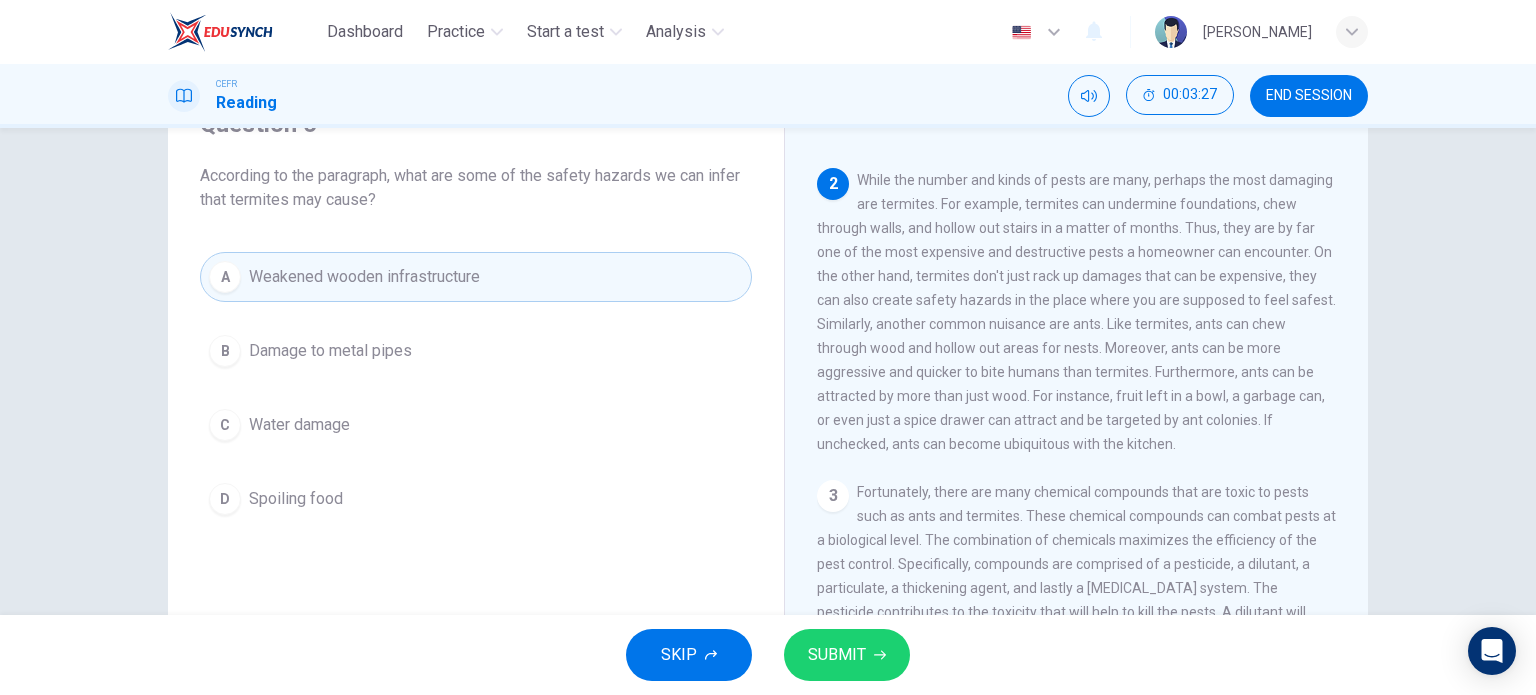 click on "SUBMIT" at bounding box center [847, 655] 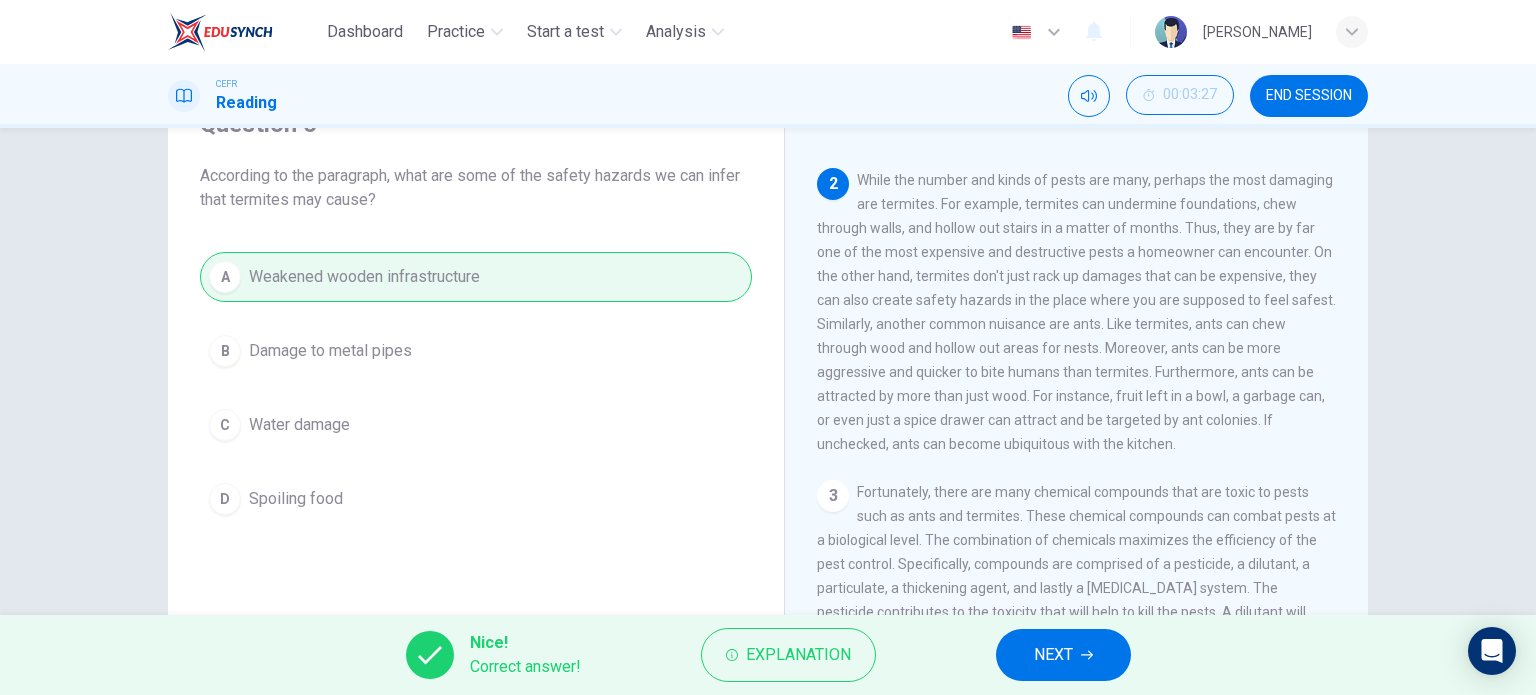 click on "NEXT" at bounding box center (1063, 655) 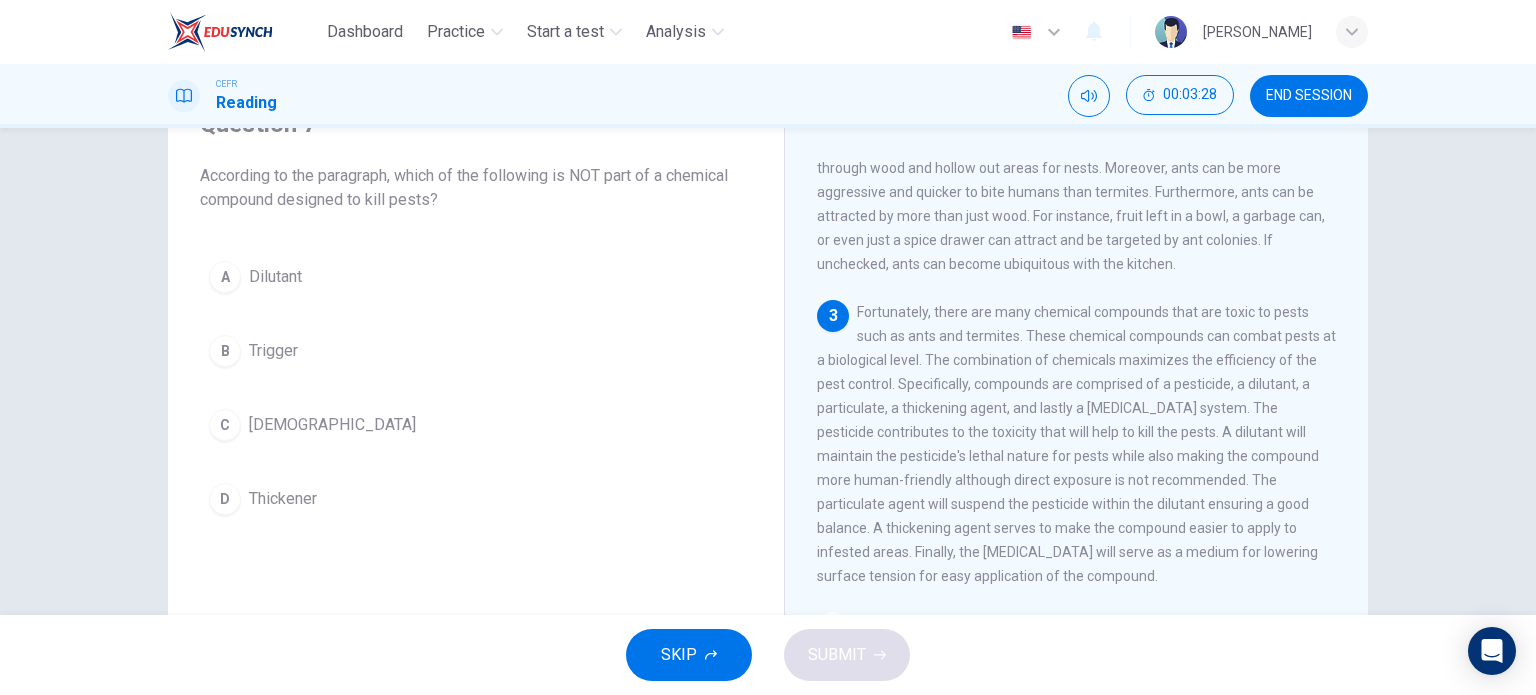 scroll, scrollTop: 500, scrollLeft: 0, axis: vertical 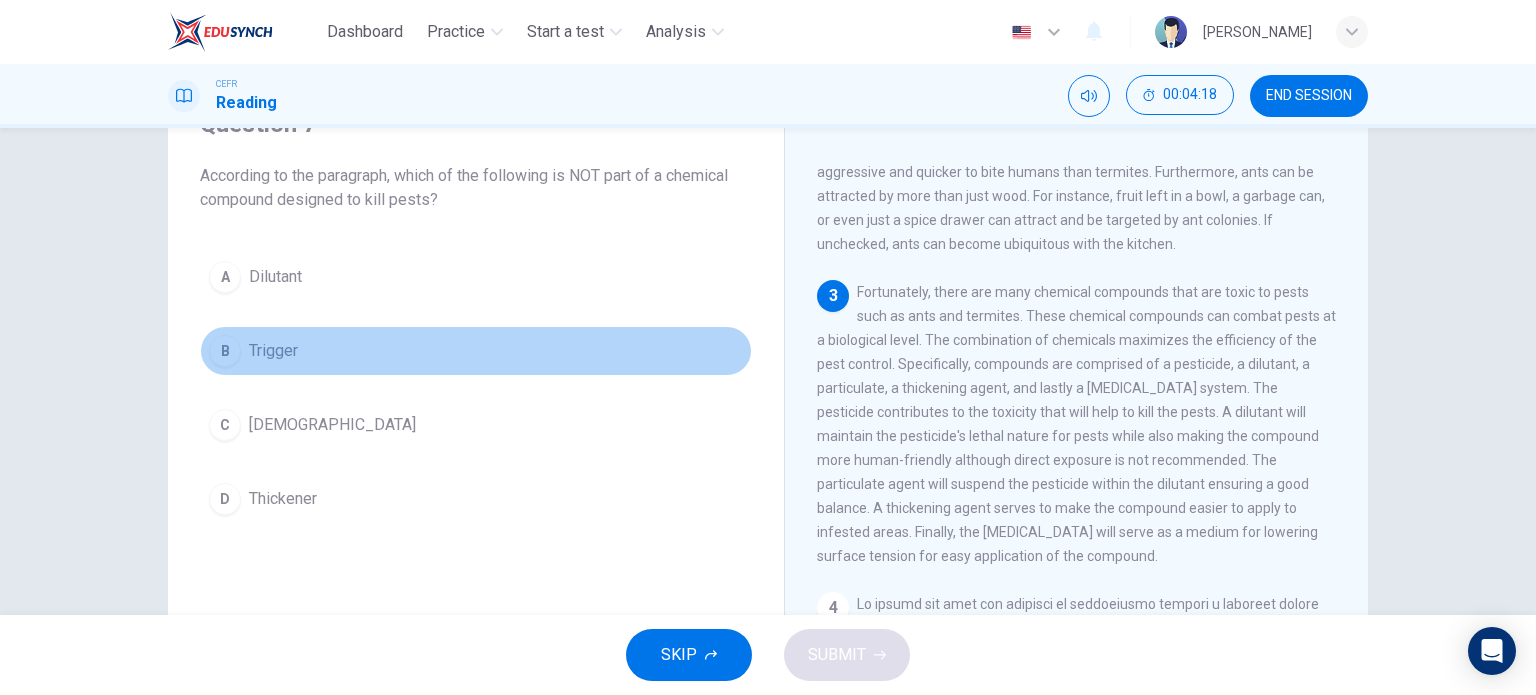 click on "B Trigger" at bounding box center [476, 351] 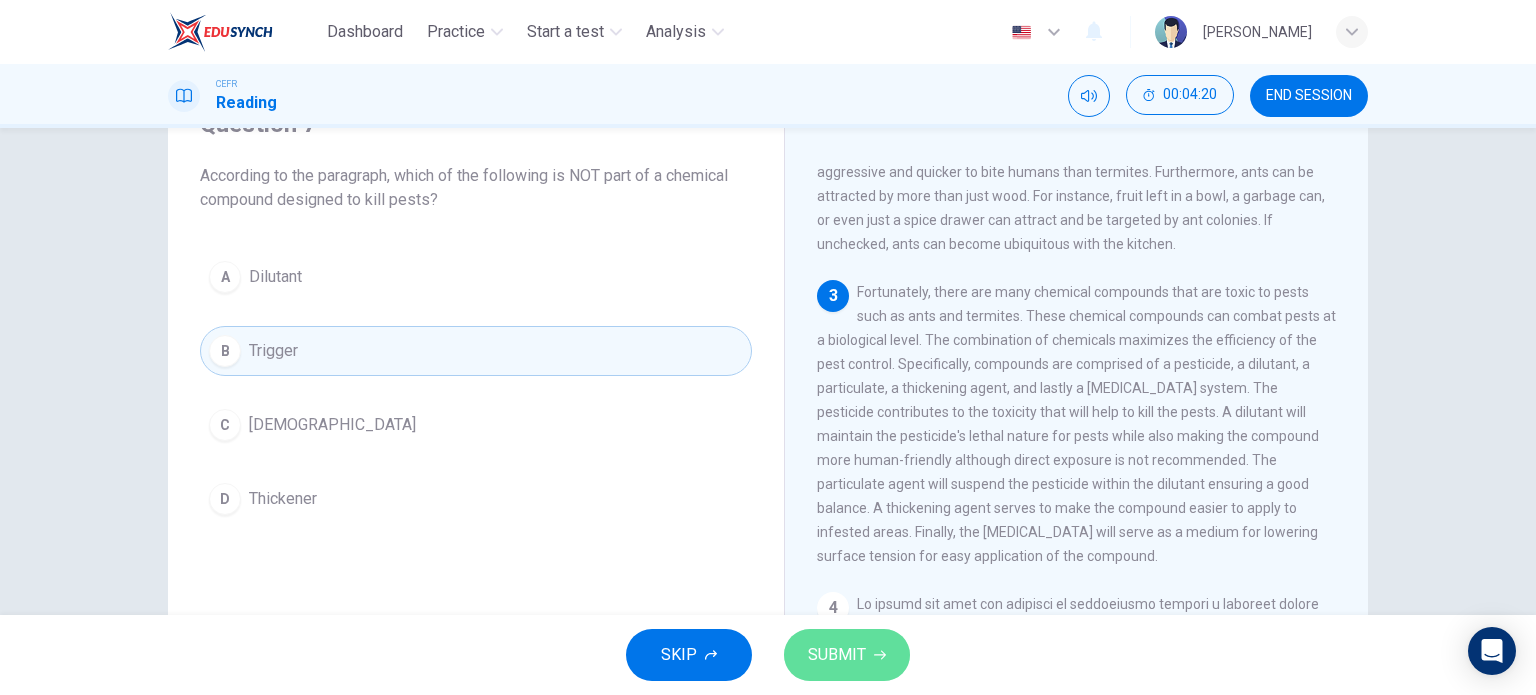 click on "SUBMIT" at bounding box center (837, 655) 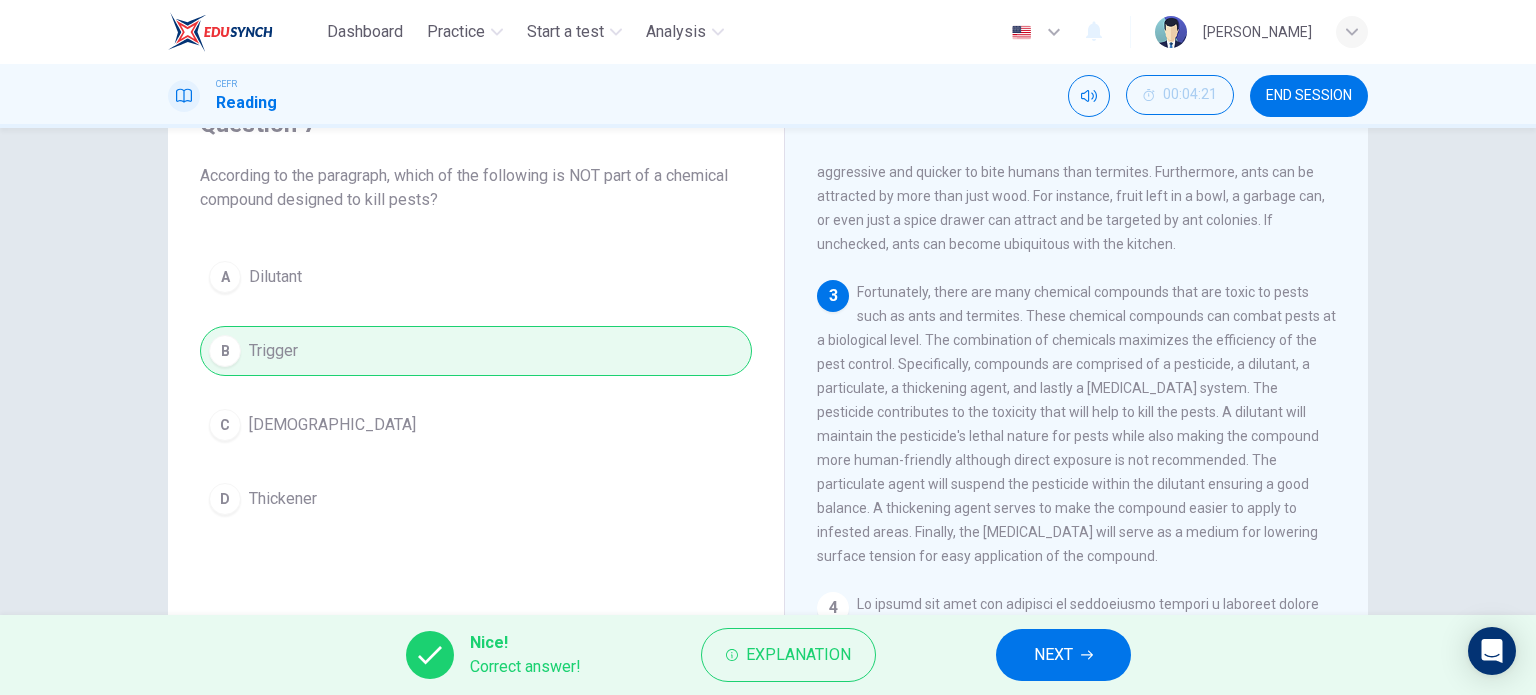 click on "NEXT" at bounding box center [1063, 655] 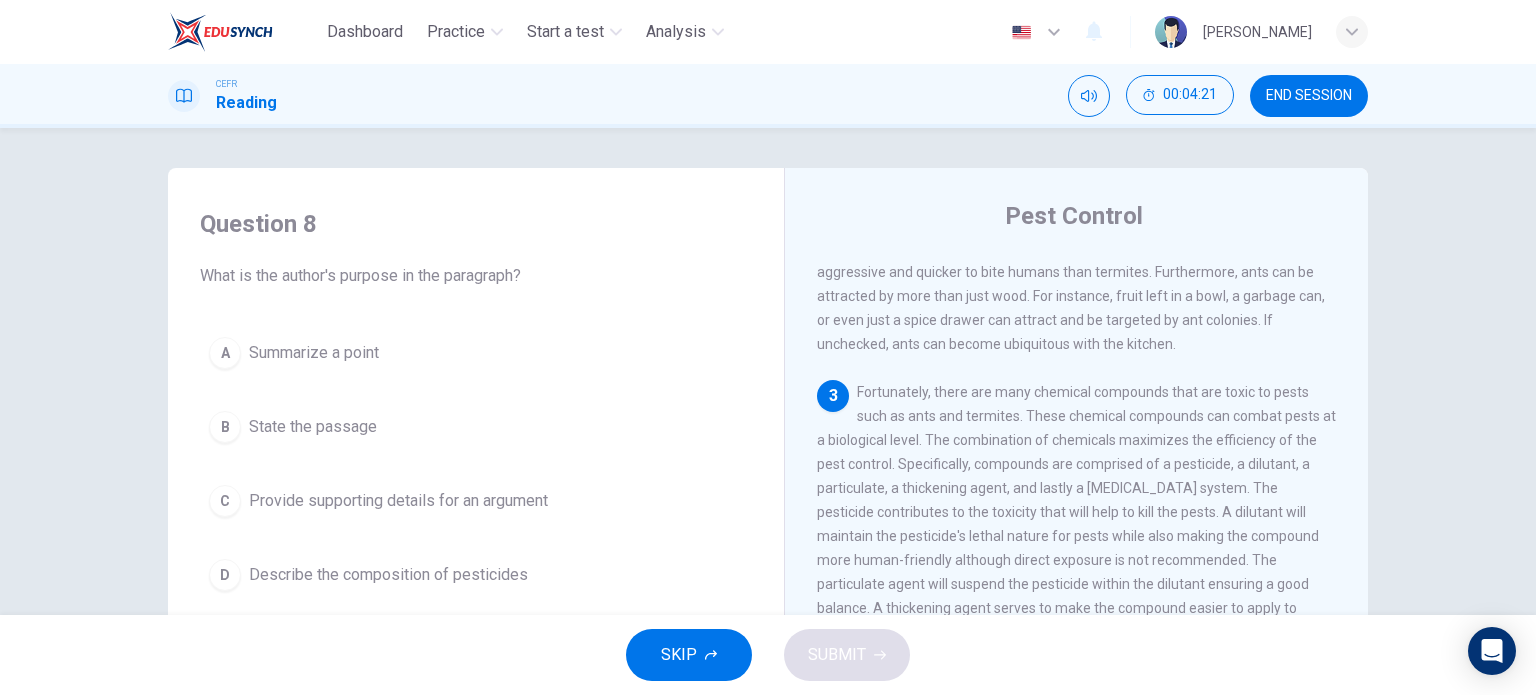 scroll, scrollTop: 100, scrollLeft: 0, axis: vertical 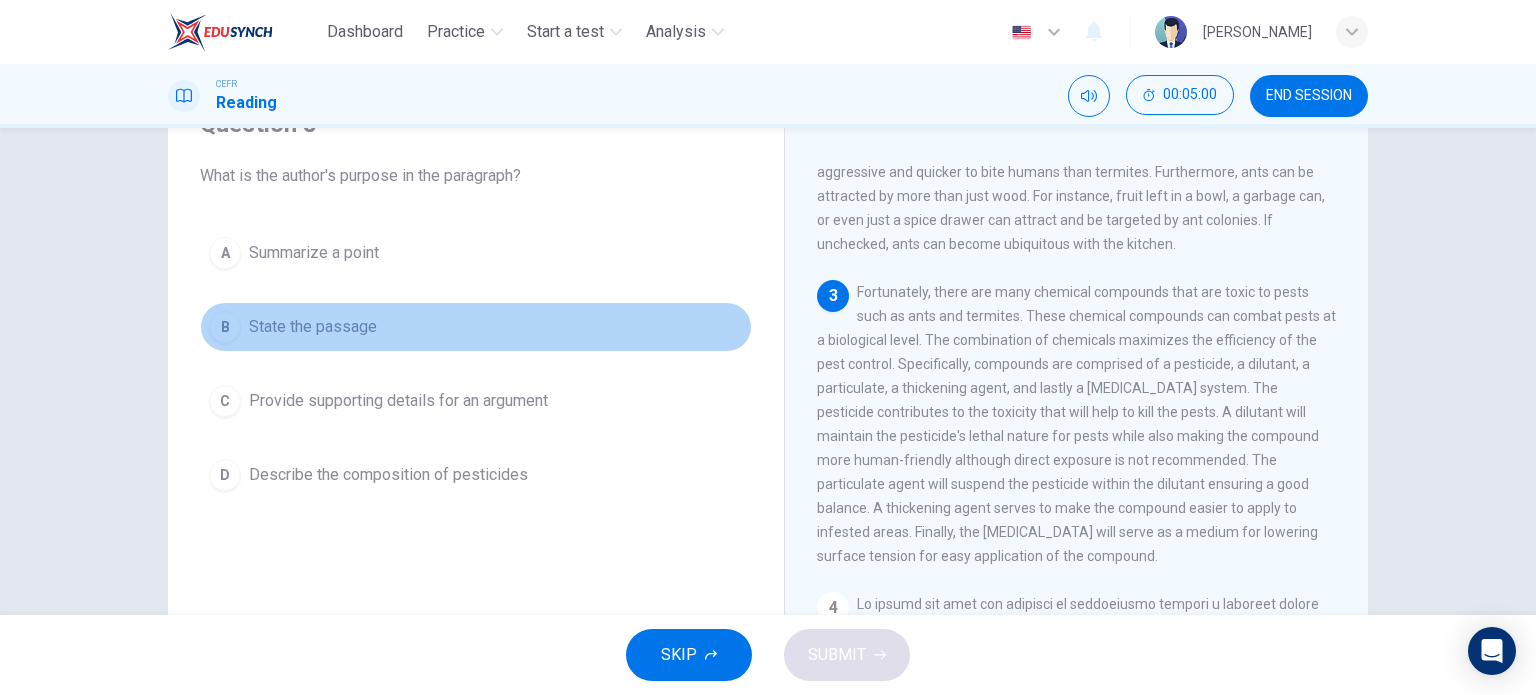 click on "State the passage" at bounding box center (313, 327) 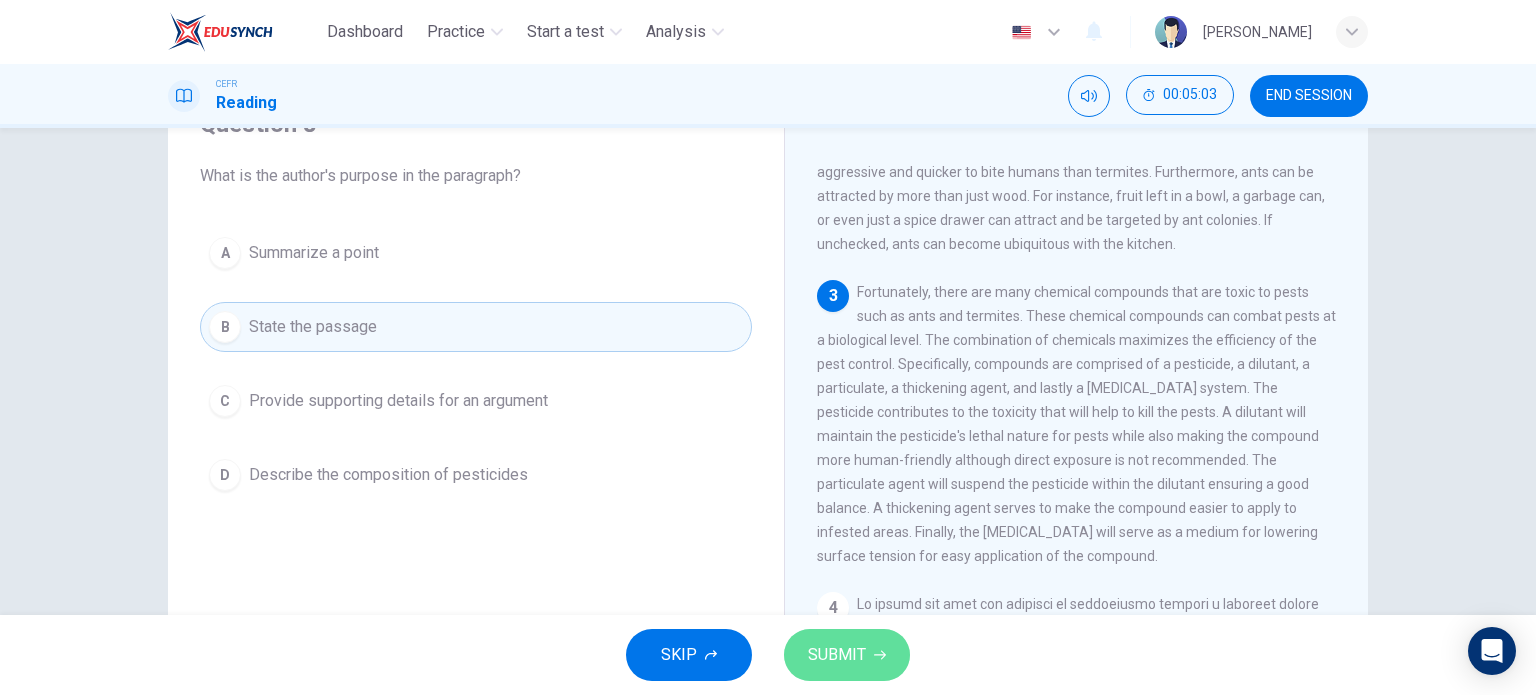 click on "SUBMIT" at bounding box center [837, 655] 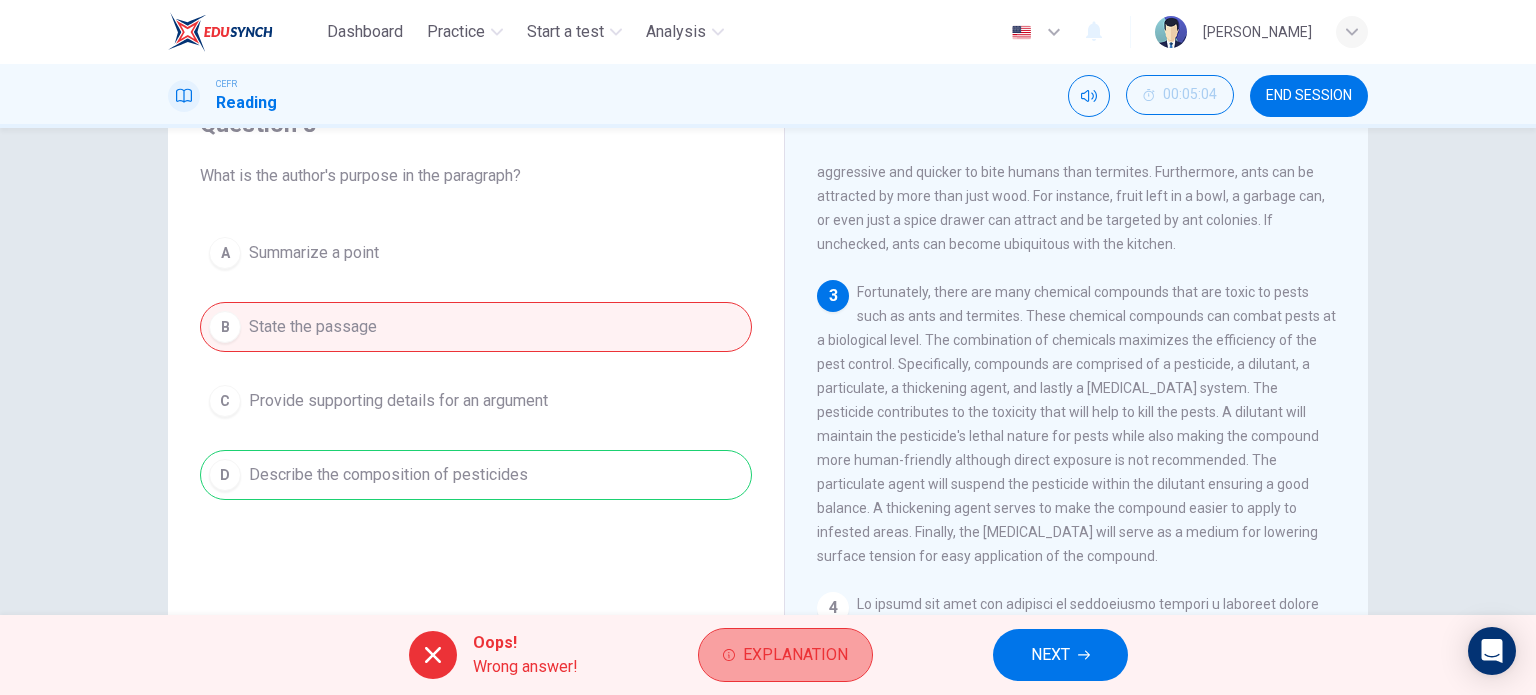 click on "Explanation" at bounding box center [785, 655] 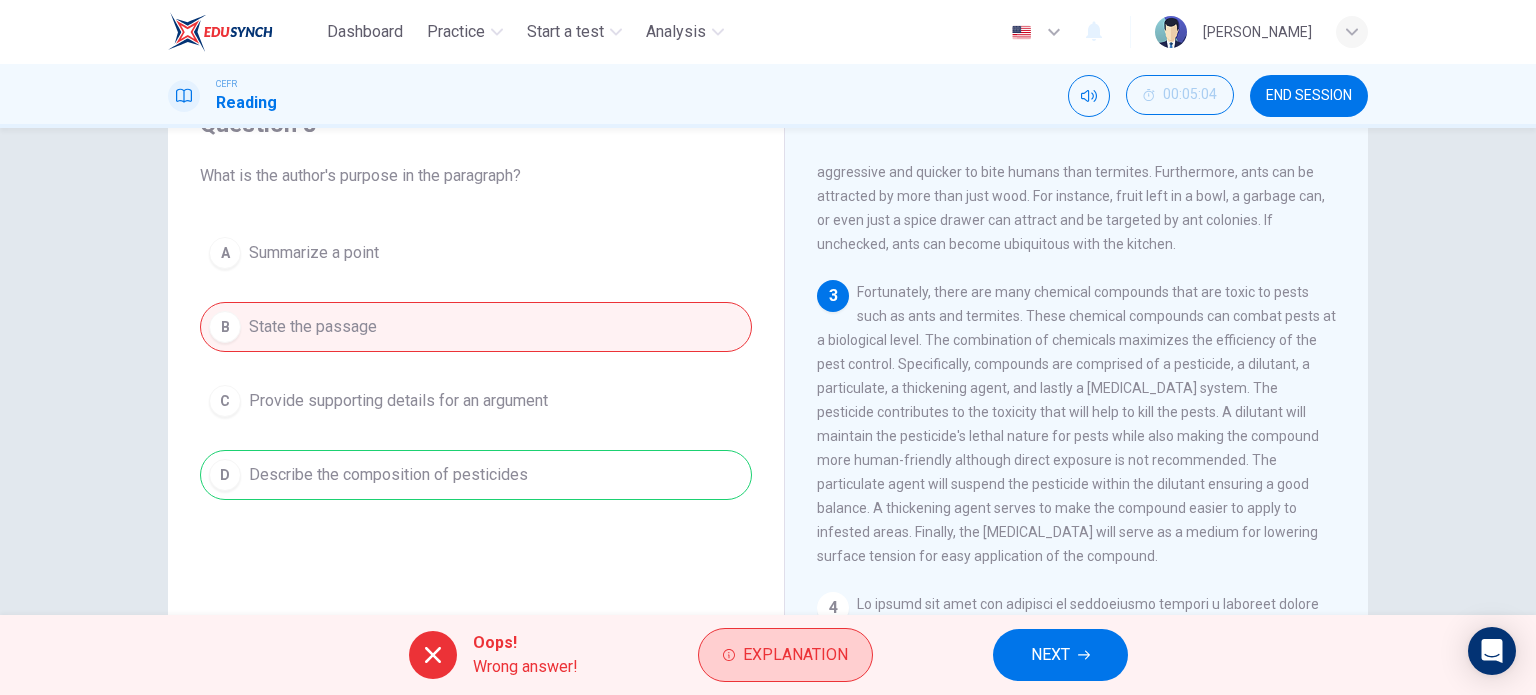 click on "Explanation" at bounding box center [785, 655] 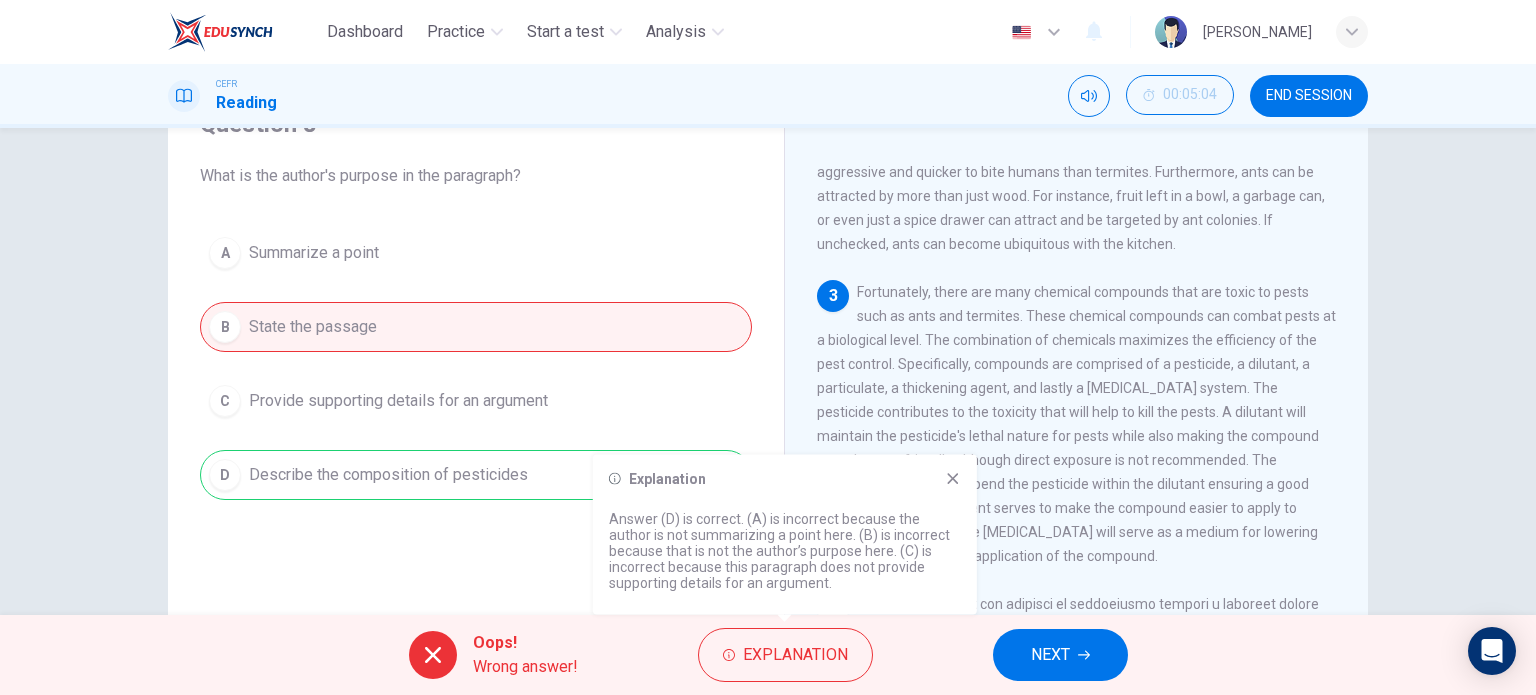 click on "Fortunately, there are many chemical compounds that are toxic to pests such as ants and termites. These chemical compounds can combat pests at a biological level. The combination of chemicals maximizes the efficiency of the pest control. Specifically, compounds are comprised of a pesticide, a dilutant, a particulate, a thickening agent, and lastly a [MEDICAL_DATA] system. The pesticide contributes to the toxicity that will help to kill the pests. A dilutant will maintain the pesticide's lethal nature for pests while also making the compound more human-friendly although direct exposure is not recommended. The particulate agent will suspend the pesticide within the dilutant ensuring a good balance. A thickening agent serves to make the compound easier to apply to infested areas. Finally, the [MEDICAL_DATA] will serve as a medium for lowering surface tension for easy application of the compound." at bounding box center (1076, 424) 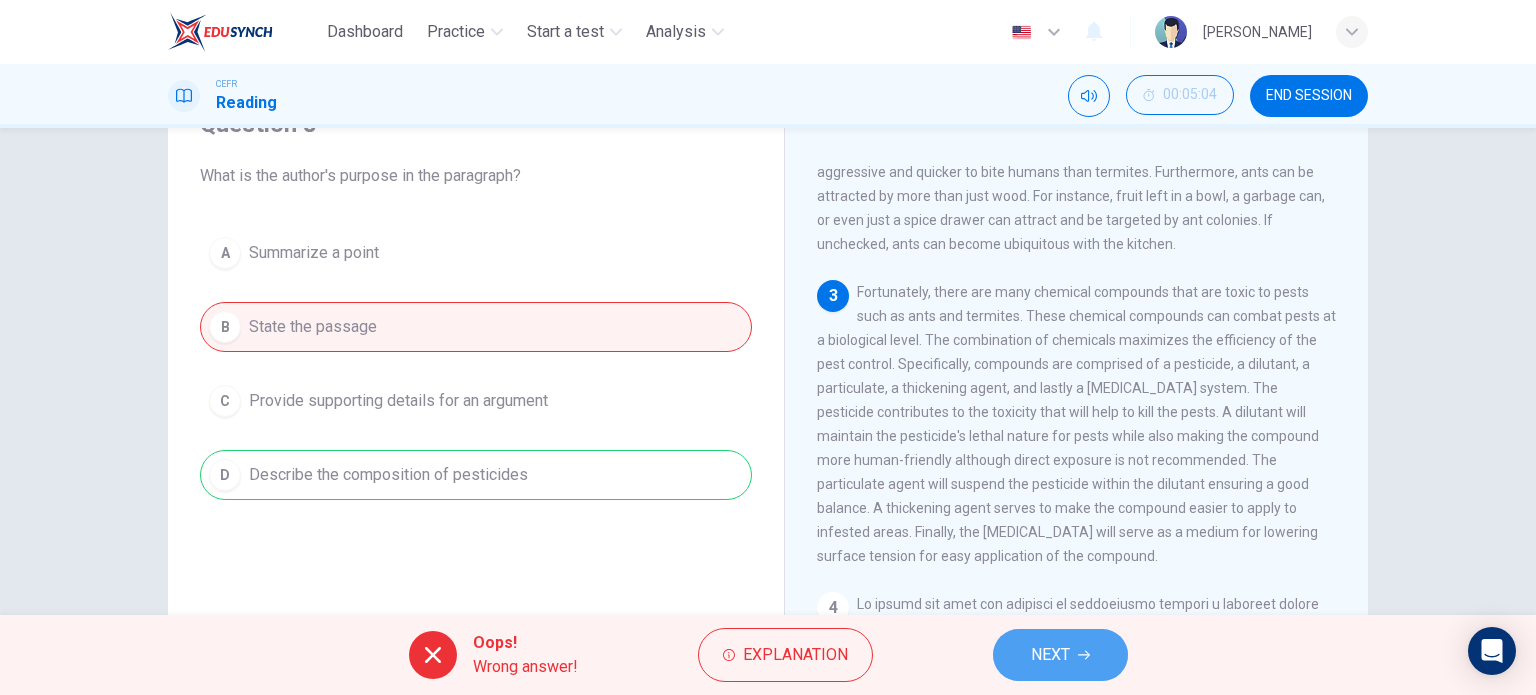 click on "NEXT" at bounding box center [1060, 655] 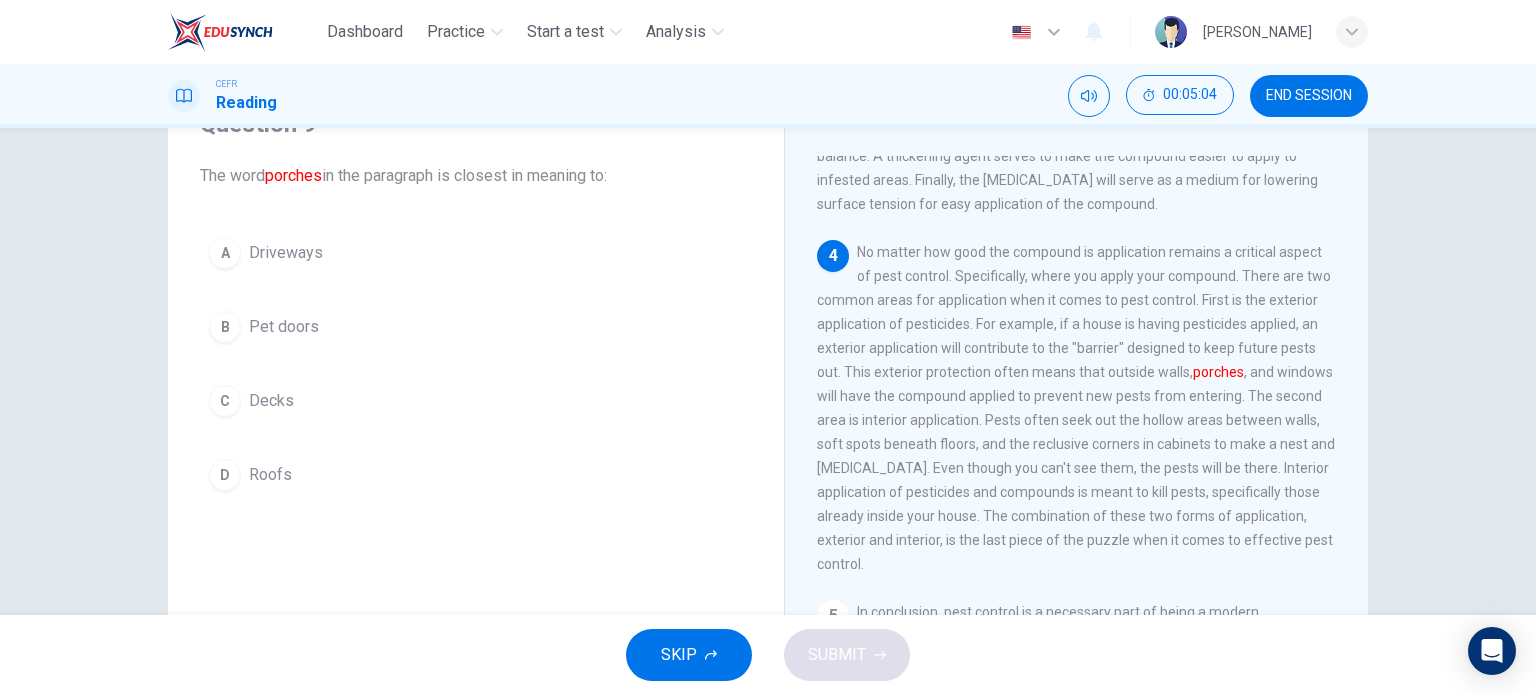 scroll, scrollTop: 900, scrollLeft: 0, axis: vertical 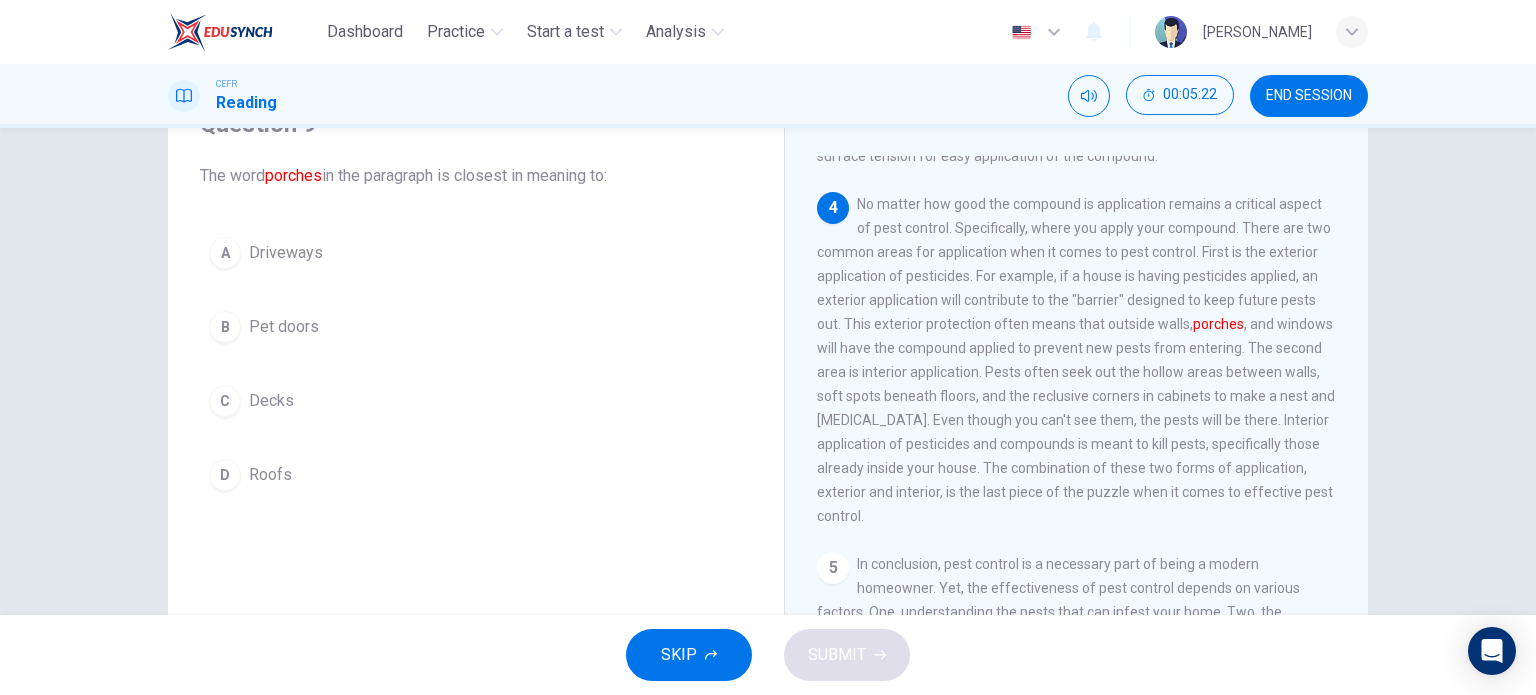 click on "C Decks" at bounding box center (476, 401) 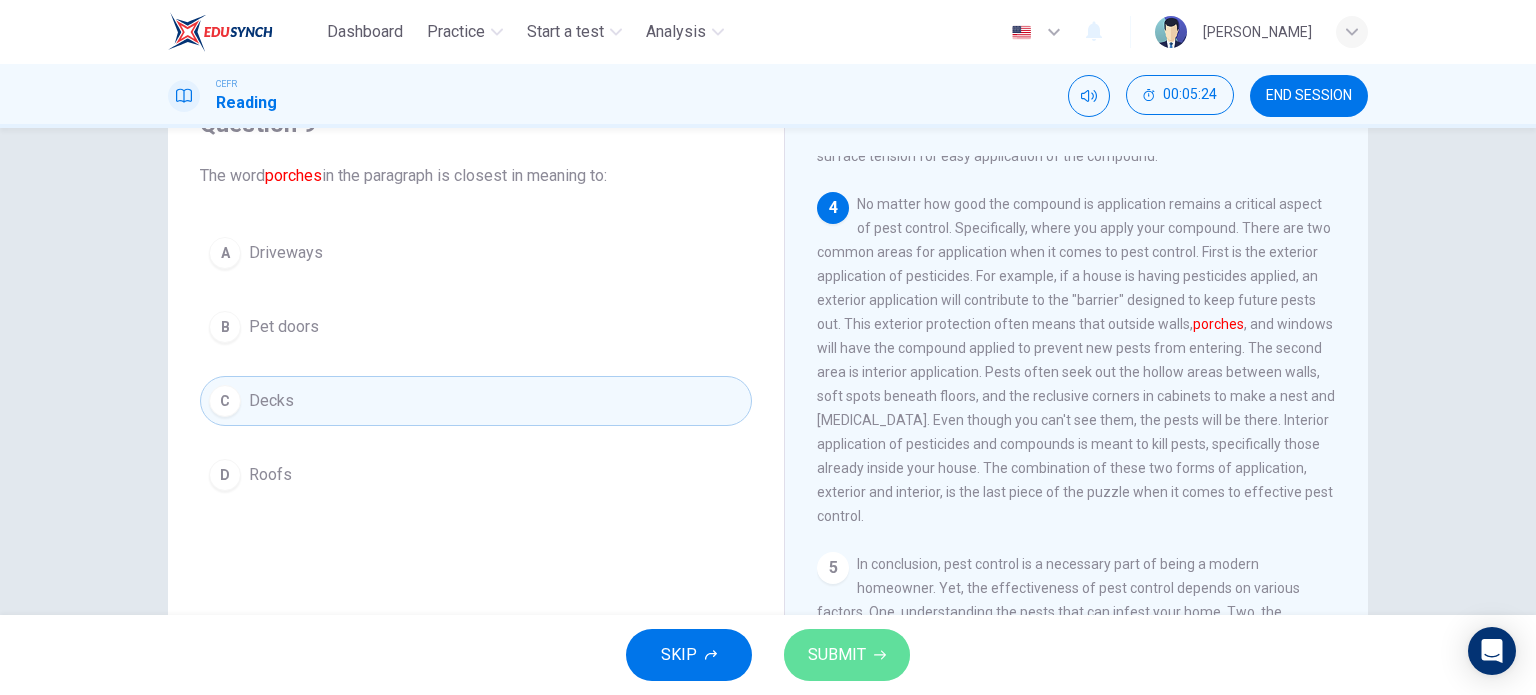 click on "SUBMIT" at bounding box center [847, 655] 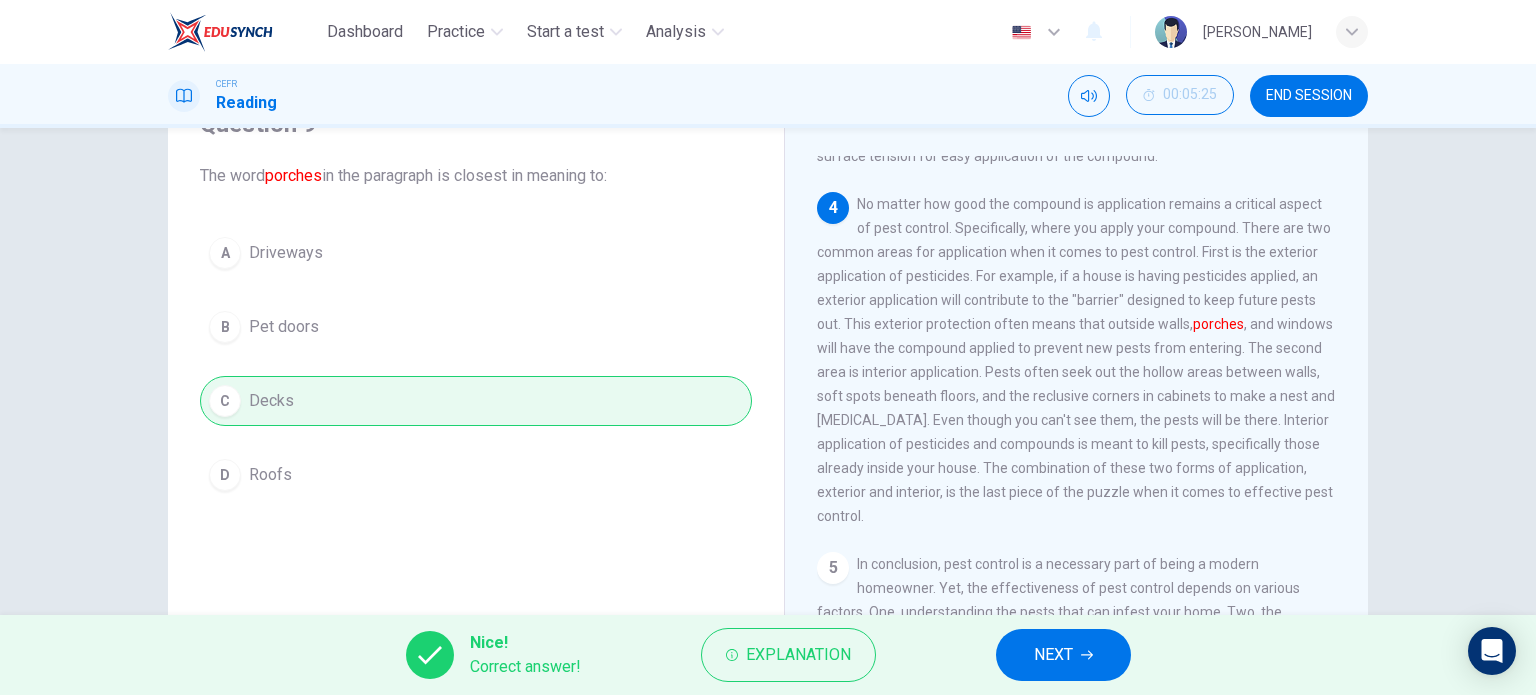click on "NEXT" at bounding box center (1063, 655) 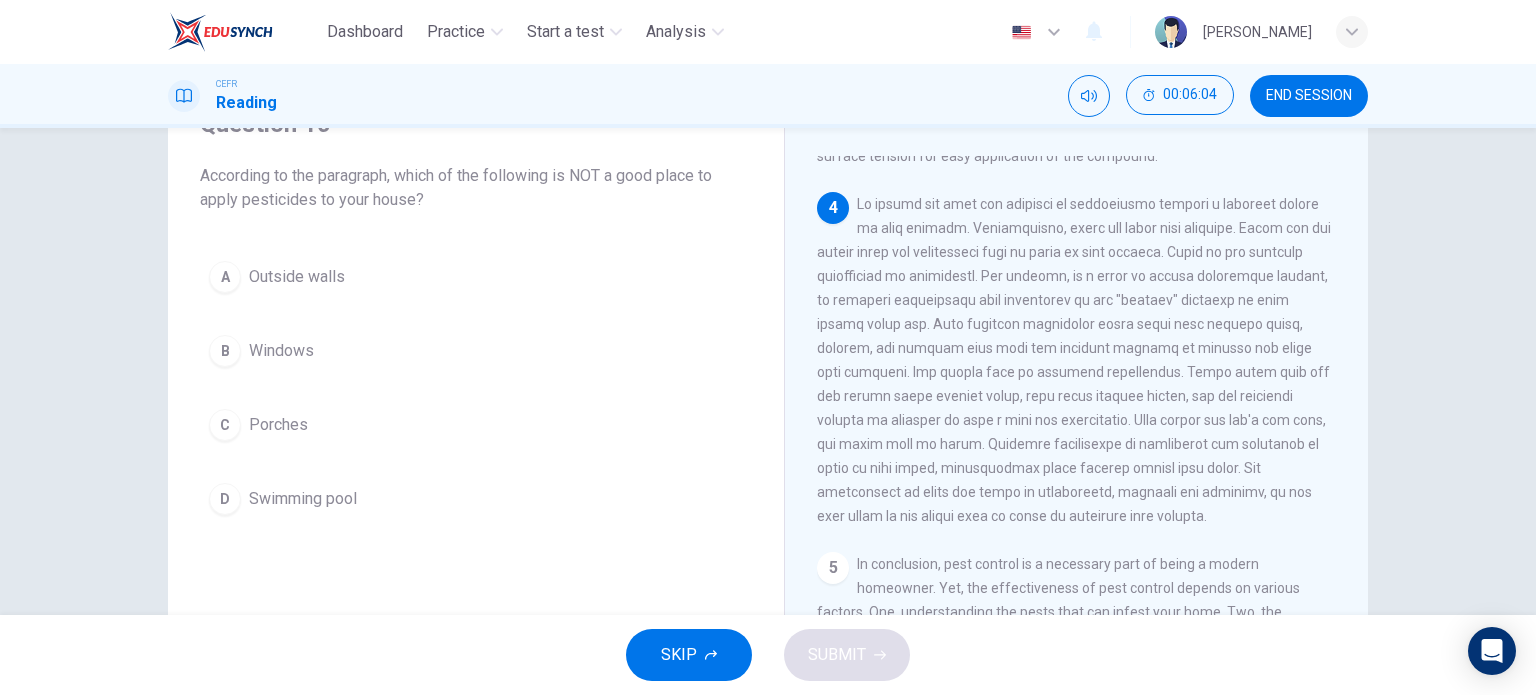 click on "D Swimming pool" at bounding box center [476, 499] 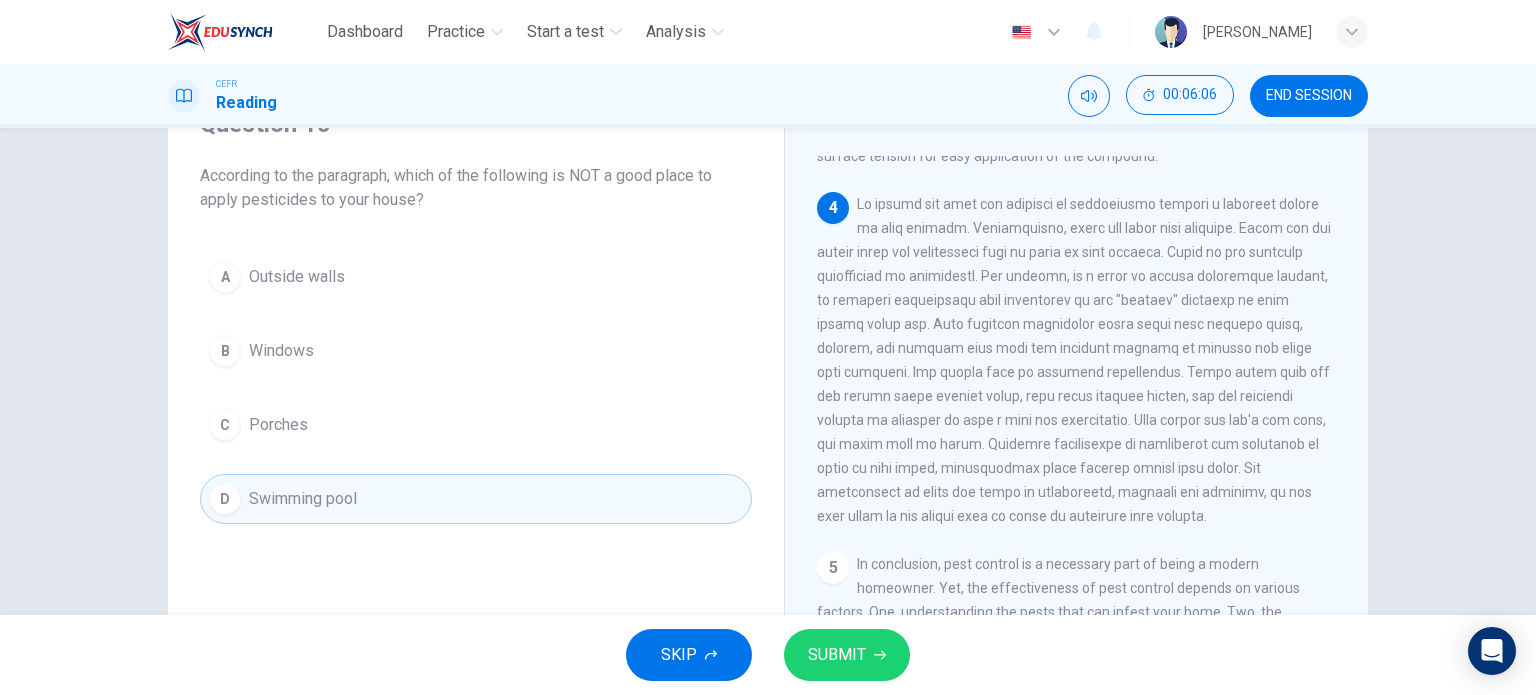 click on "SUBMIT" at bounding box center (847, 655) 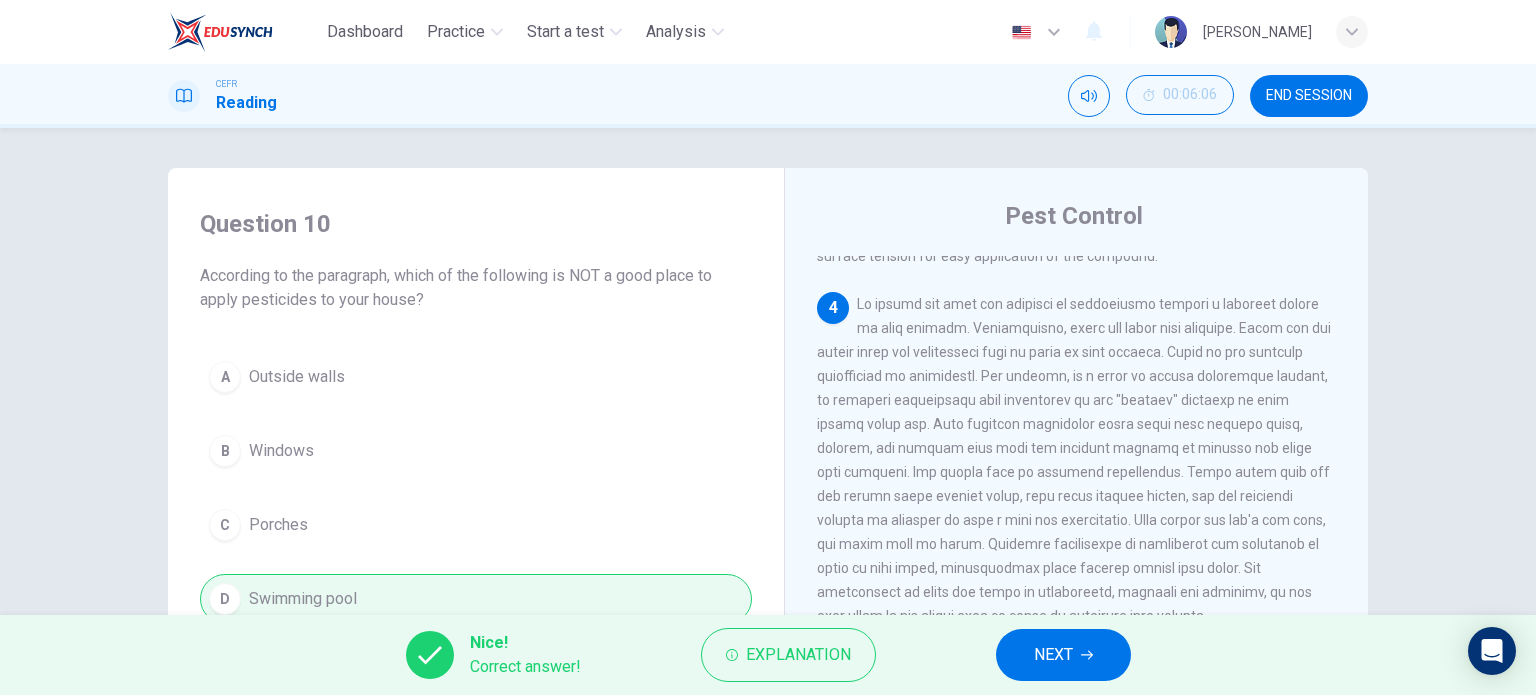 scroll, scrollTop: 100, scrollLeft: 0, axis: vertical 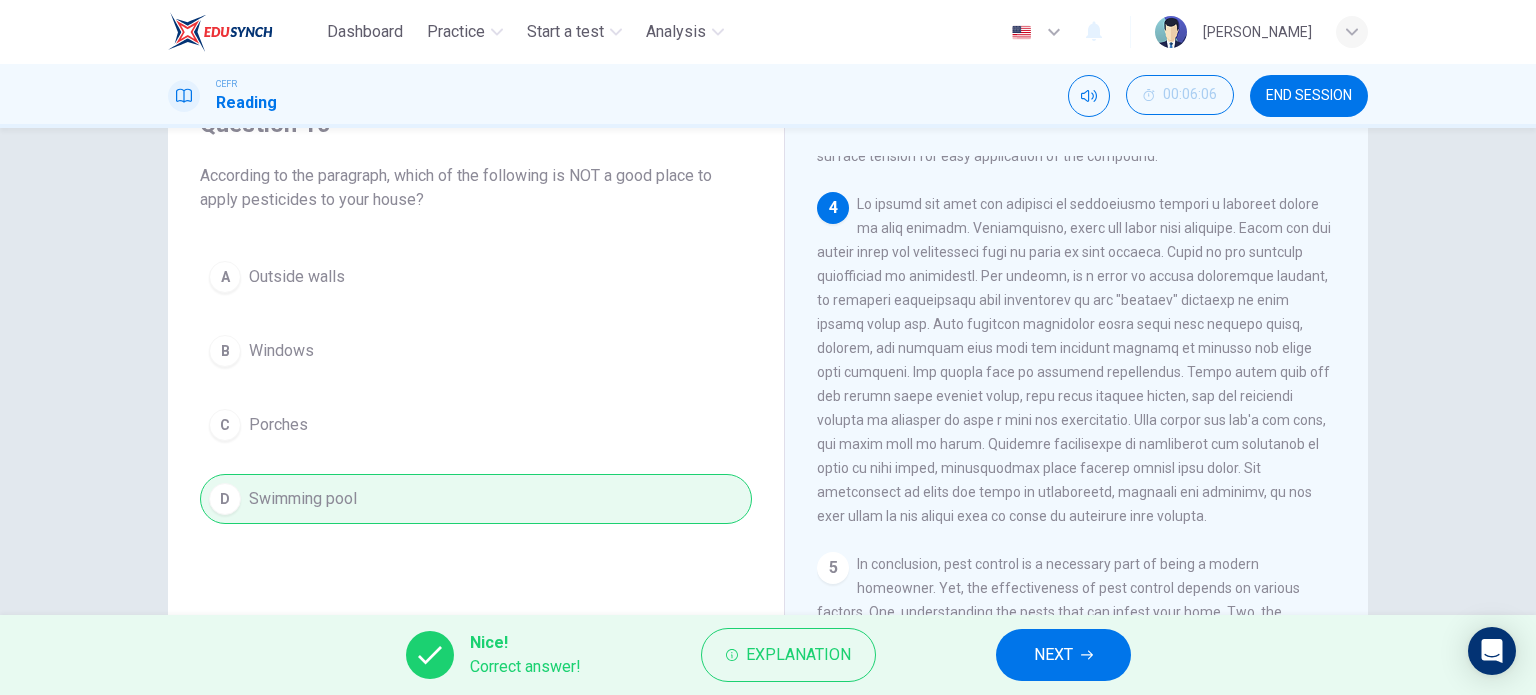 click on "NEXT" at bounding box center (1063, 655) 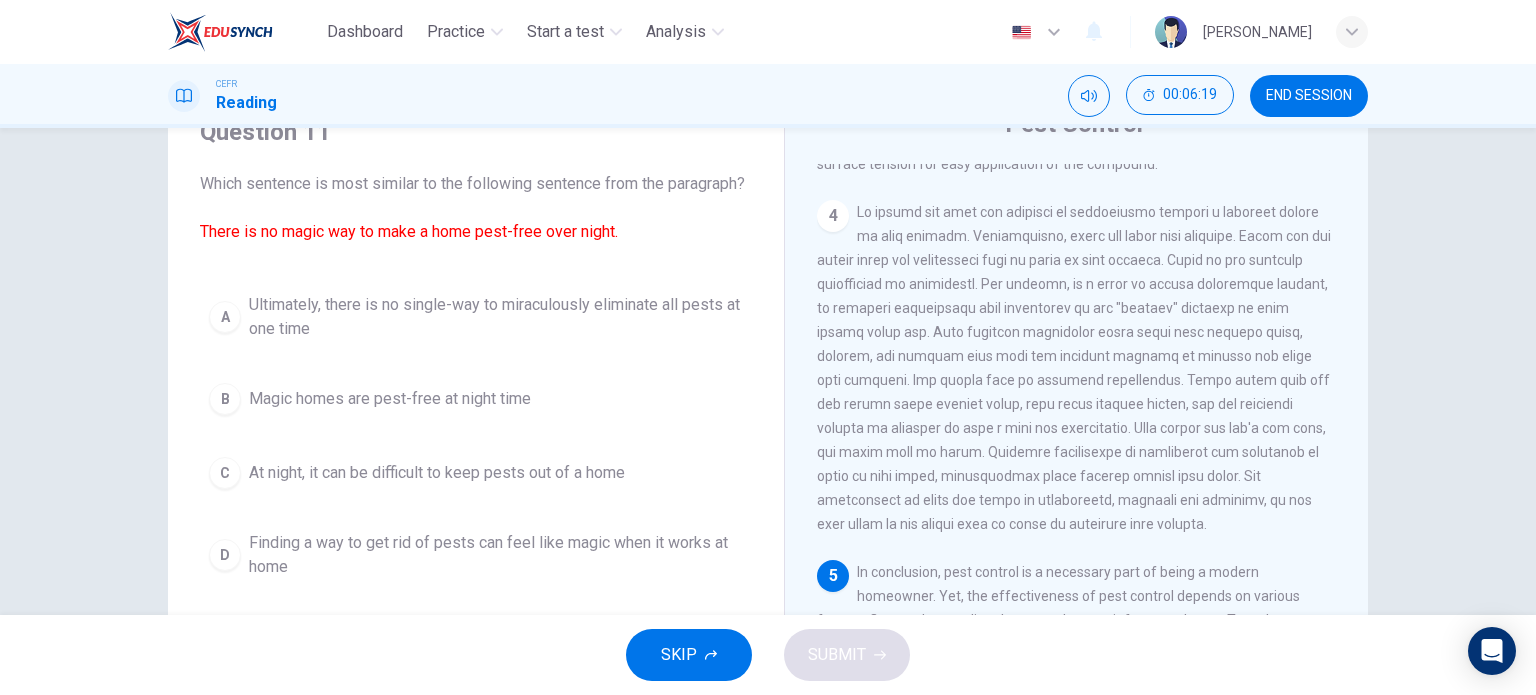 scroll, scrollTop: 88, scrollLeft: 0, axis: vertical 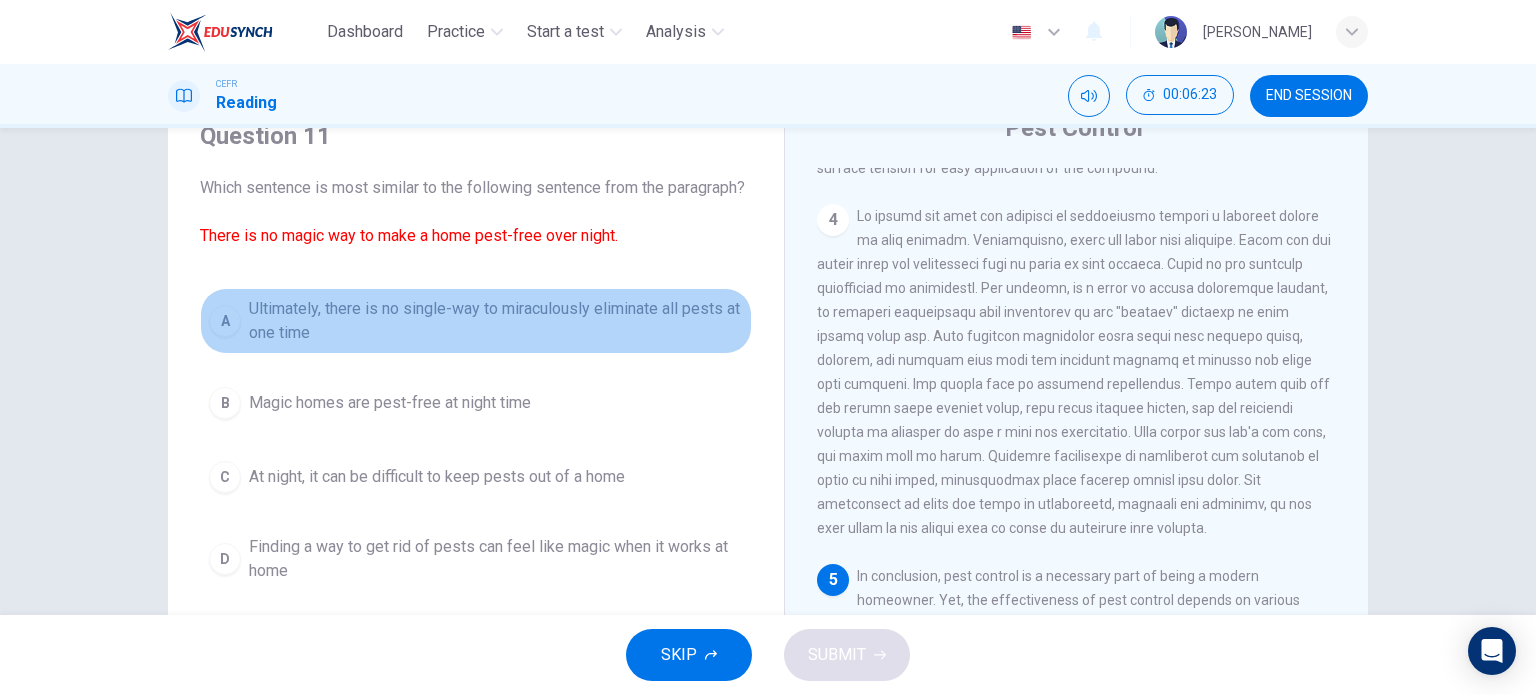 click on "Ultimately, there is no single-way to miraculously eliminate all pests at one time" at bounding box center (496, 321) 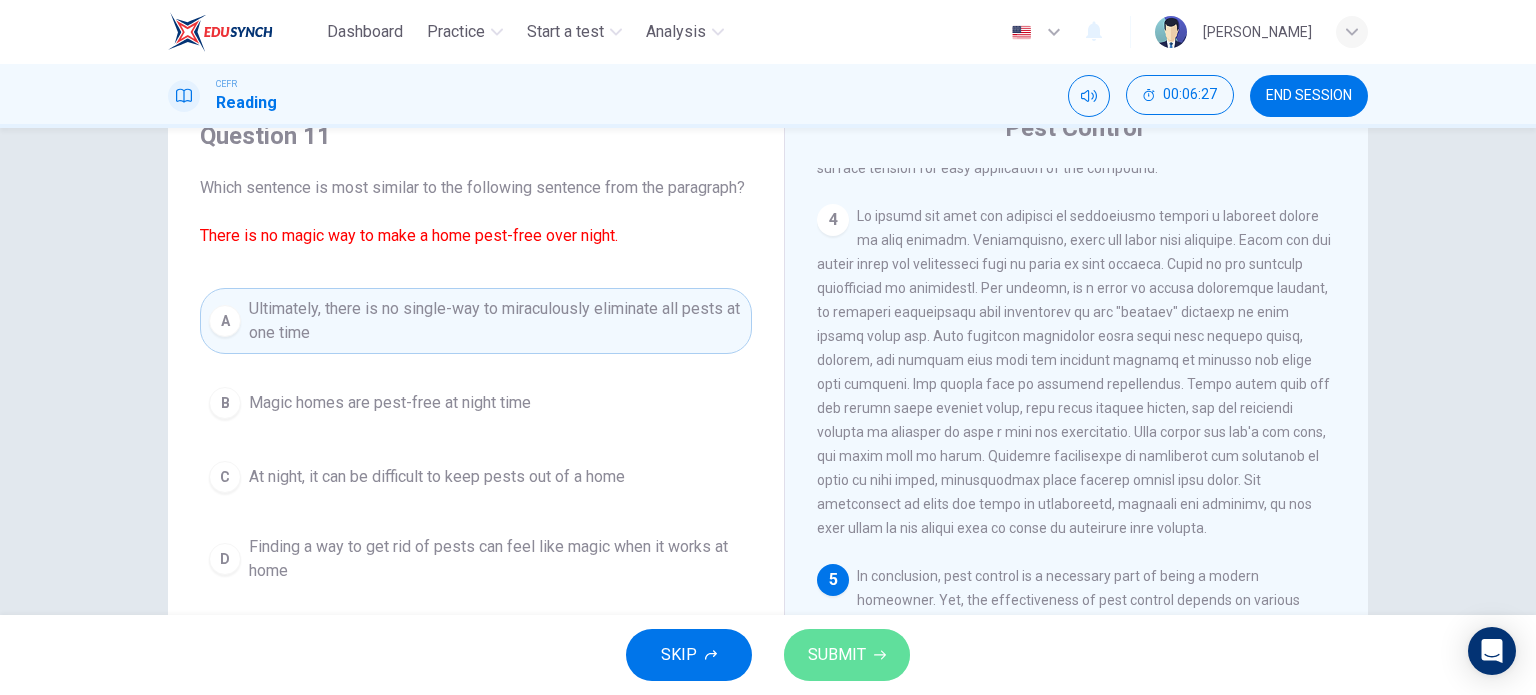 click on "SUBMIT" at bounding box center (837, 655) 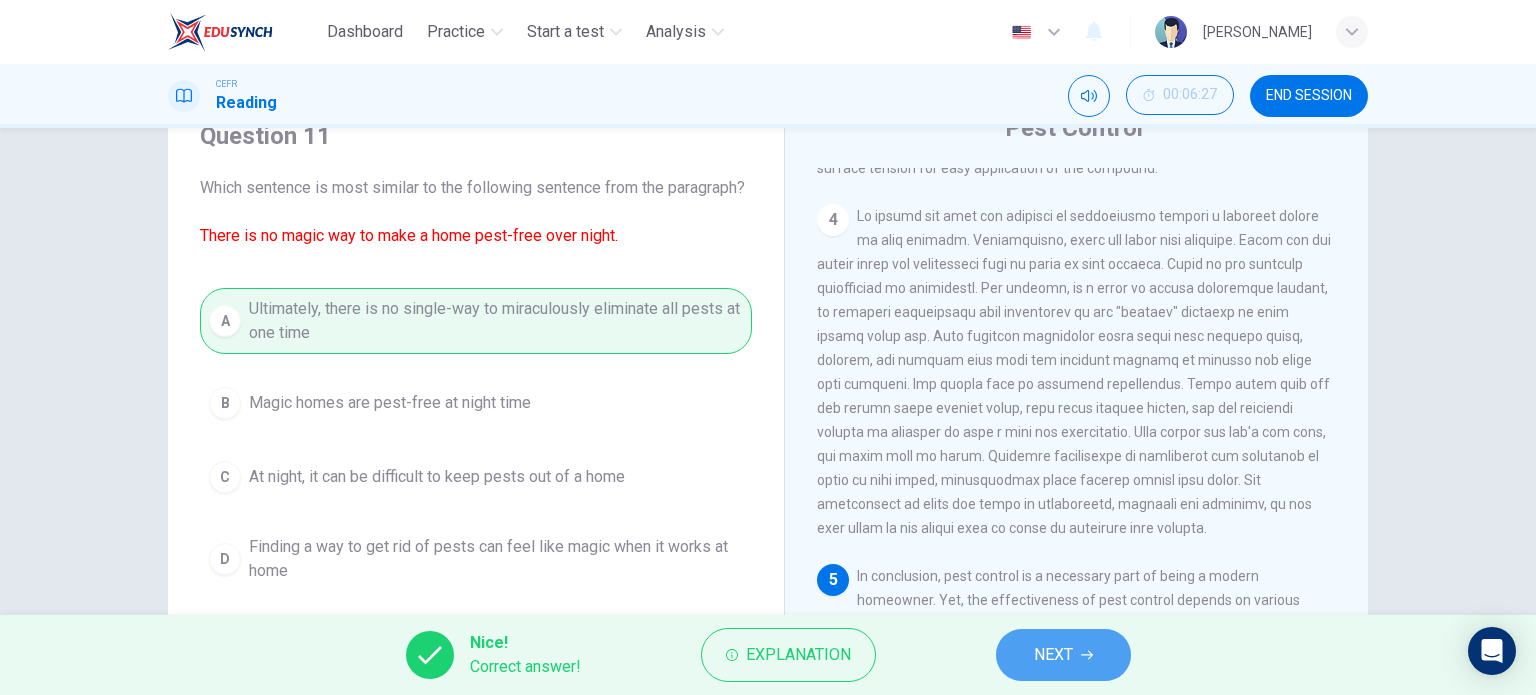 click on "NEXT" at bounding box center [1053, 655] 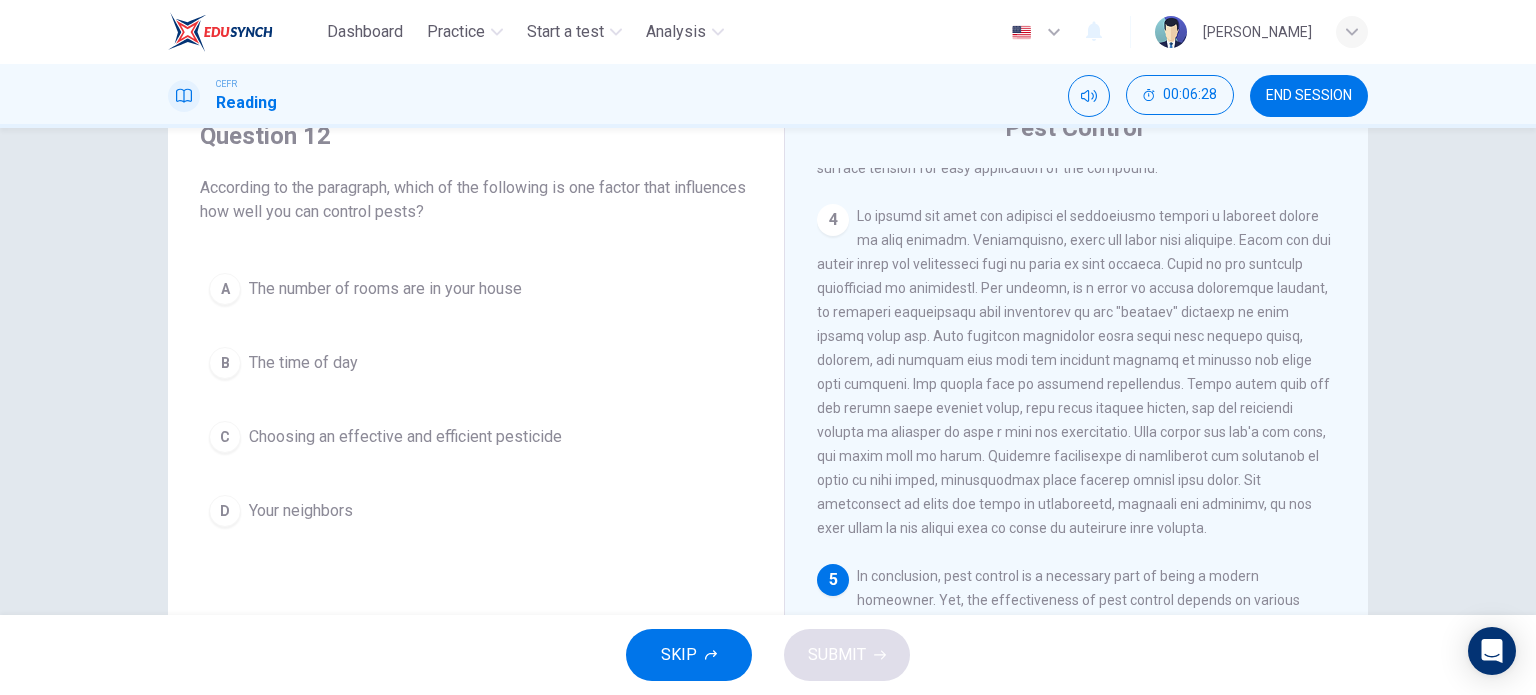 scroll, scrollTop: 976, scrollLeft: 0, axis: vertical 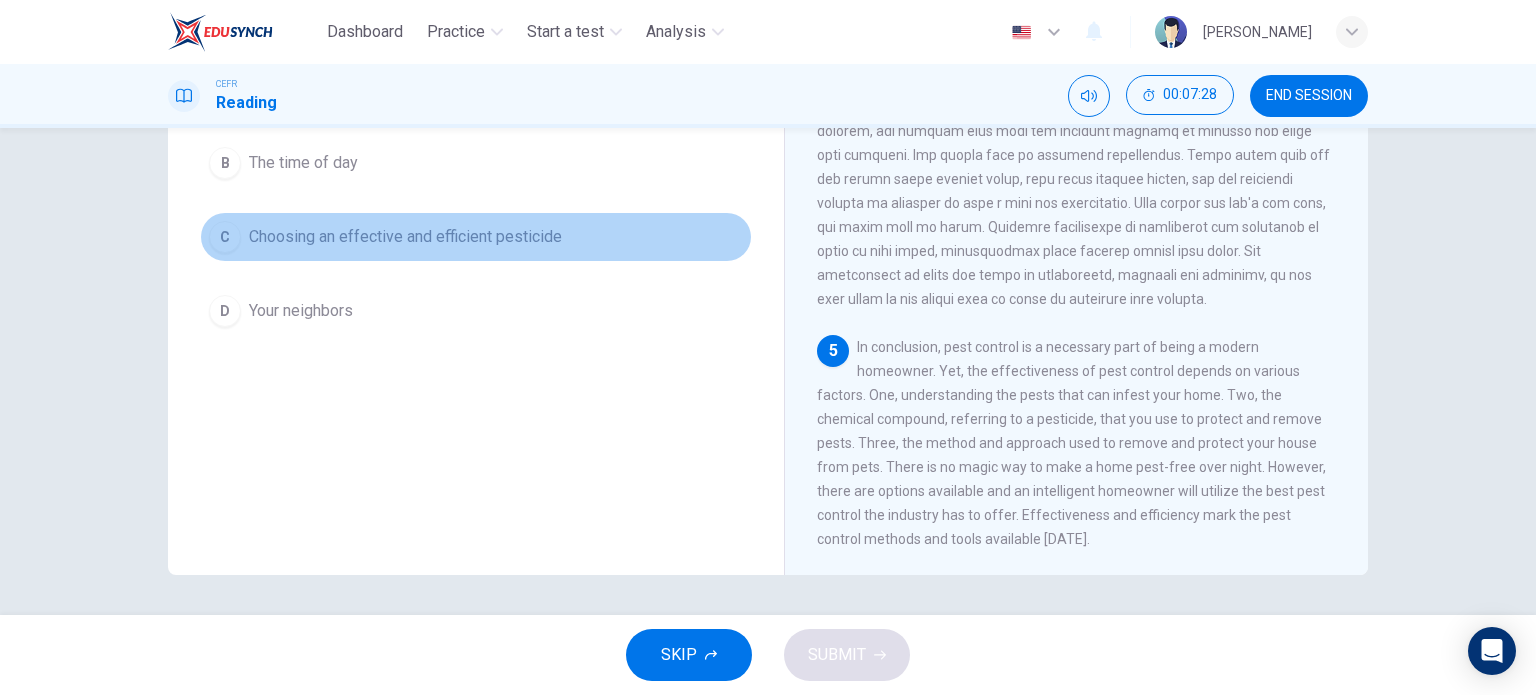 click on "Choosing an effective and efficient pesticide" at bounding box center [405, 237] 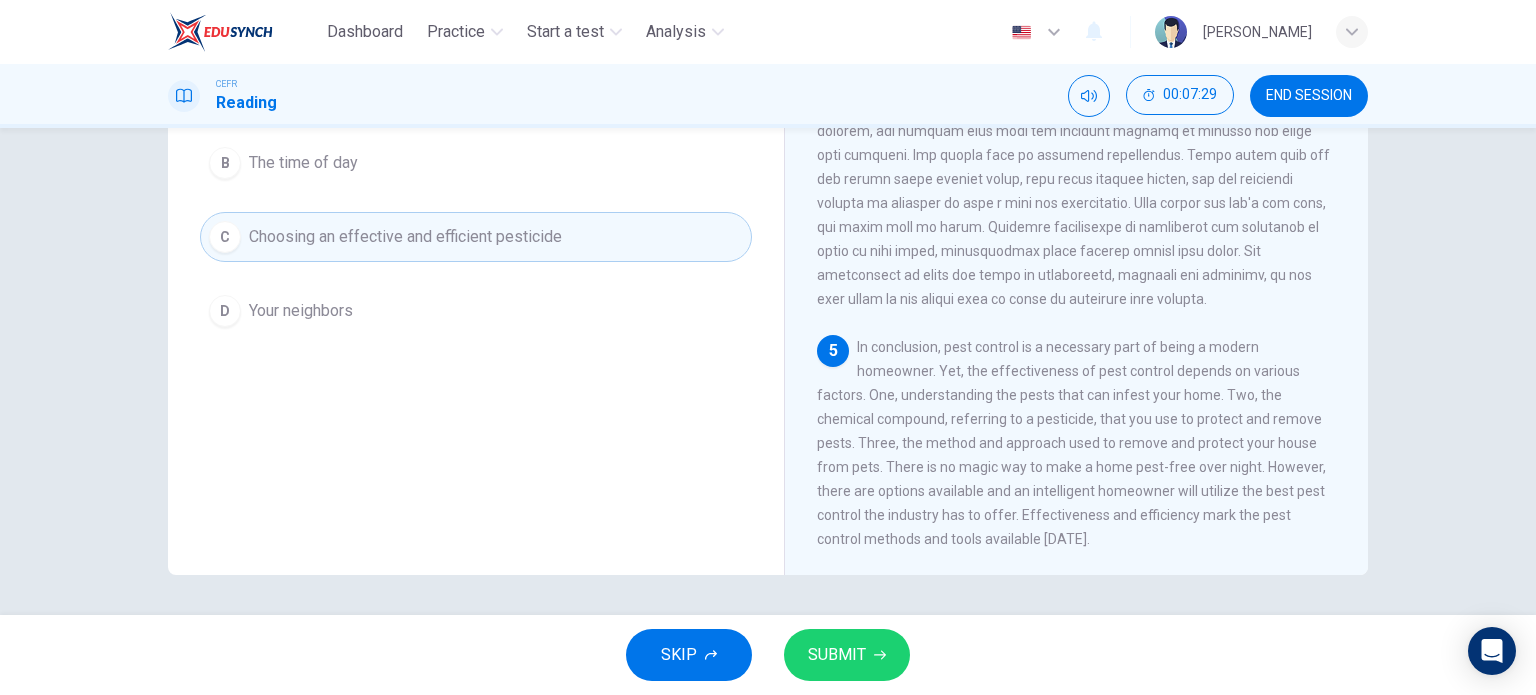 click on "SUBMIT" at bounding box center [847, 655] 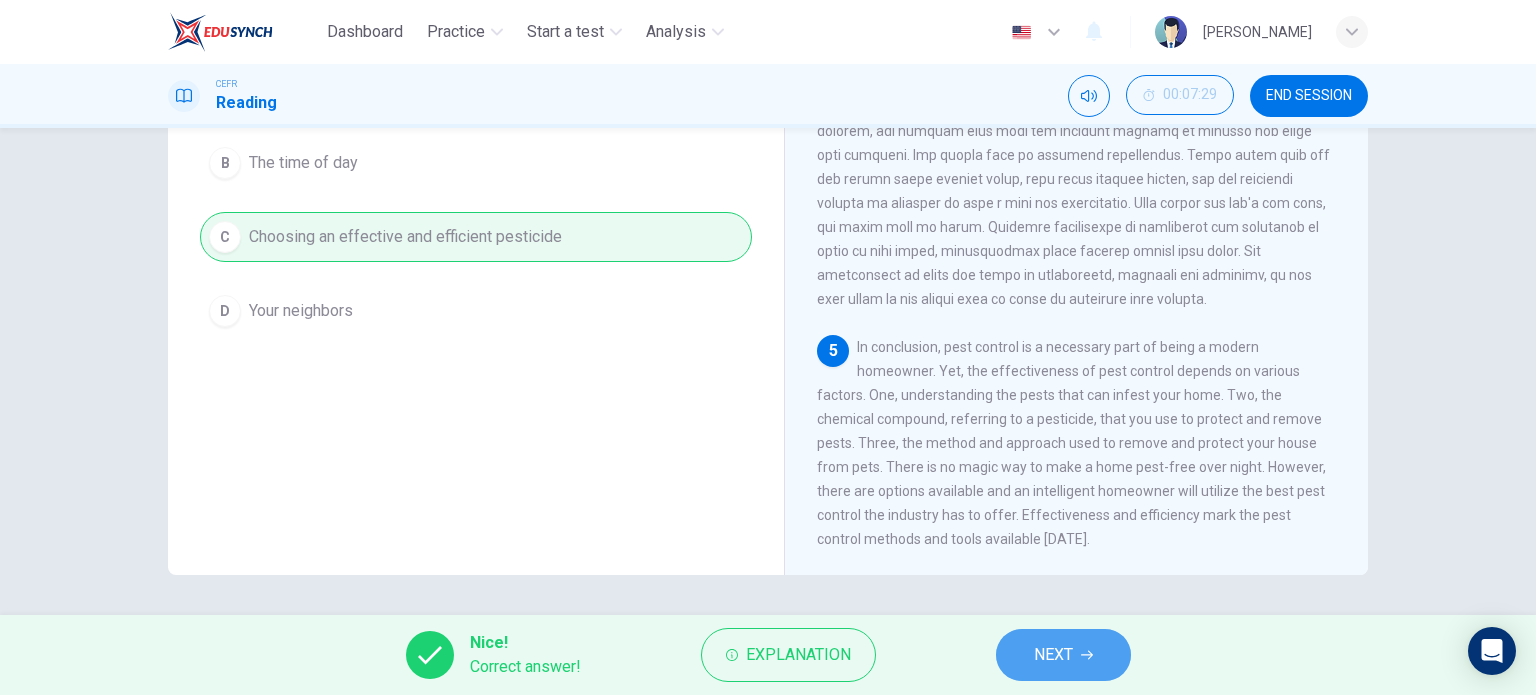 click on "NEXT" at bounding box center [1063, 655] 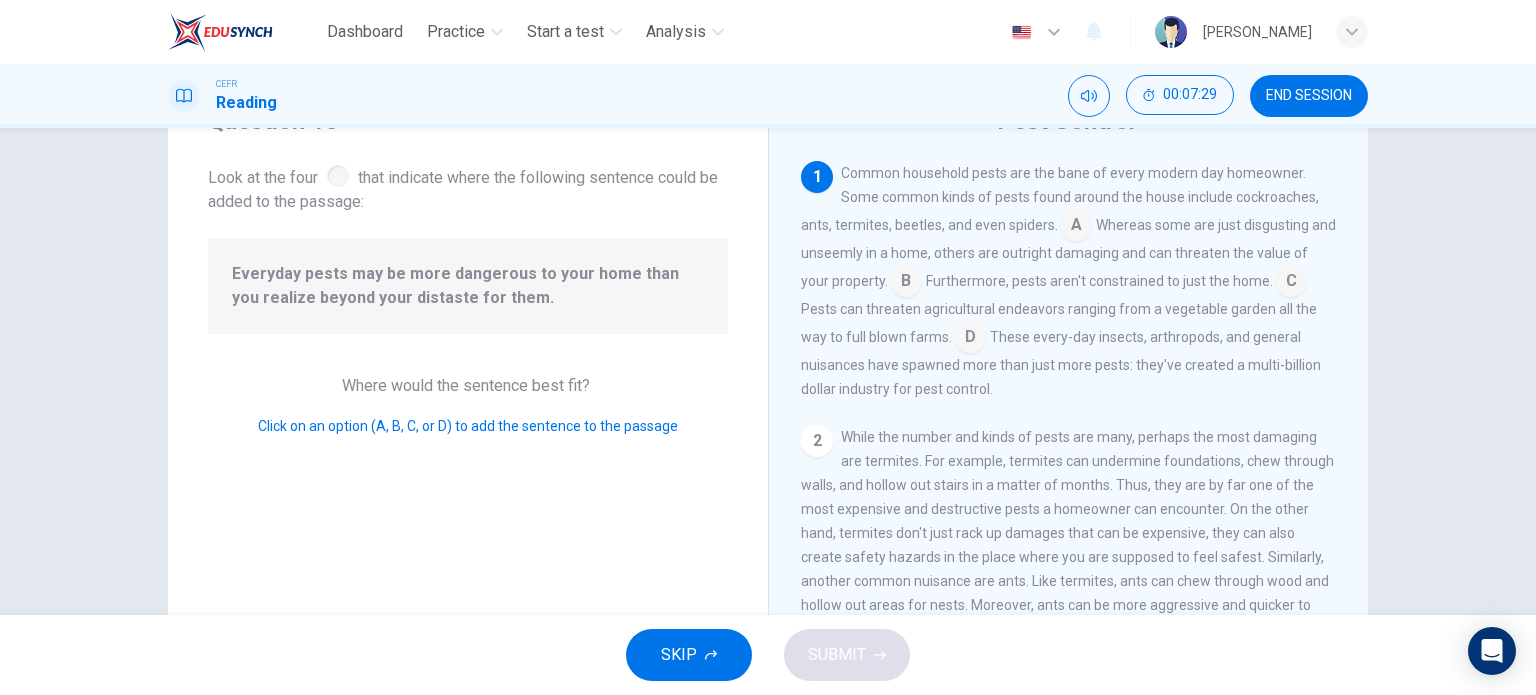 scroll, scrollTop: 88, scrollLeft: 0, axis: vertical 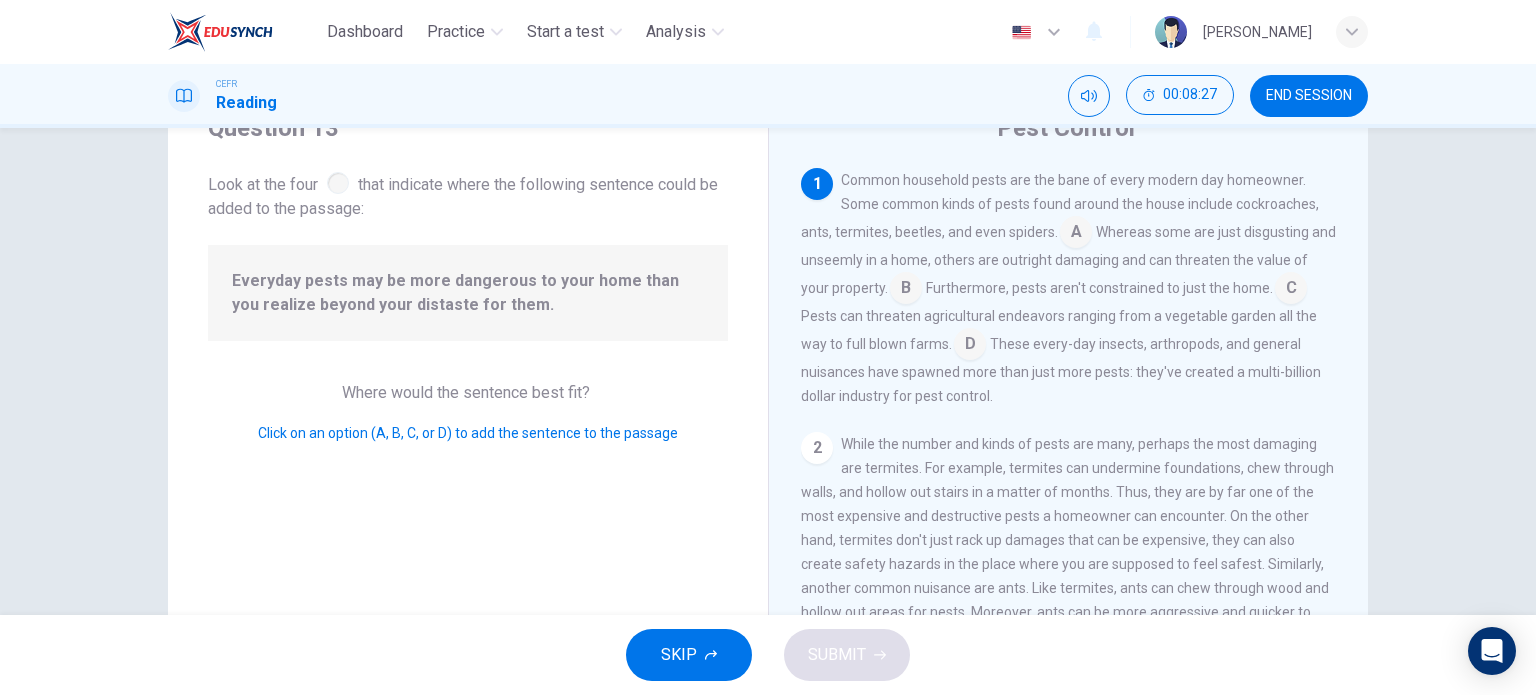 click at bounding box center (1076, 234) 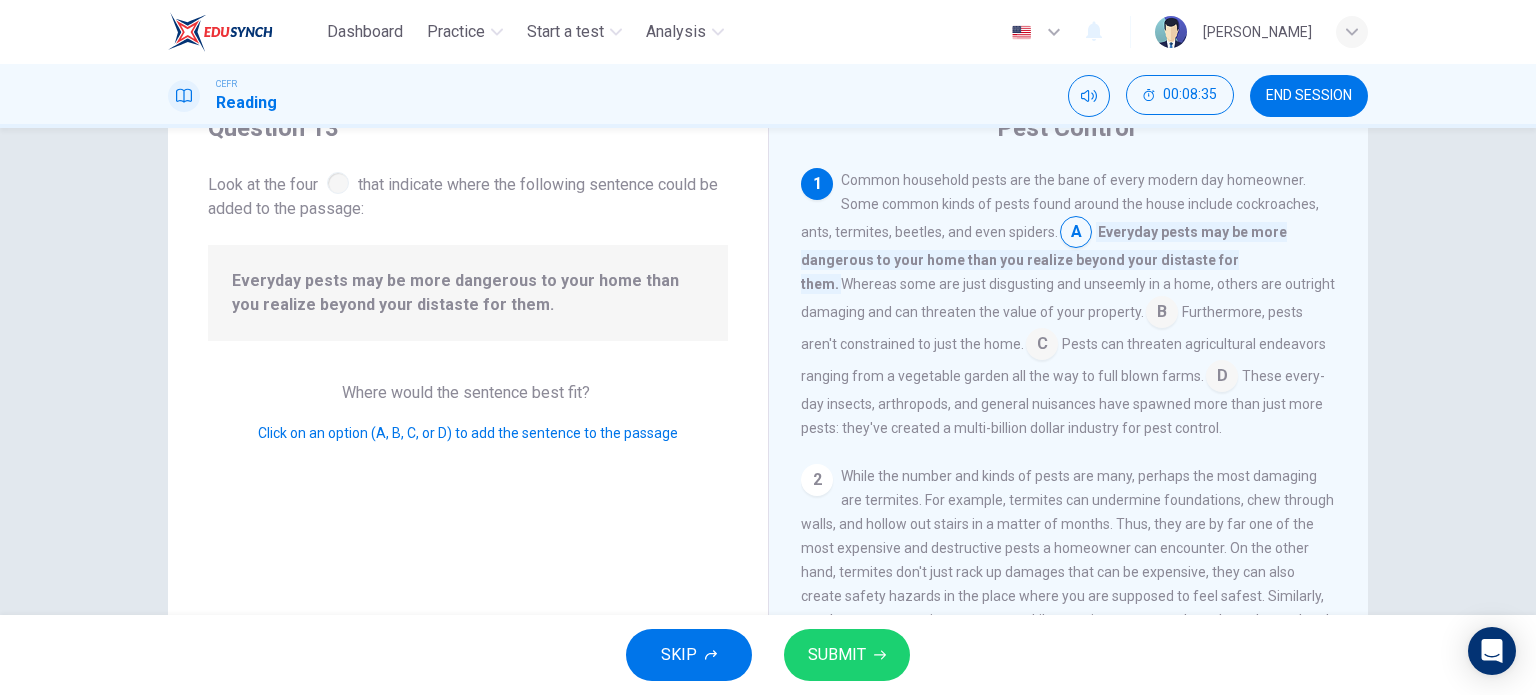 click at bounding box center (1076, 234) 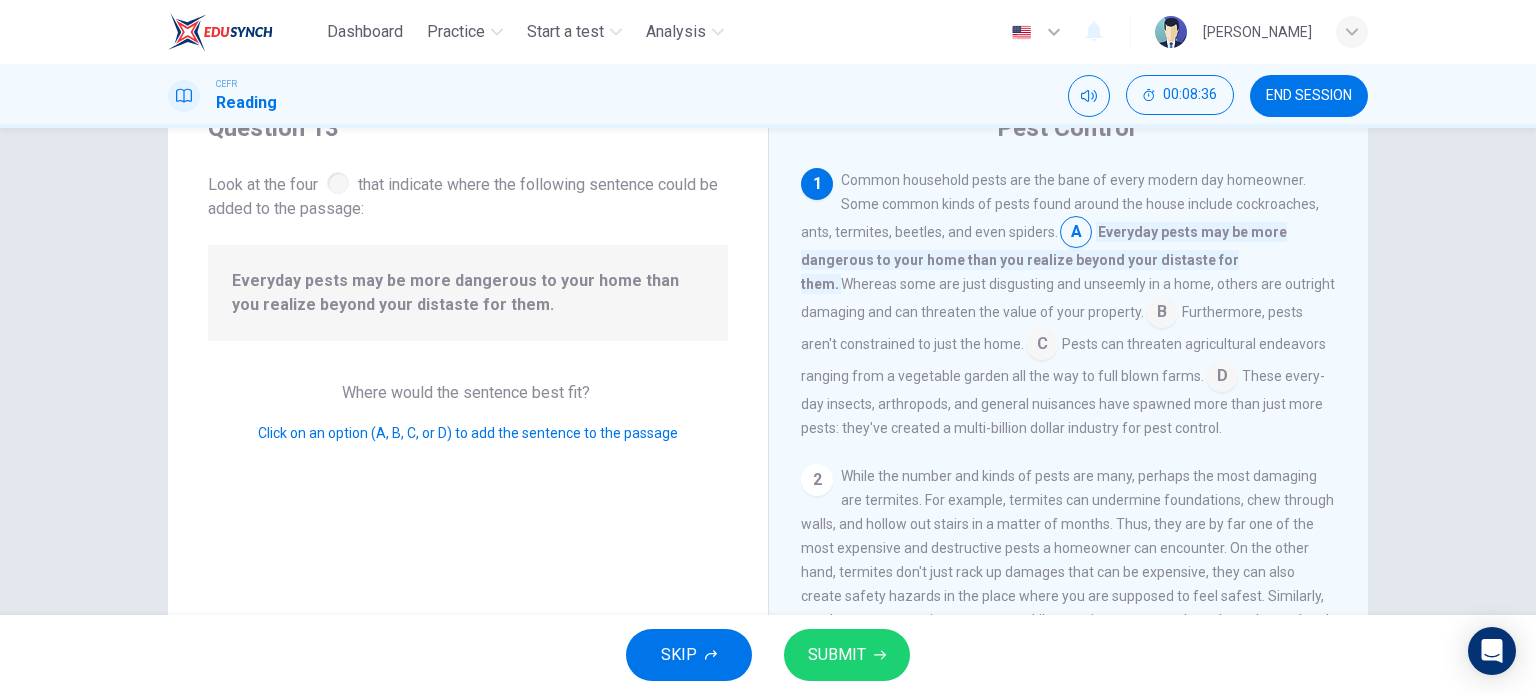 click at bounding box center (1076, 234) 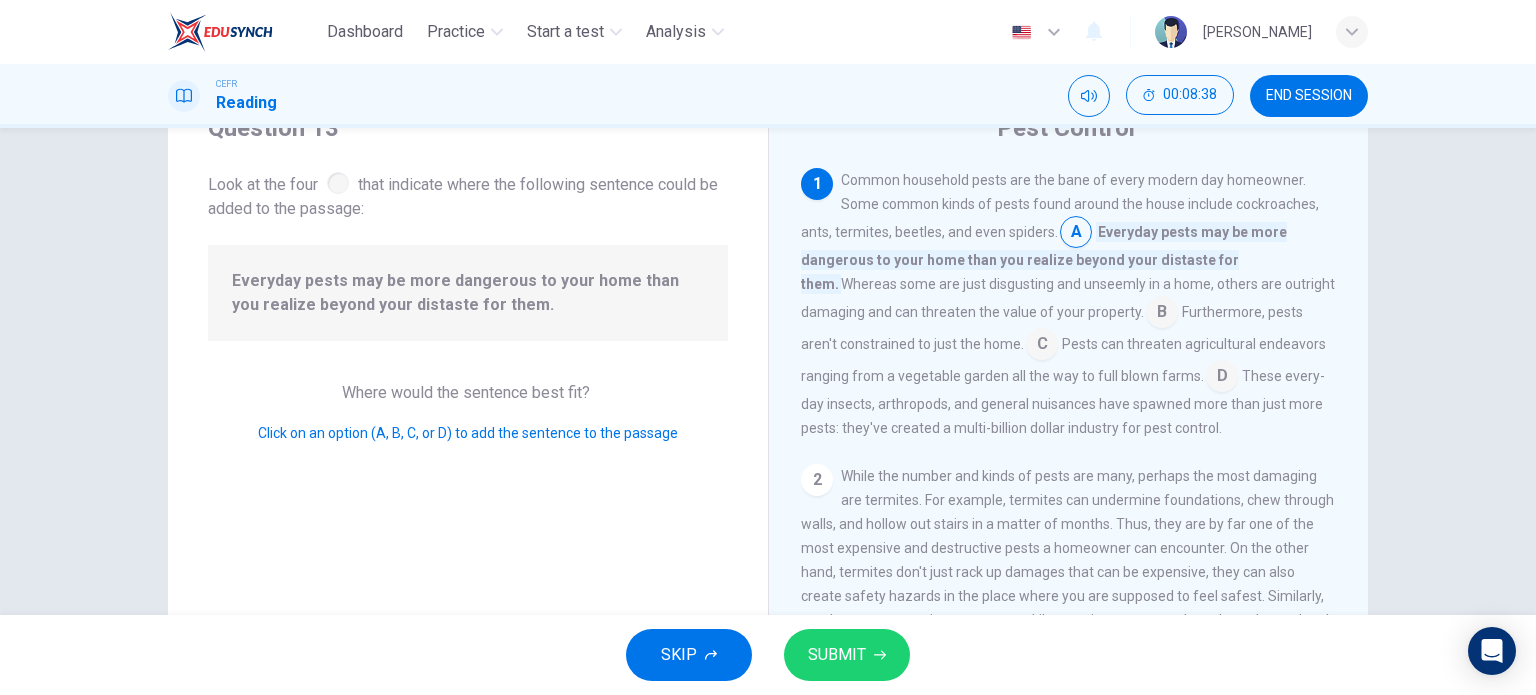 click on "Everyday pests may be more dangerous to your home than you realize beyond your distaste for them." at bounding box center [1044, 258] 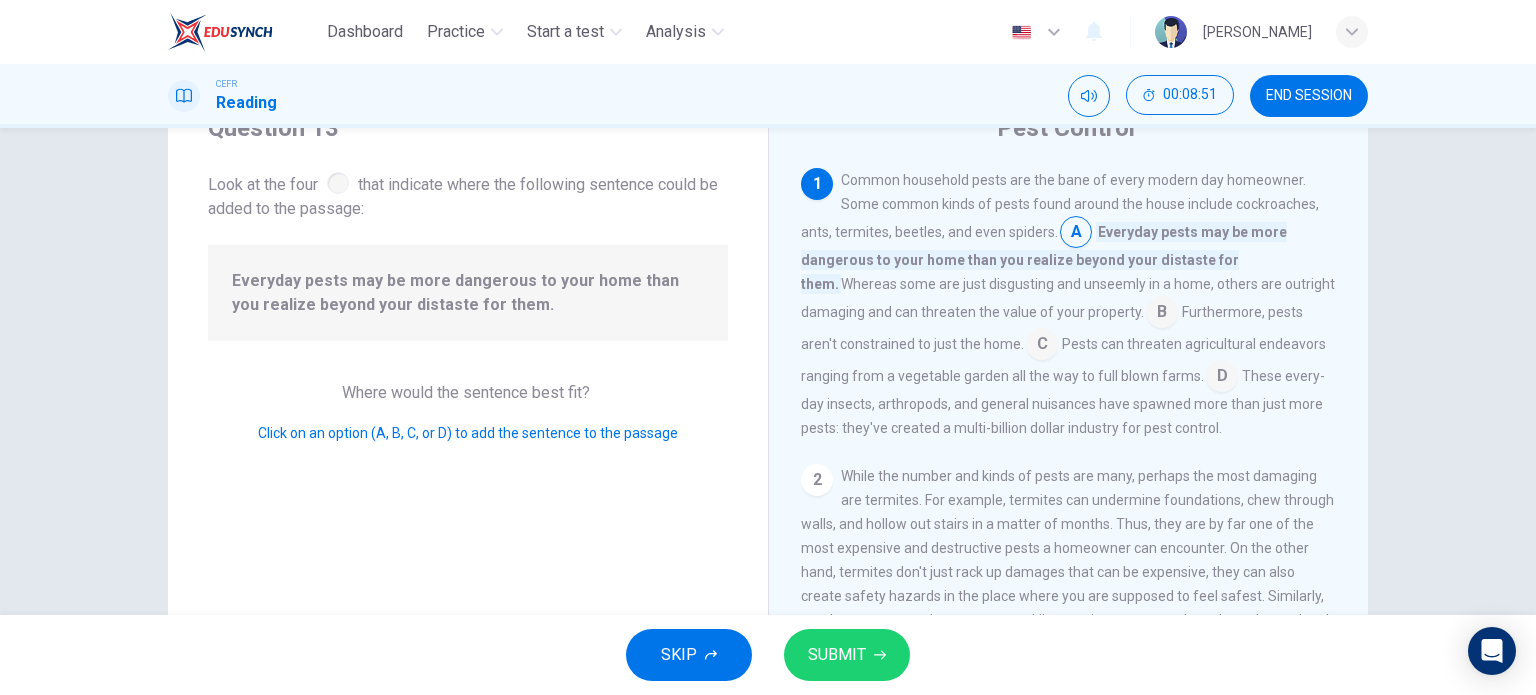 click at bounding box center [1222, 378] 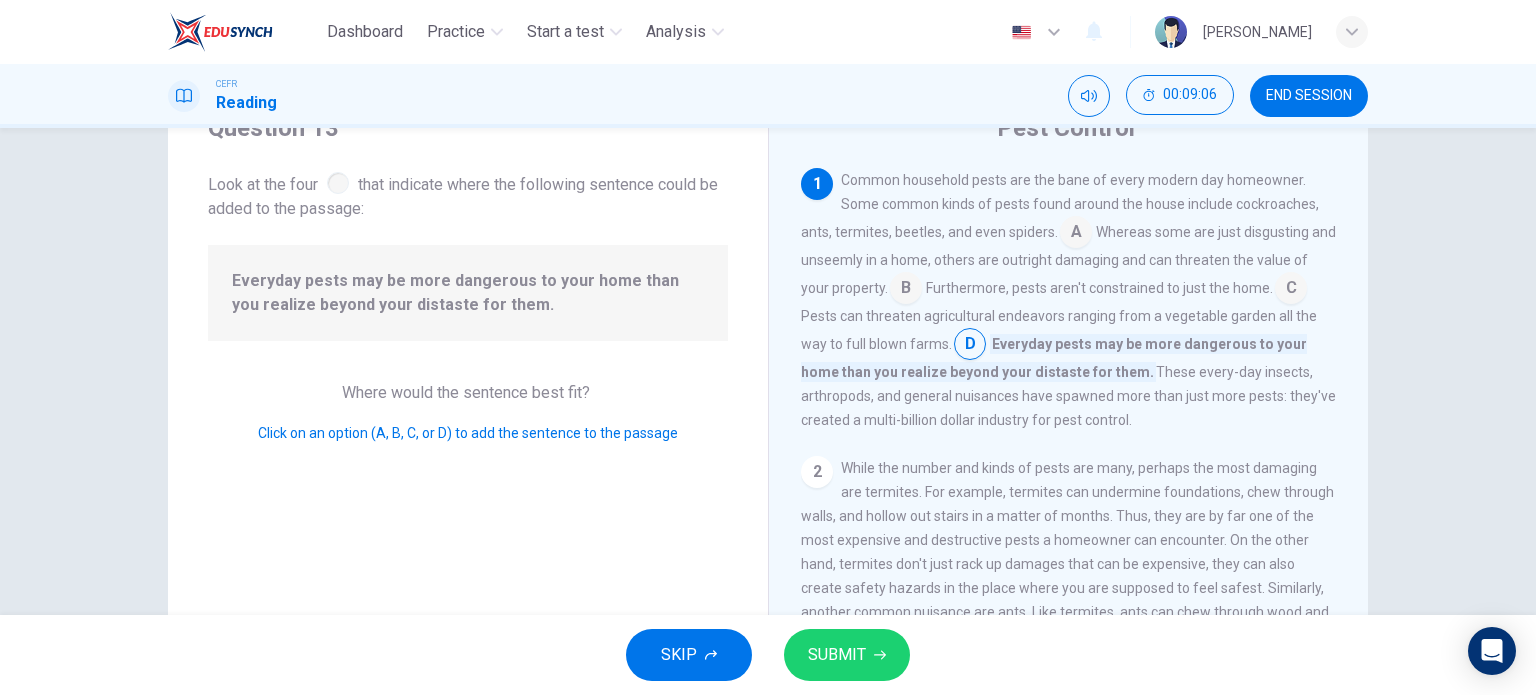 click on "SUBMIT" at bounding box center [847, 655] 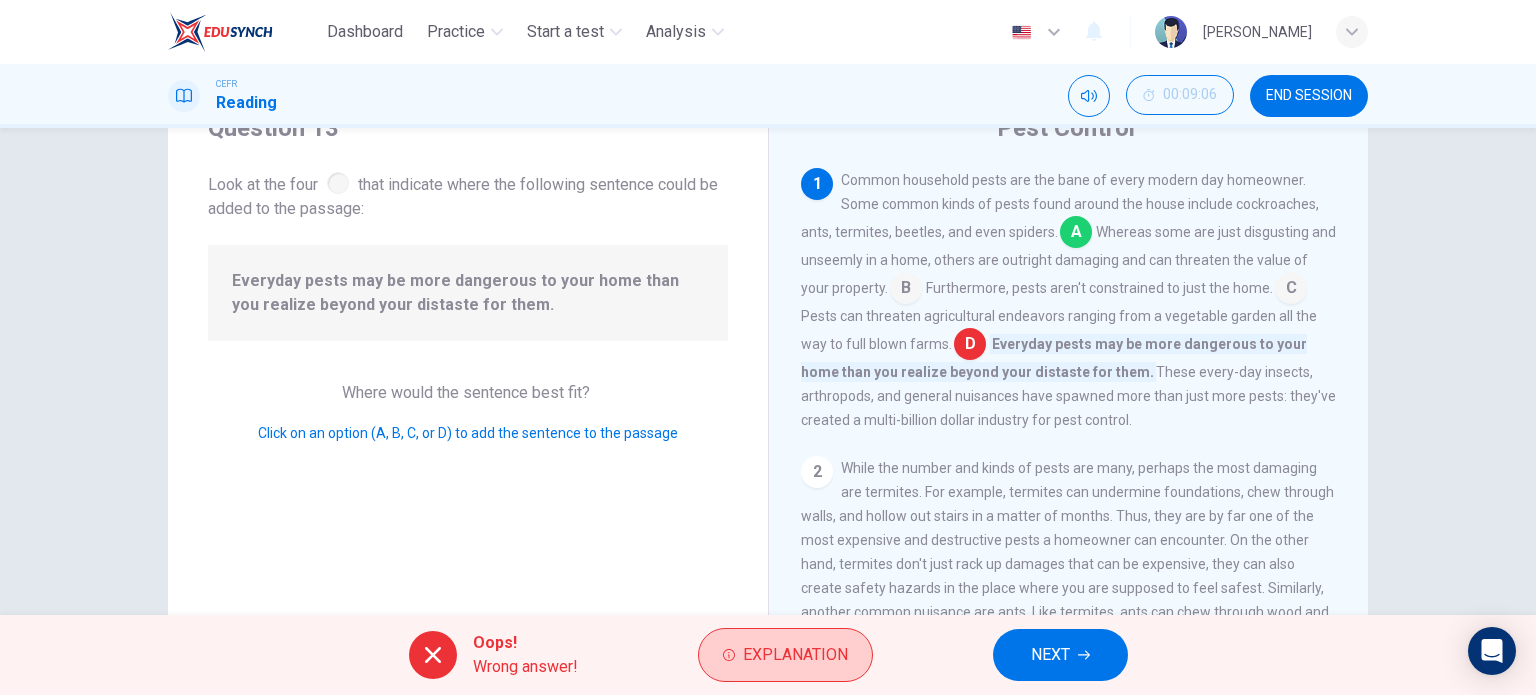 click on "Explanation" at bounding box center [795, 655] 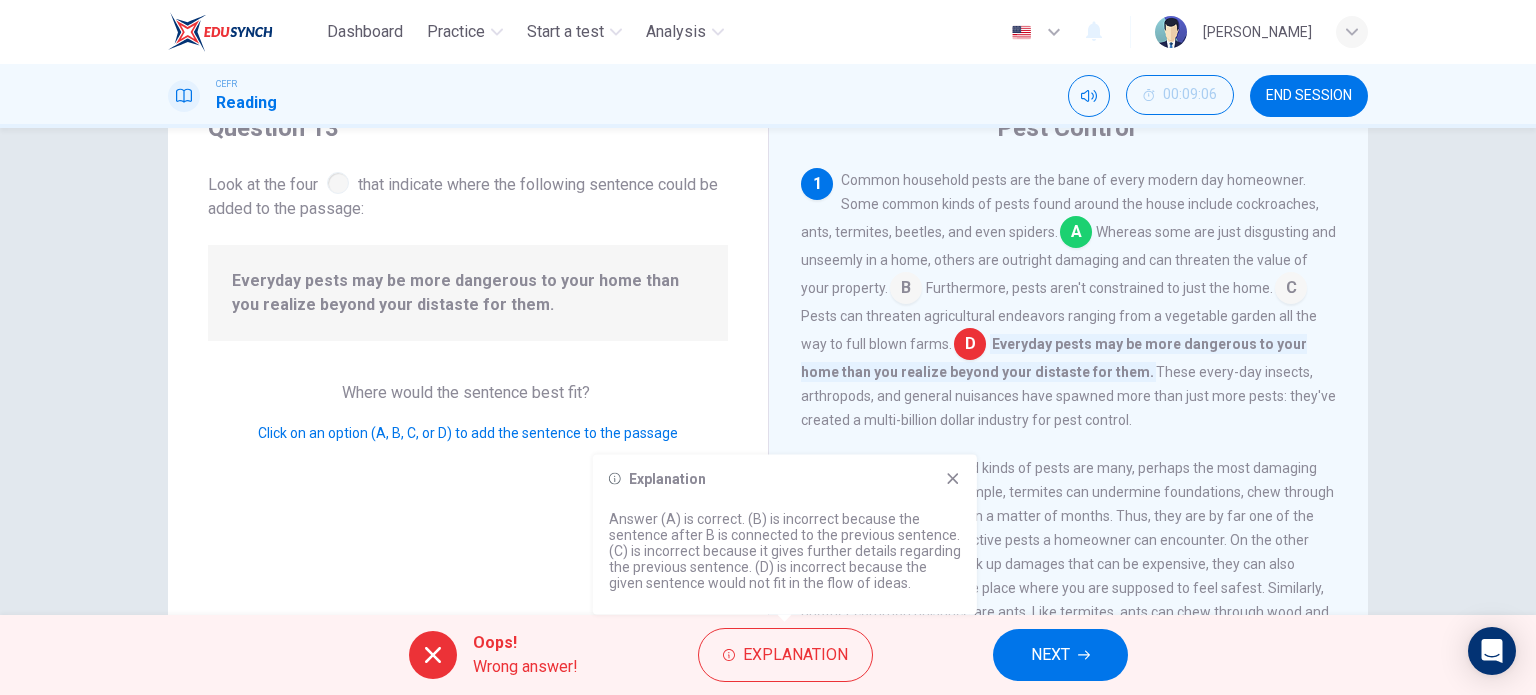 click 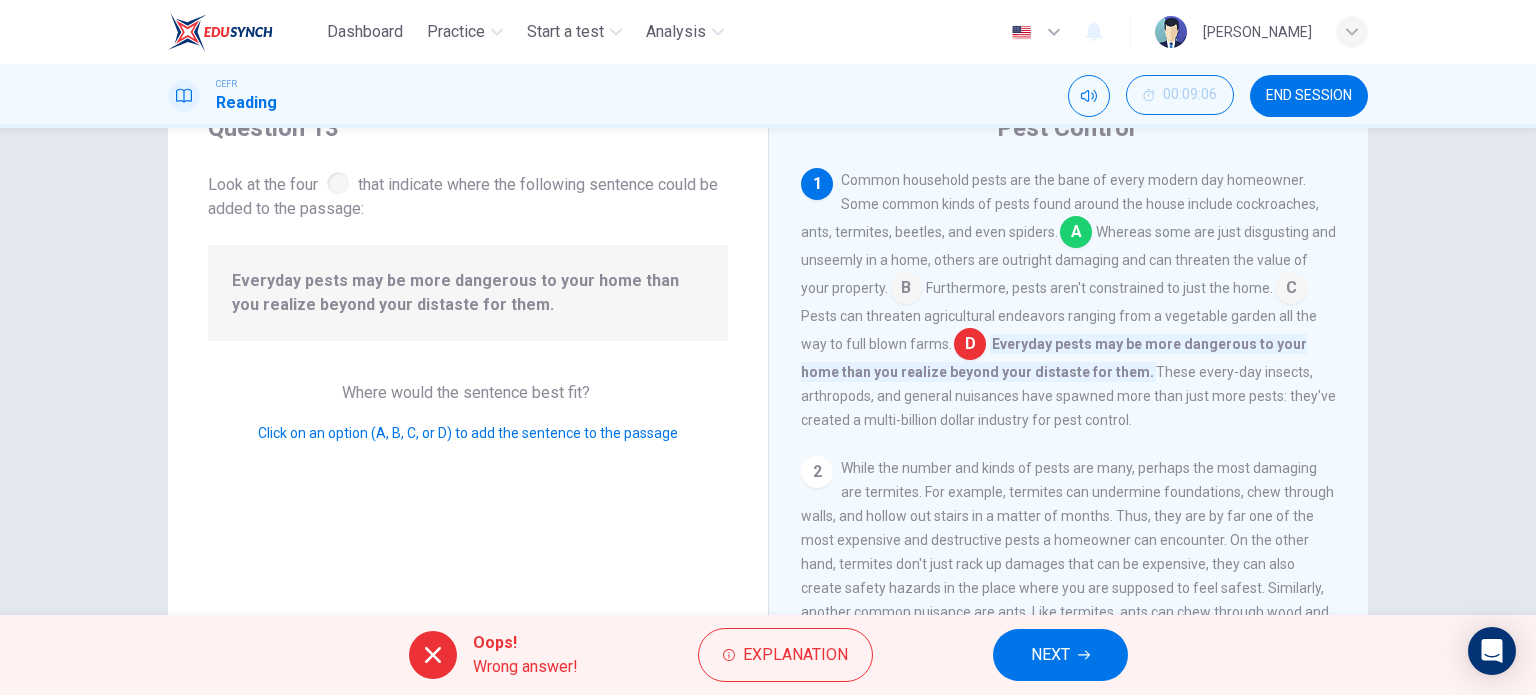 click on "NEXT" at bounding box center [1060, 655] 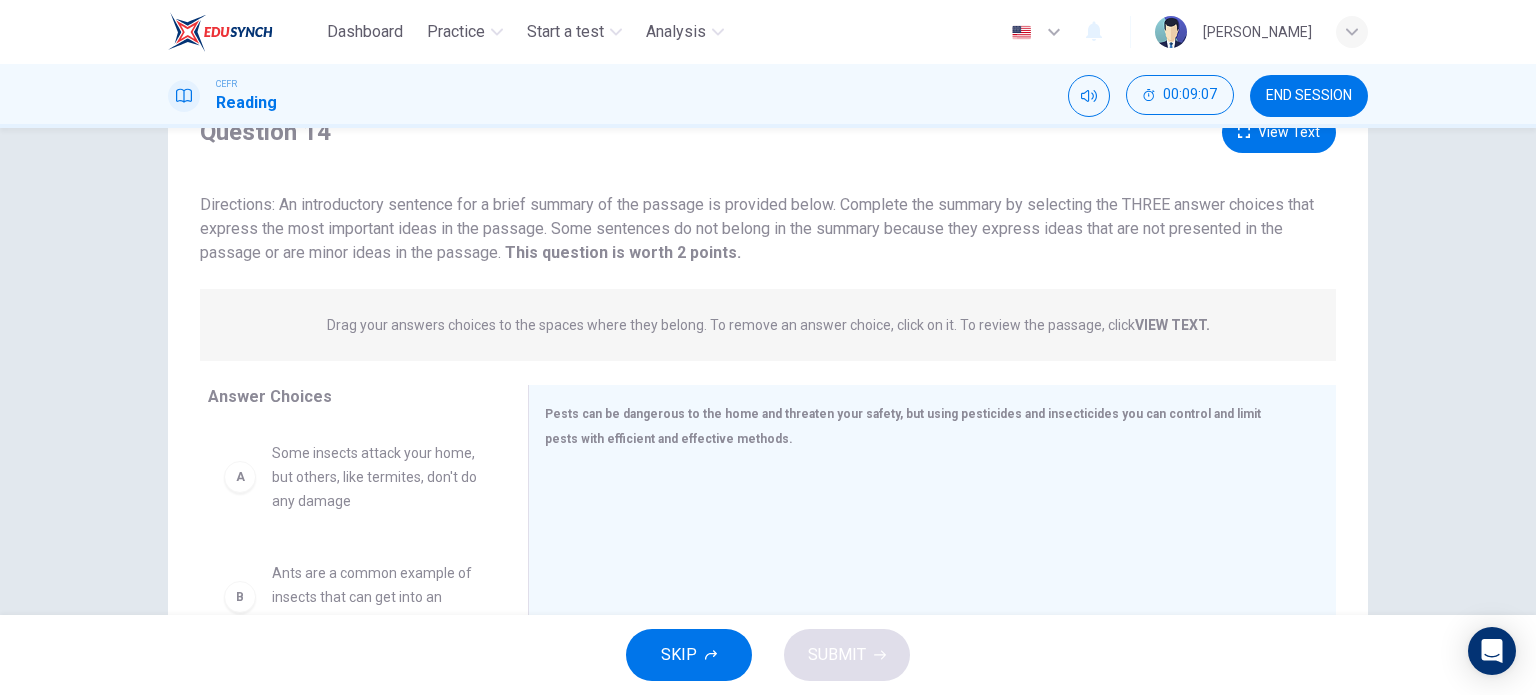 click on "Question 14 View Text Directions: An introductory sentence for a brief summary of the passage is provided below. Complete the summary by selecting the THREE answer choices that express the most important ideas in the passage. Some sentences do not belong in the summary because they express ideas that are not presented in the passage or are minor ideas in the passage.   This question is worth 2 points. This question is worth 2 points. Drag your answers choices to the spaces where they belong. To remove an answer choice, click on it. To review the passage, click   VIEW TEXT. Click on the answer choices below to select your answers. To remove an answer choice, go to the Answers tab and click on it. To review the passage, click the PASSAGE tab. A Some insects attack your home, but others, like termites, don't do any damage B Ants are a common example of insects that can get into an unprotected home C Pesticides use toxic chemical compounds to kill and prevent pests in the home D E F Answer Choices A B C D E F 1 2" at bounding box center [768, 427] 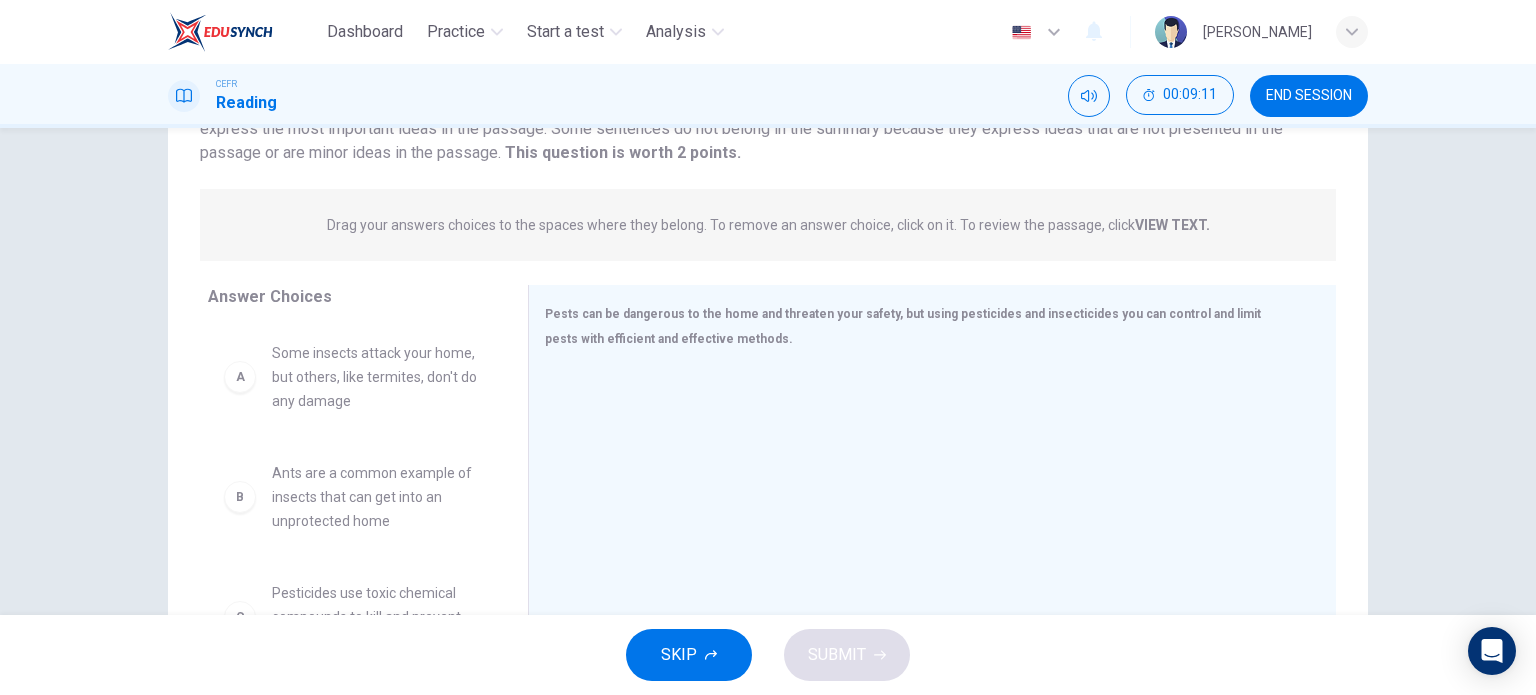 scroll, scrollTop: 288, scrollLeft: 0, axis: vertical 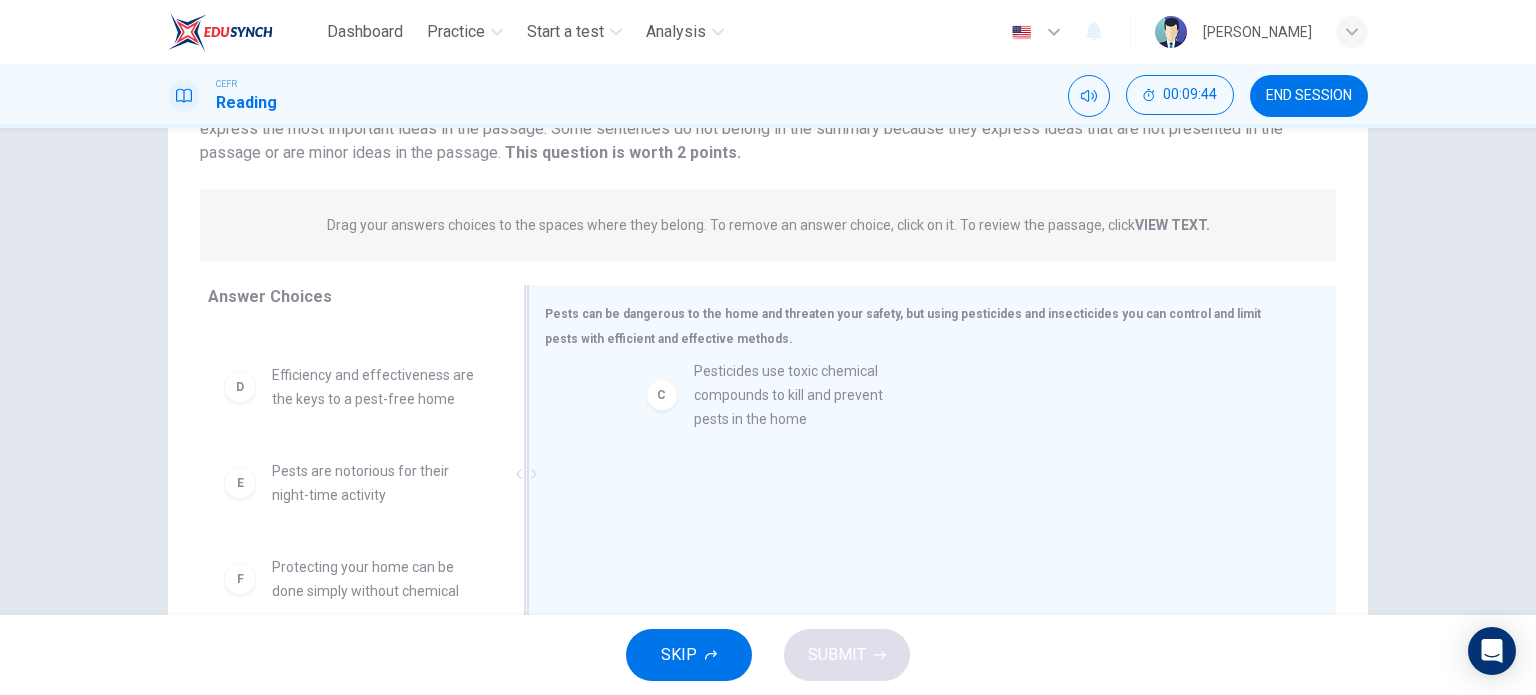 drag, startPoint x: 415, startPoint y: 412, endPoint x: 851, endPoint y: 414, distance: 436.00458 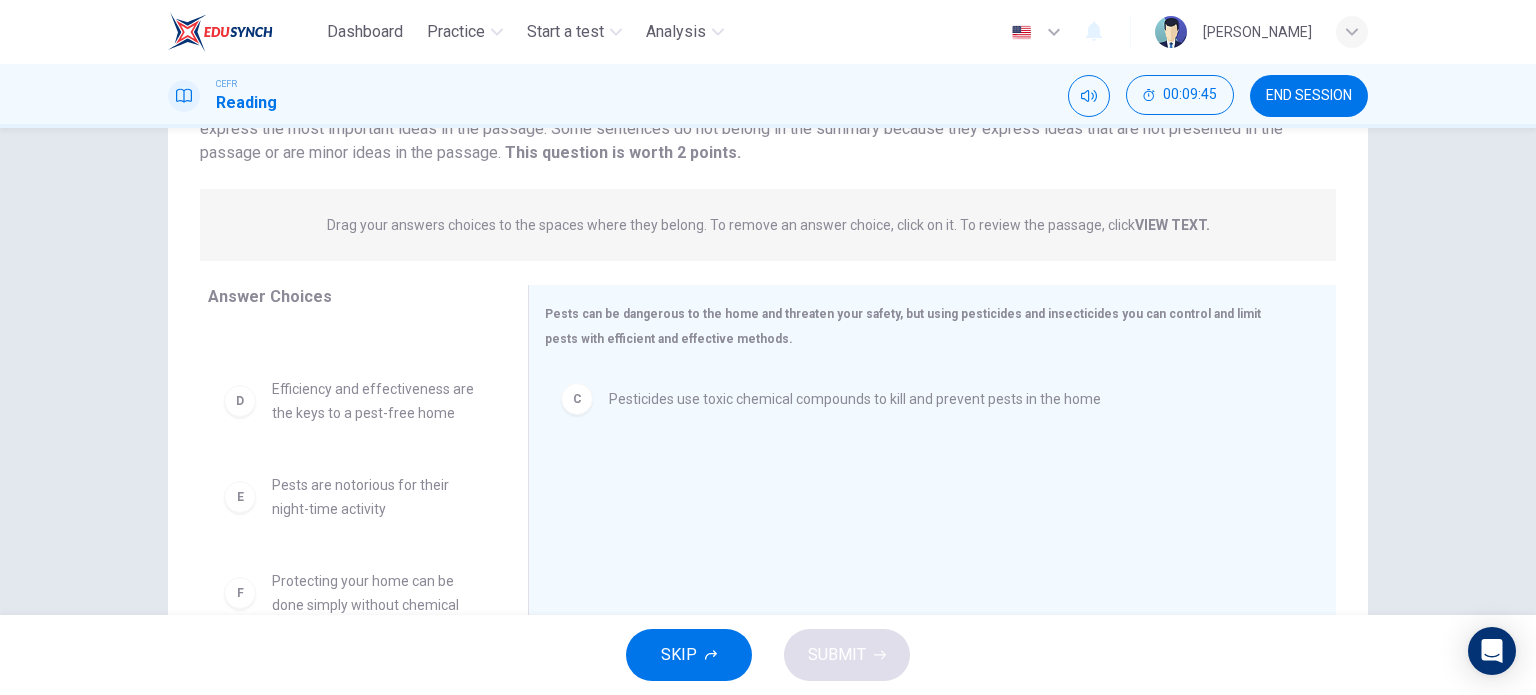 scroll, scrollTop: 204, scrollLeft: 0, axis: vertical 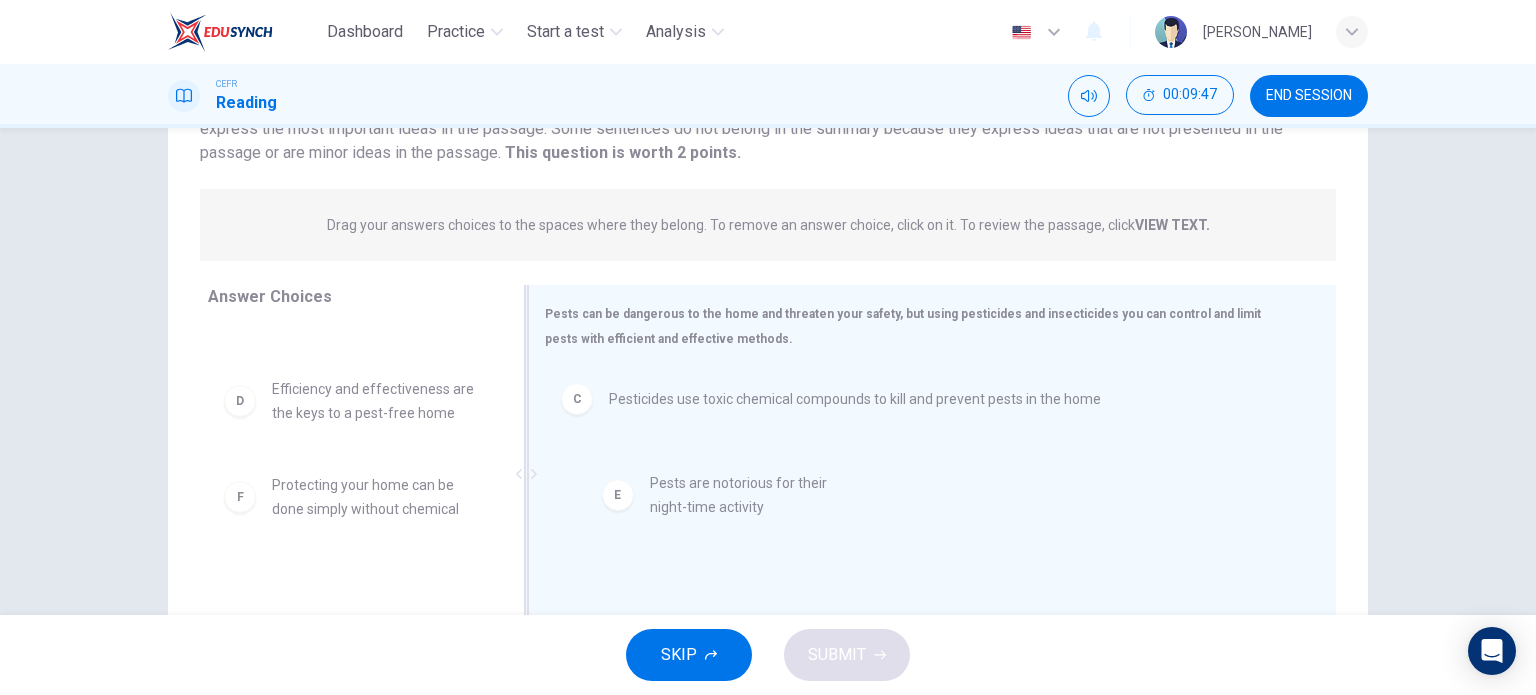 drag, startPoint x: 403, startPoint y: 503, endPoint x: 800, endPoint y: 491, distance: 397.1813 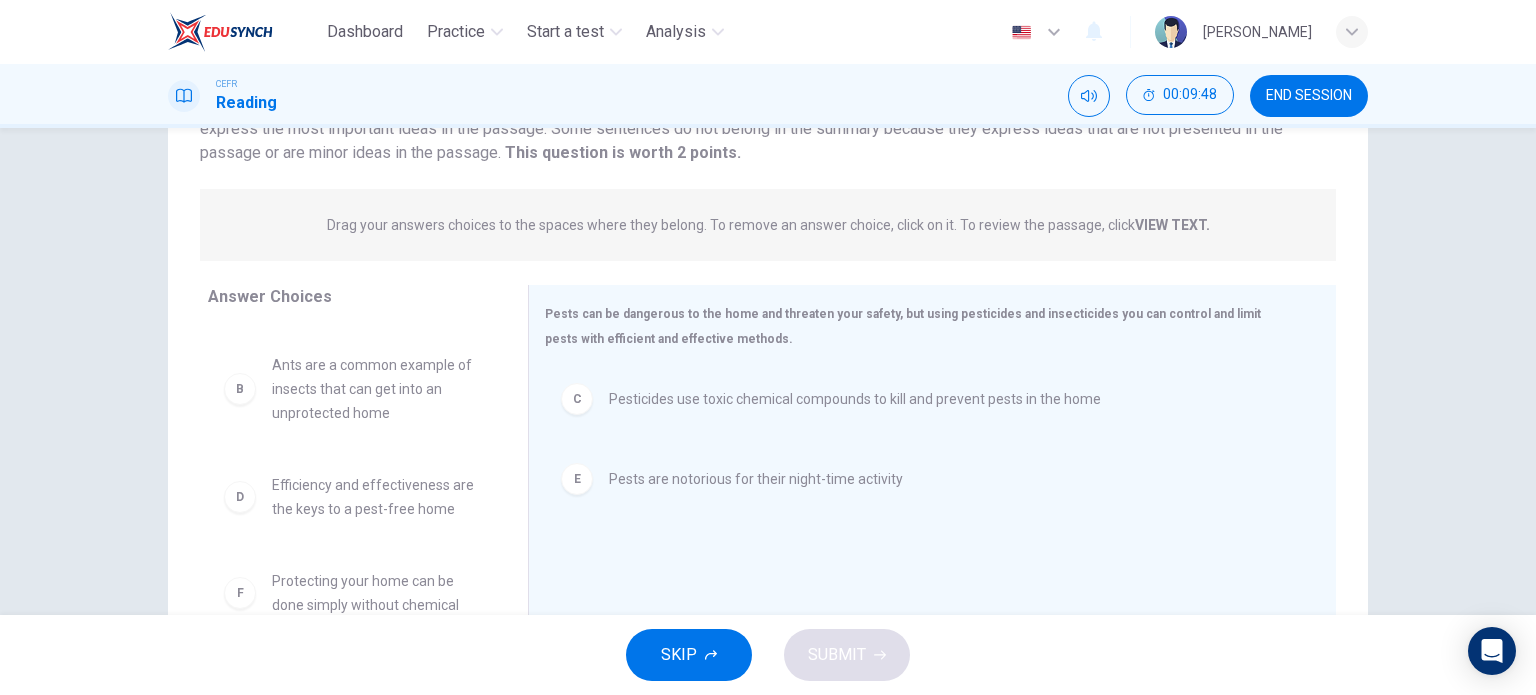 scroll, scrollTop: 108, scrollLeft: 0, axis: vertical 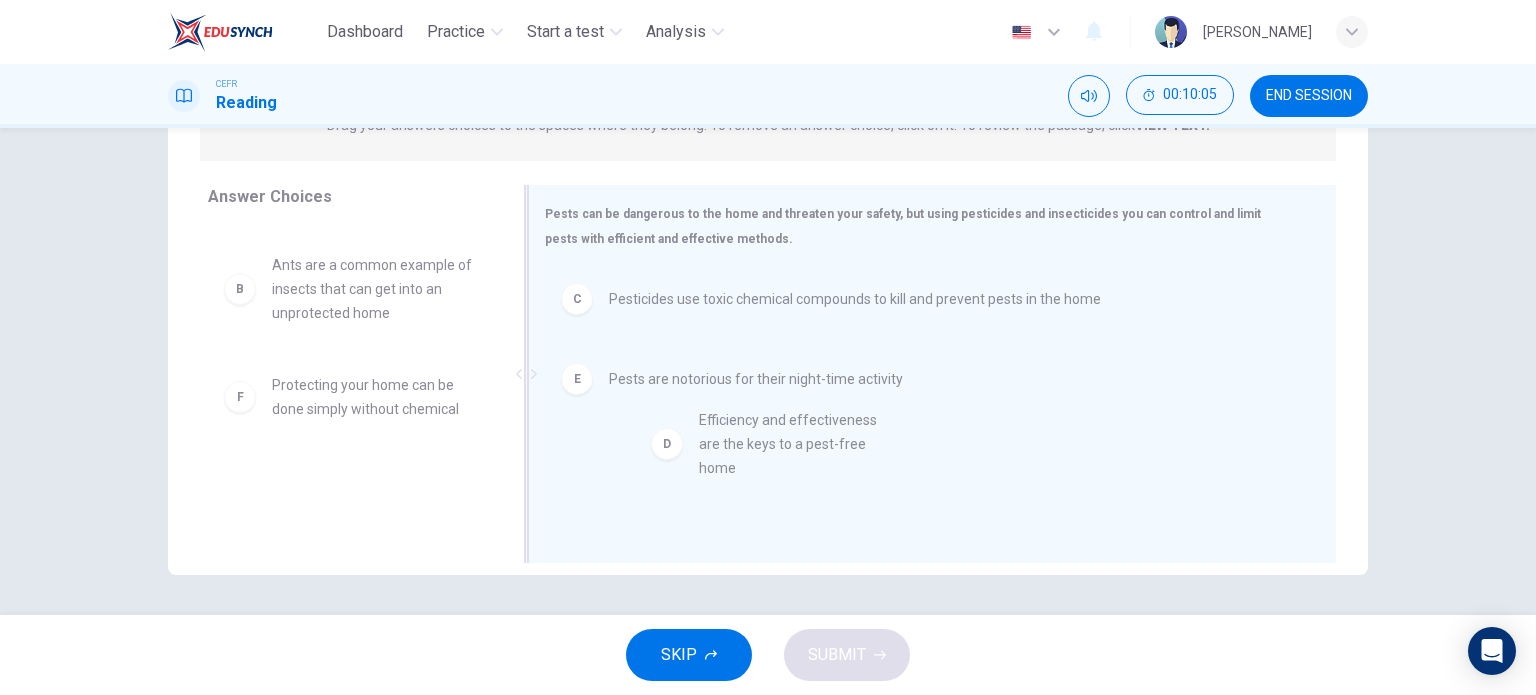 drag, startPoint x: 395, startPoint y: 411, endPoint x: 848, endPoint y: 451, distance: 454.76257 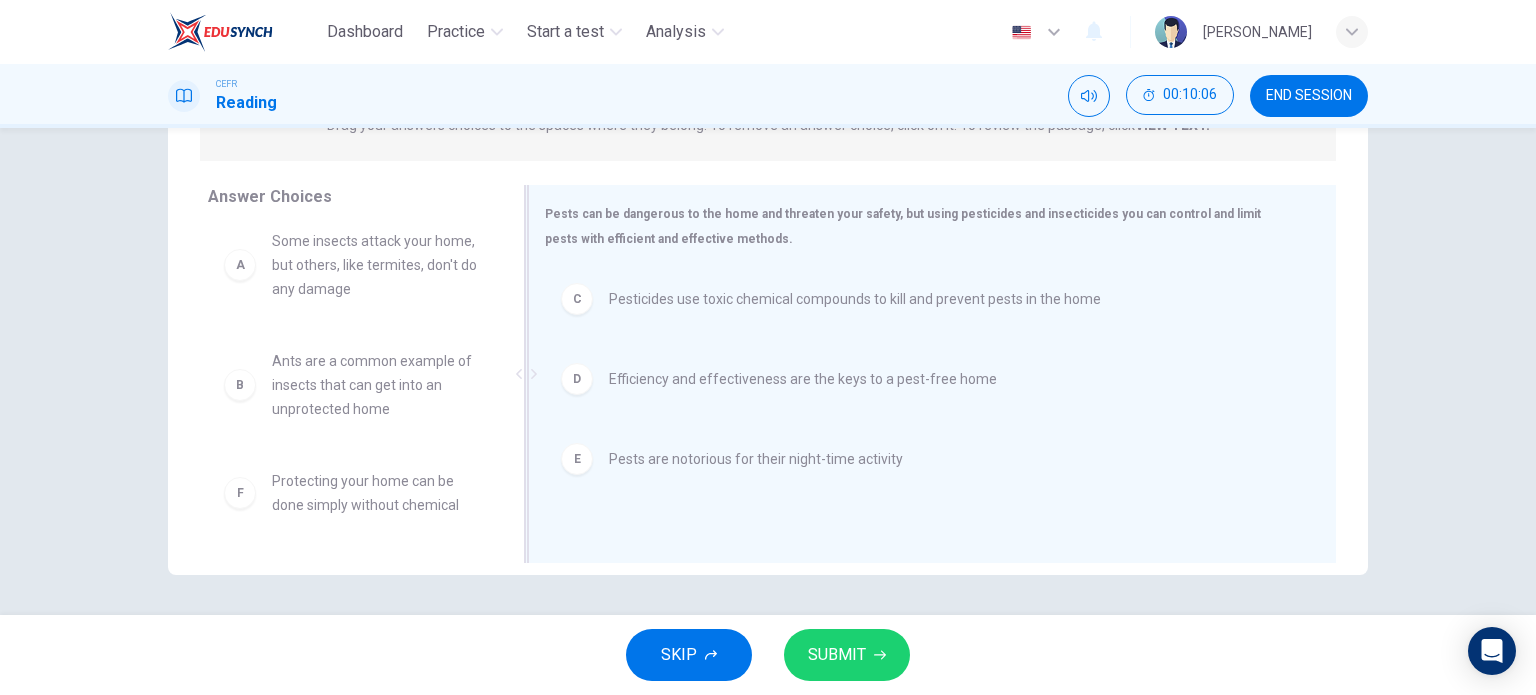 scroll, scrollTop: 12, scrollLeft: 0, axis: vertical 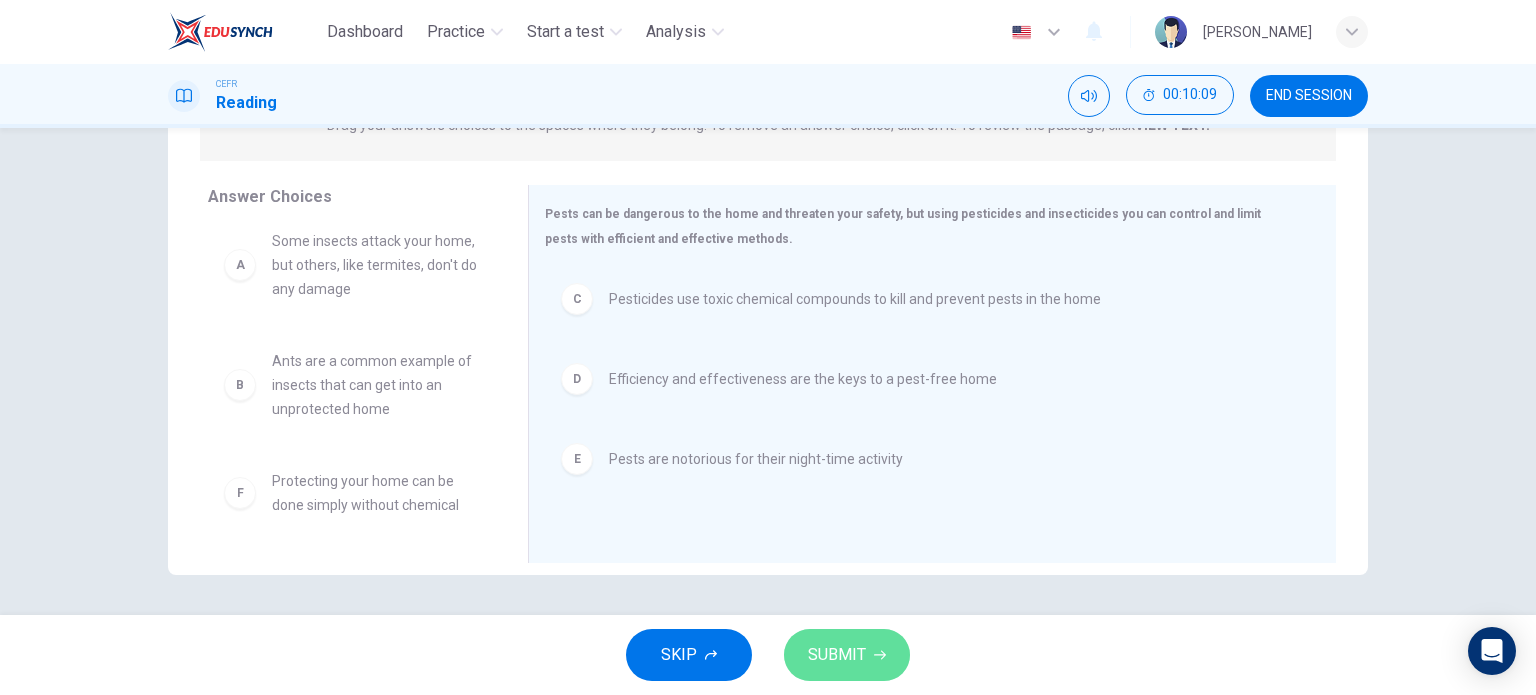 click 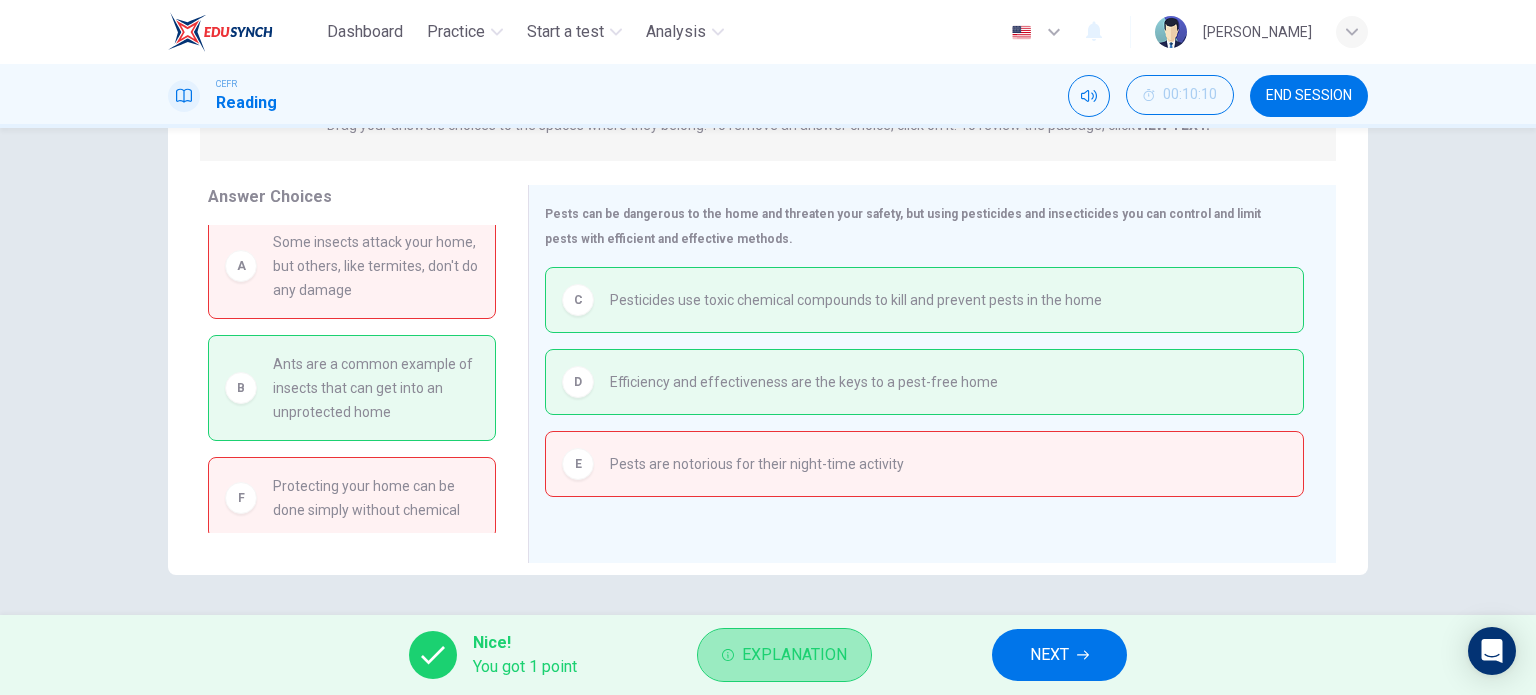 click on "Explanation" at bounding box center [794, 655] 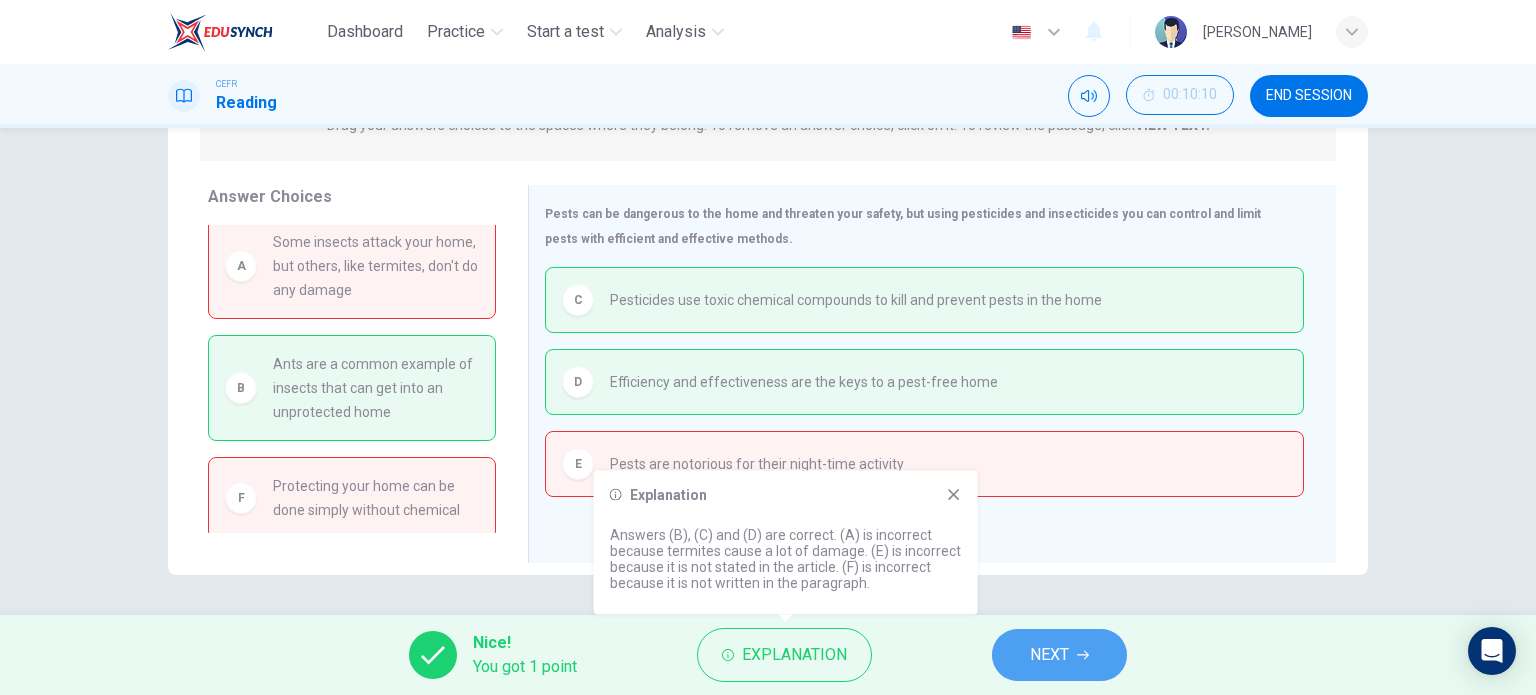 click on "NEXT" at bounding box center [1049, 655] 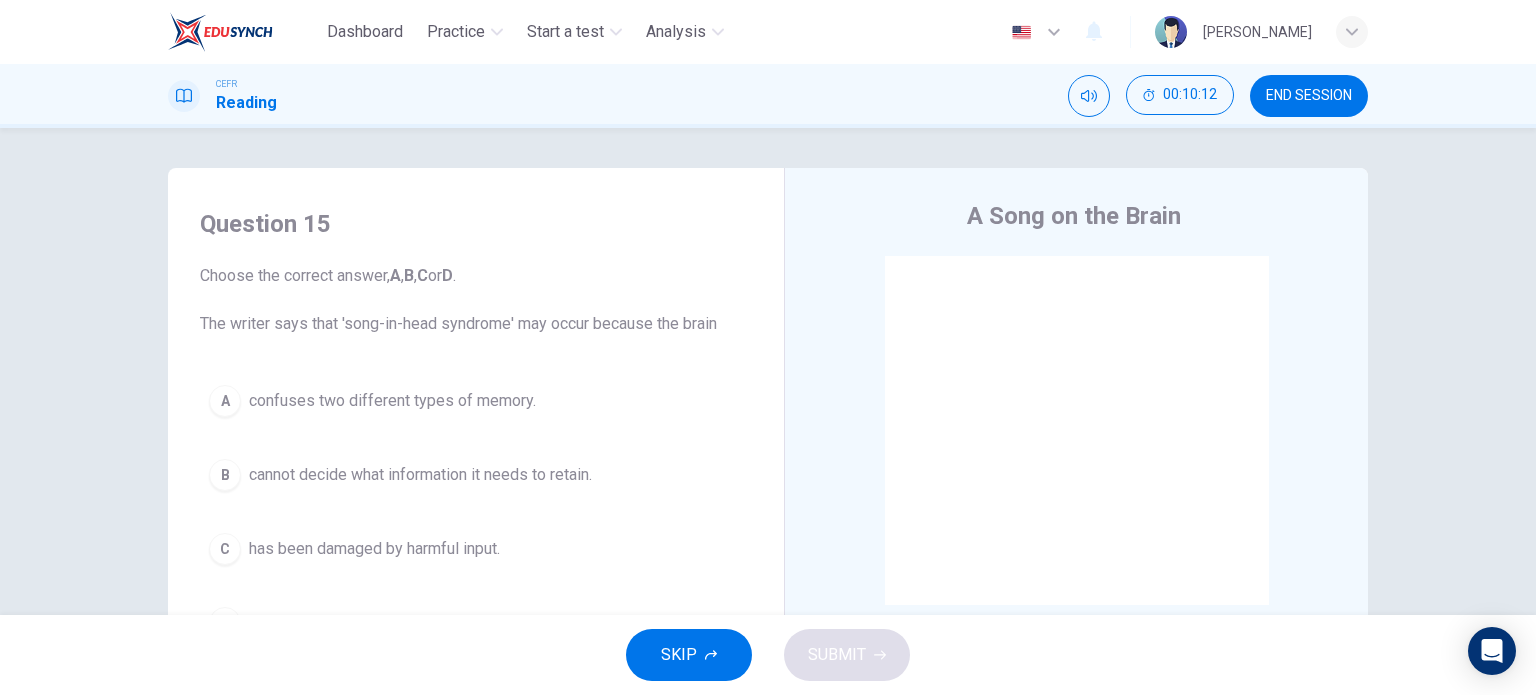 scroll, scrollTop: 100, scrollLeft: 0, axis: vertical 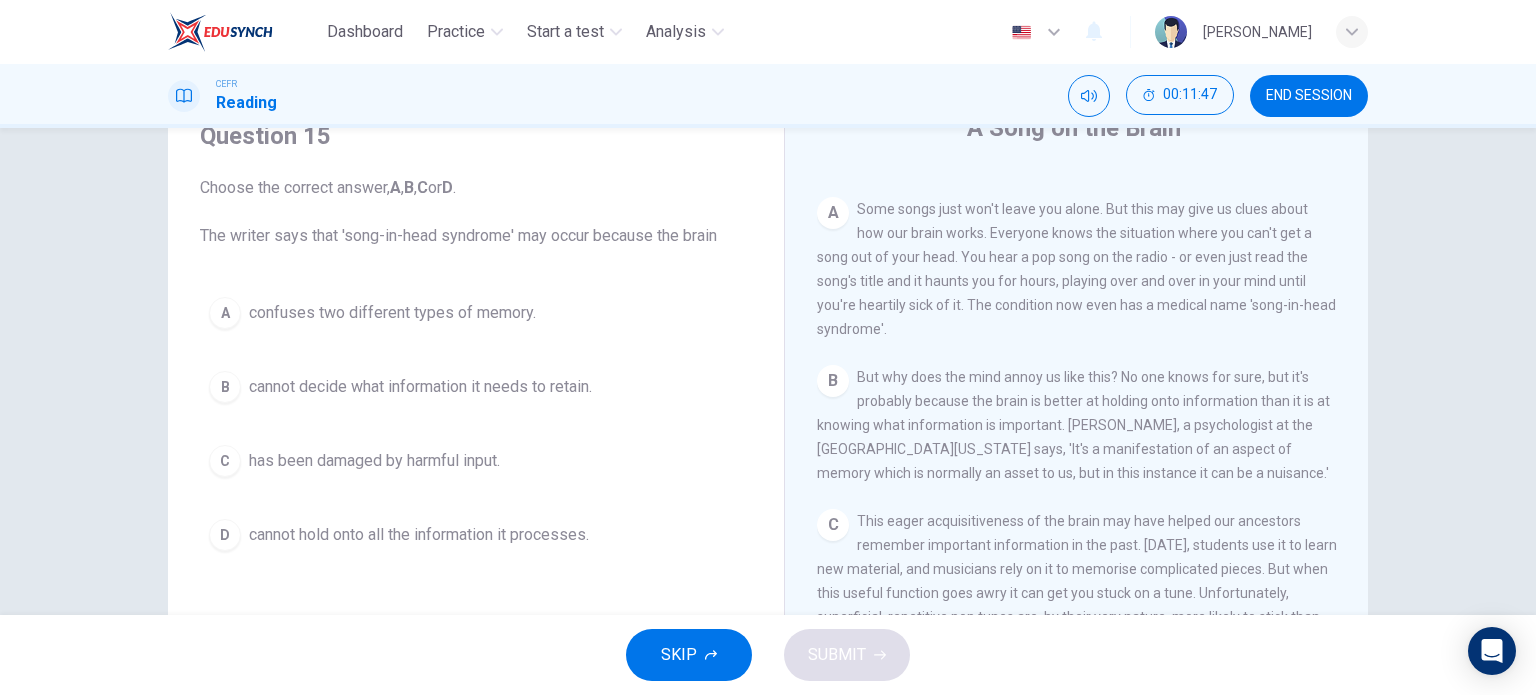 click on "cannot decide what information it needs to retain." at bounding box center [420, 387] 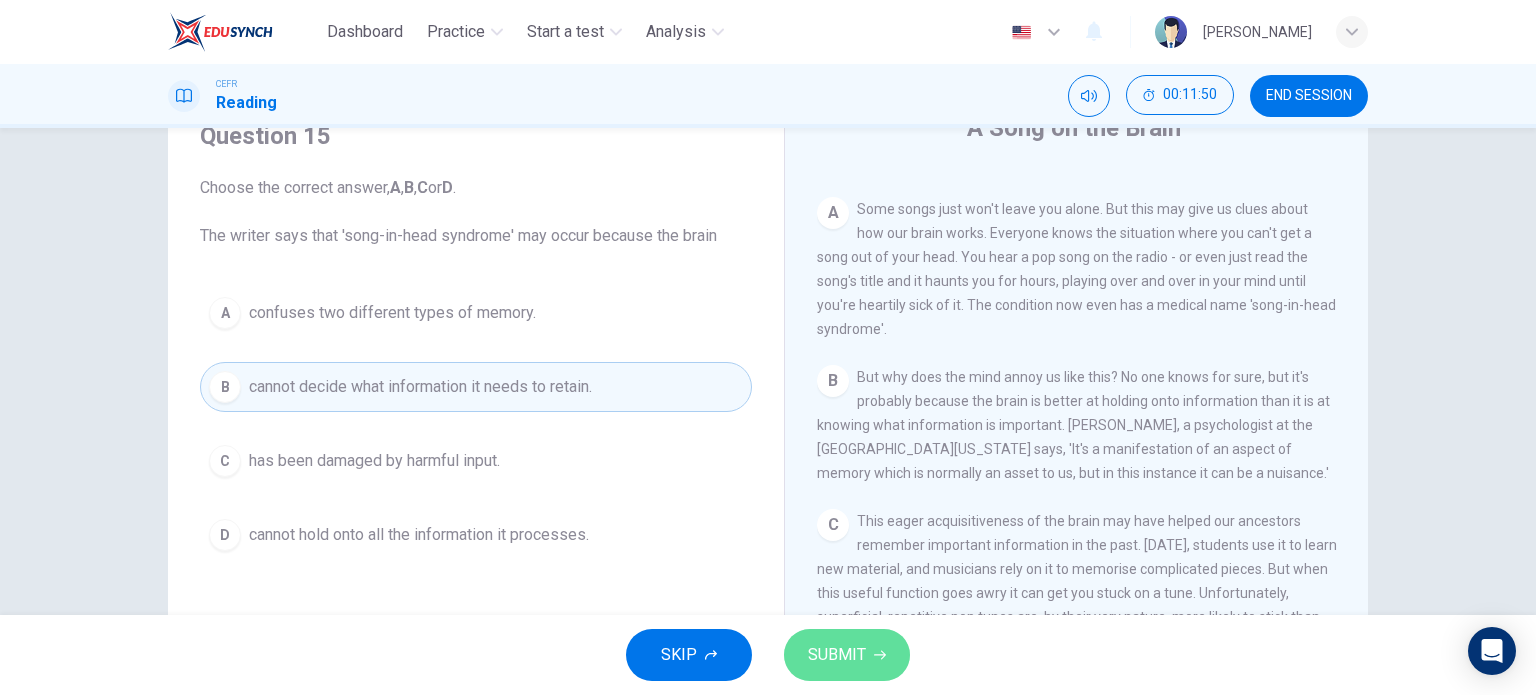 click on "SUBMIT" at bounding box center (837, 655) 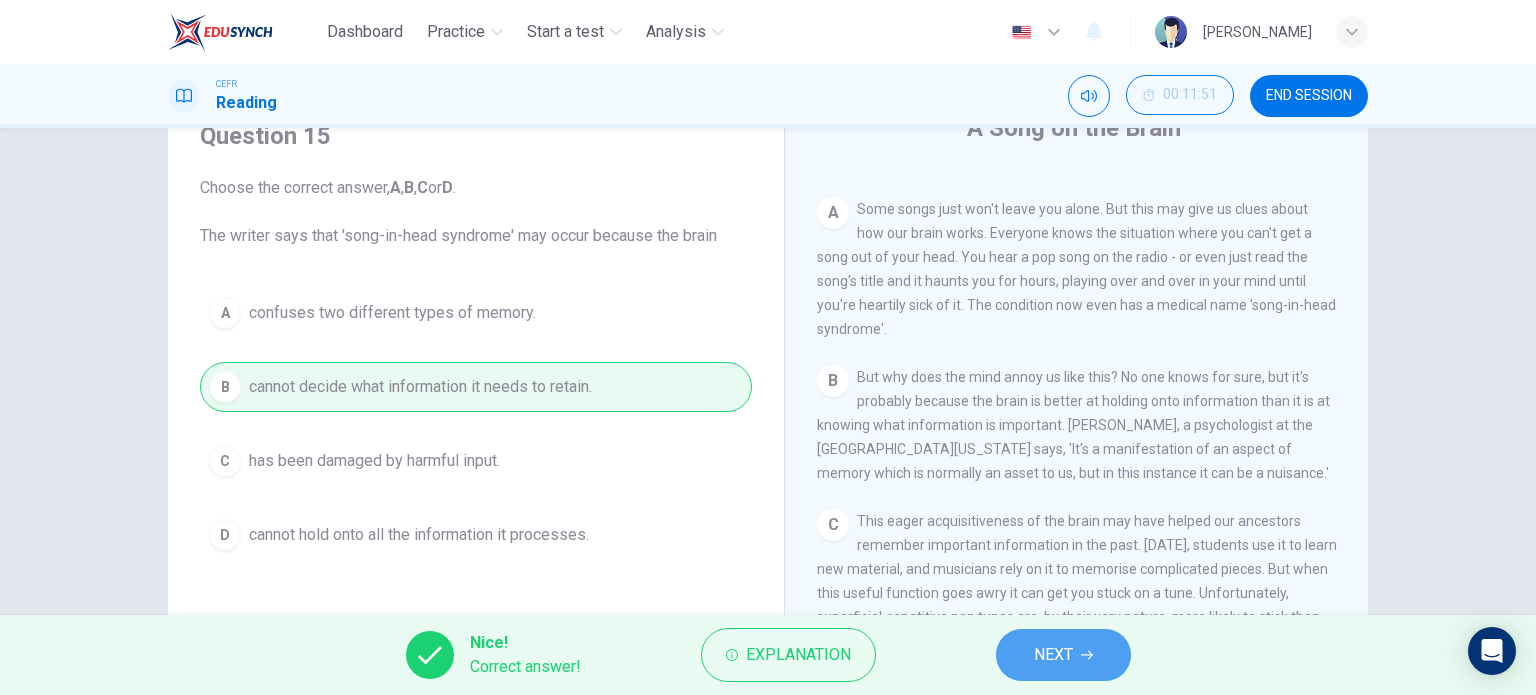 click on "NEXT" at bounding box center [1063, 655] 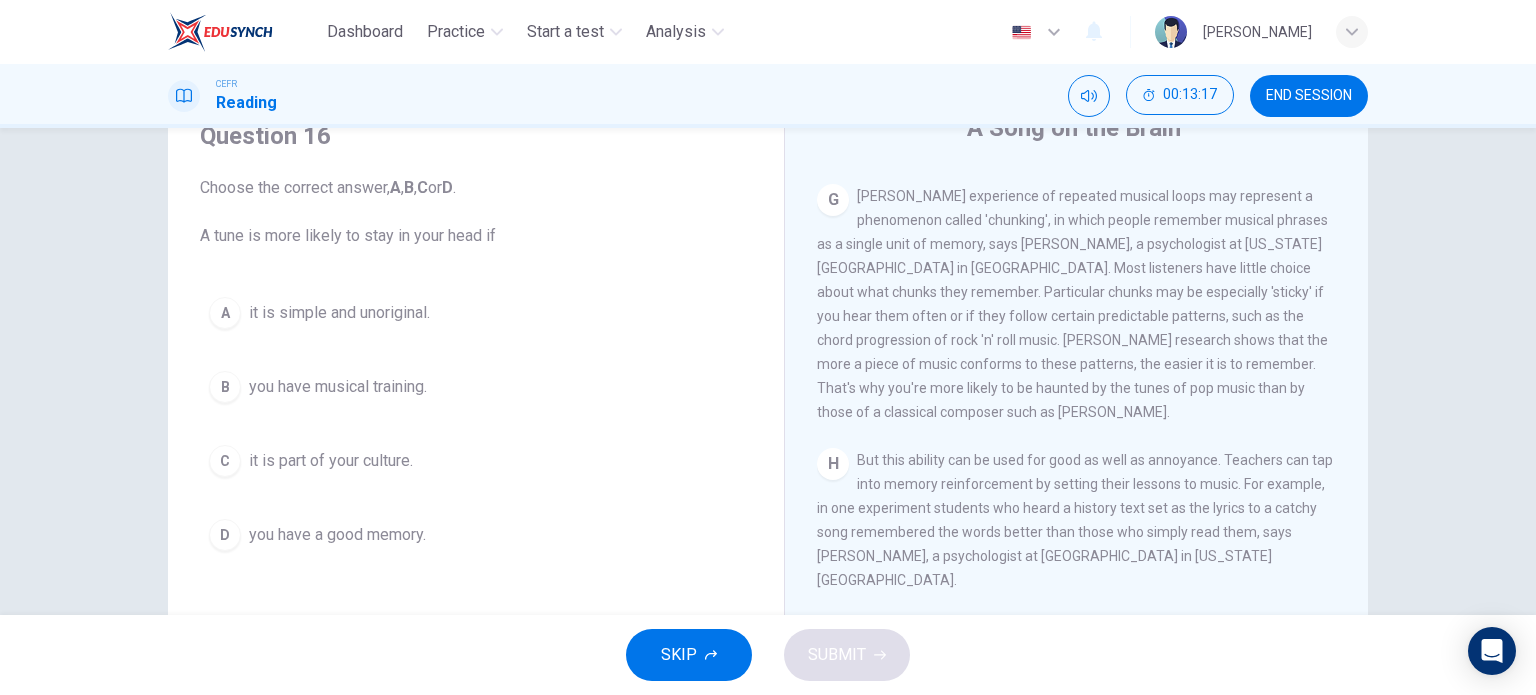scroll, scrollTop: 1592, scrollLeft: 0, axis: vertical 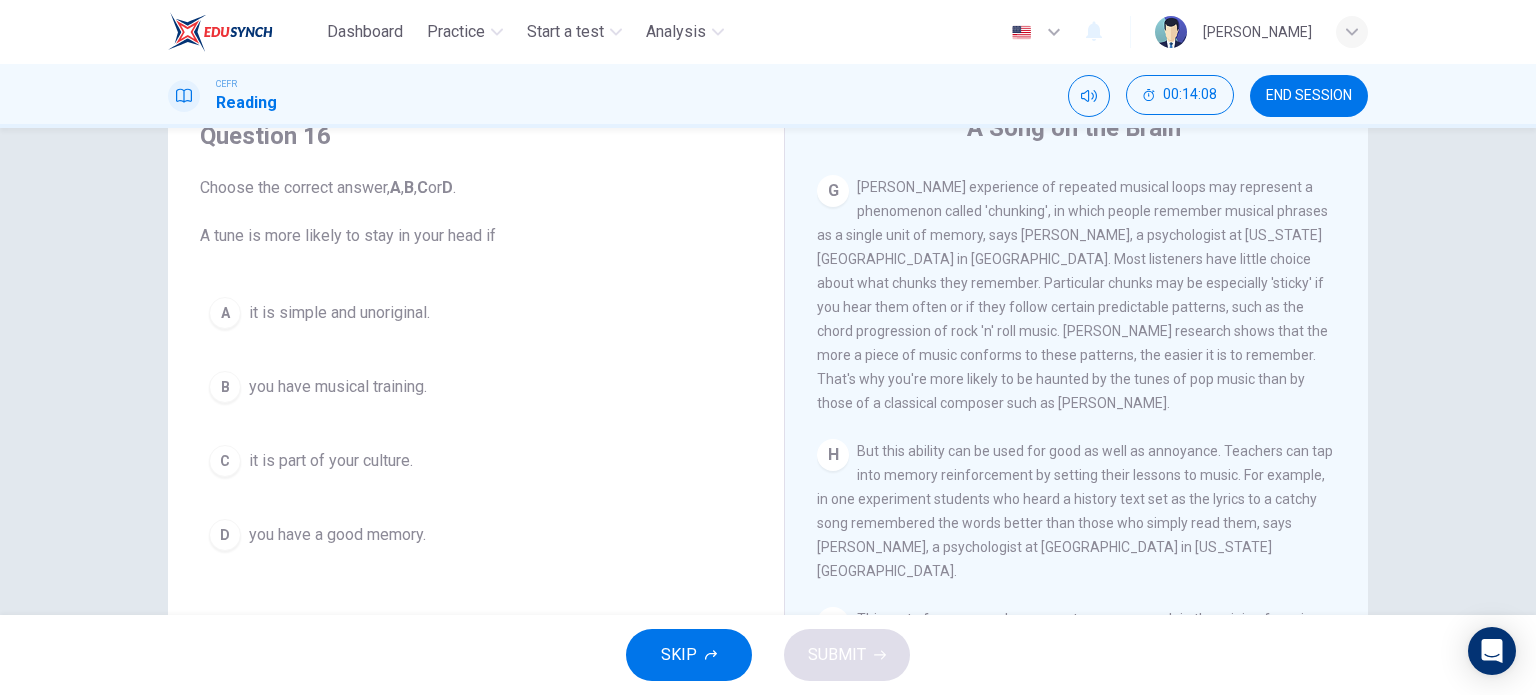 click on "you have musical training." at bounding box center (338, 387) 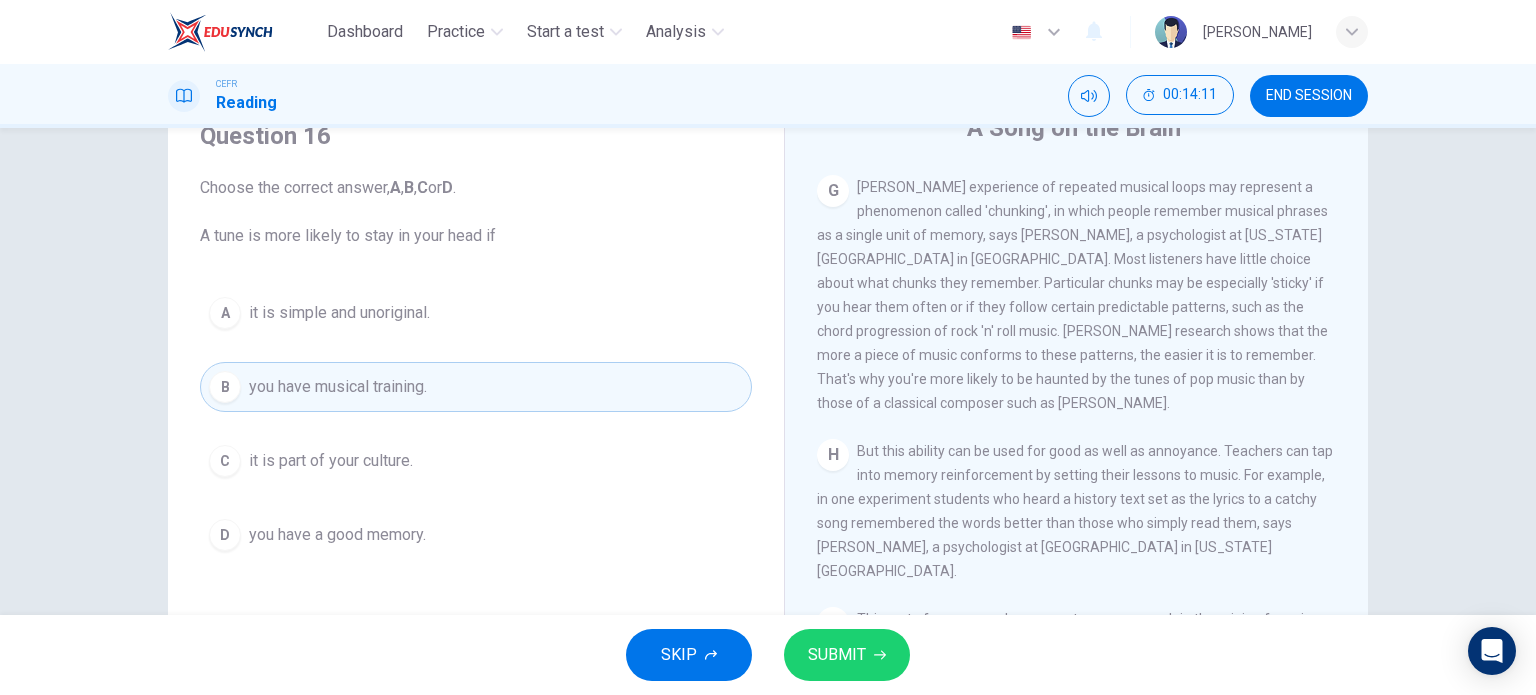 click 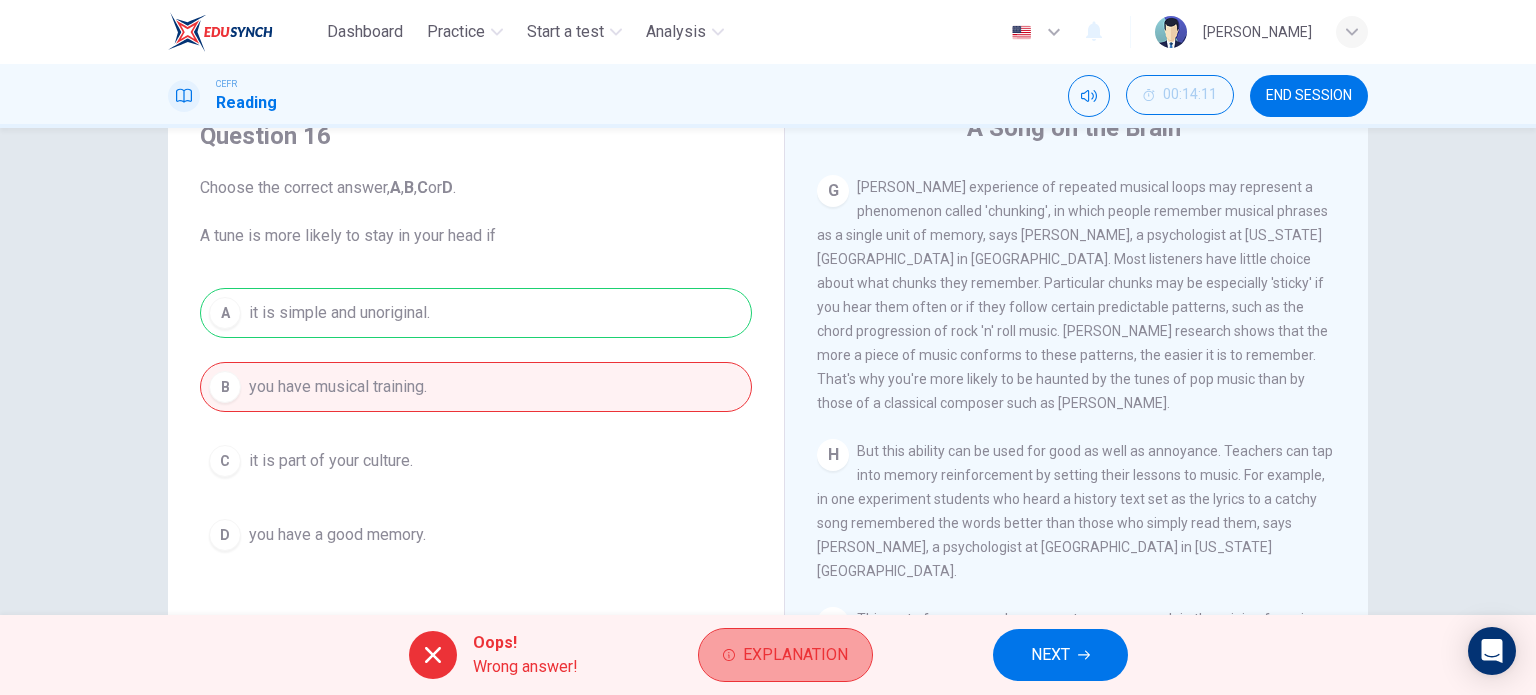 click on "Explanation" at bounding box center [785, 655] 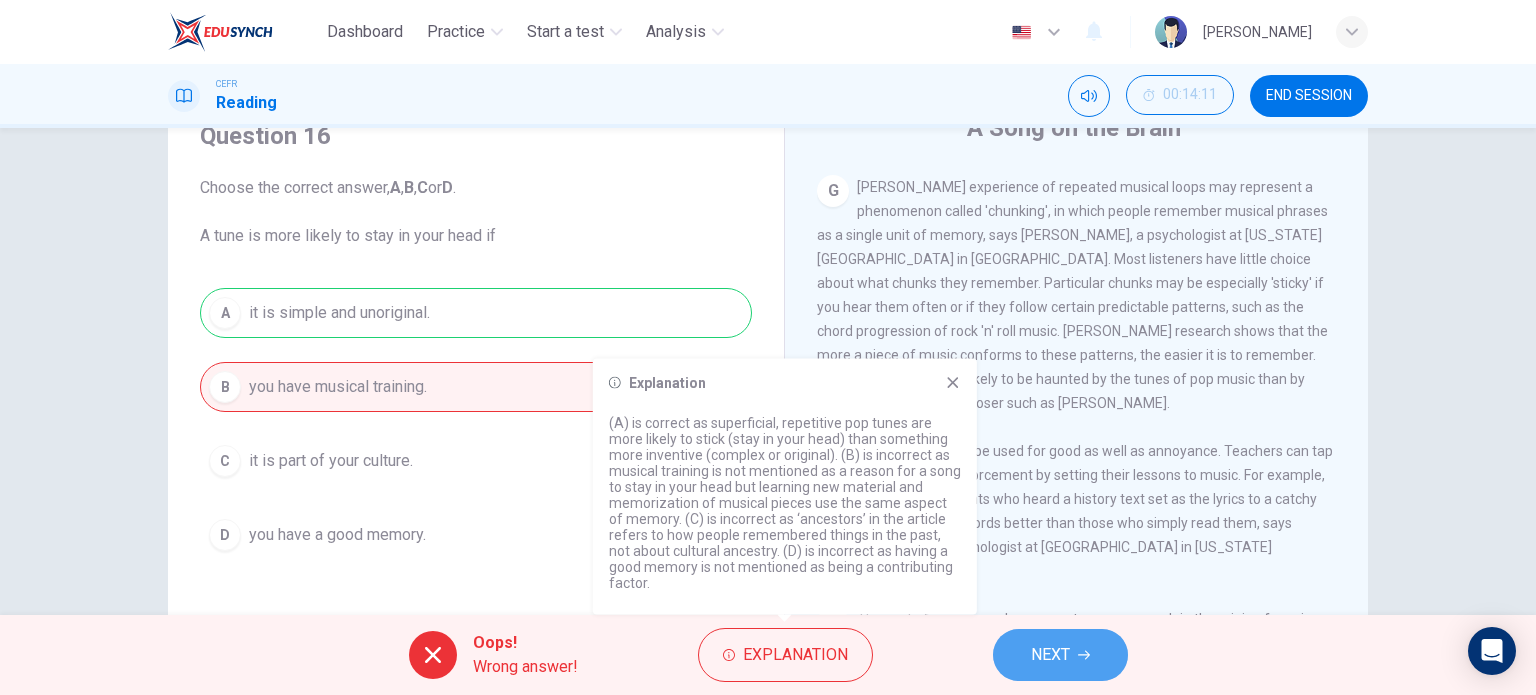 click on "NEXT" at bounding box center [1060, 655] 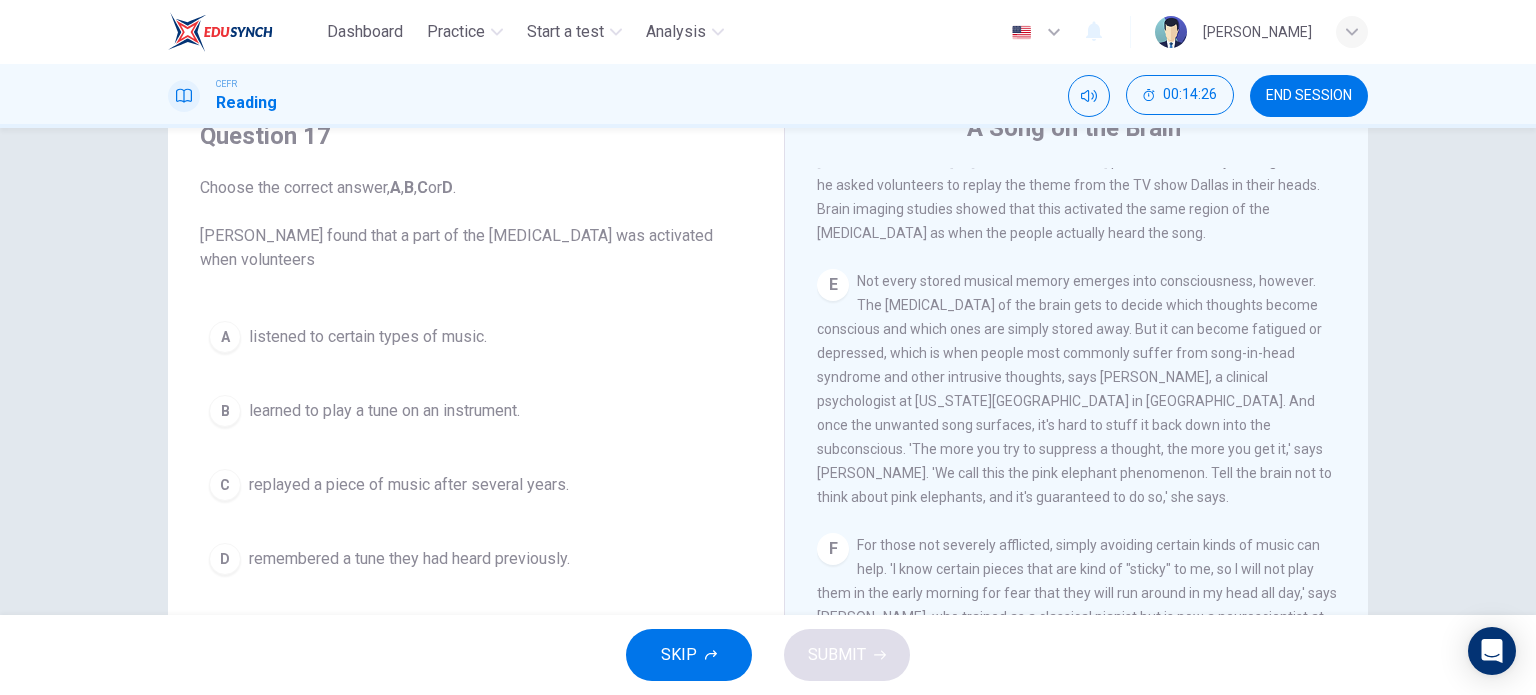 scroll, scrollTop: 892, scrollLeft: 0, axis: vertical 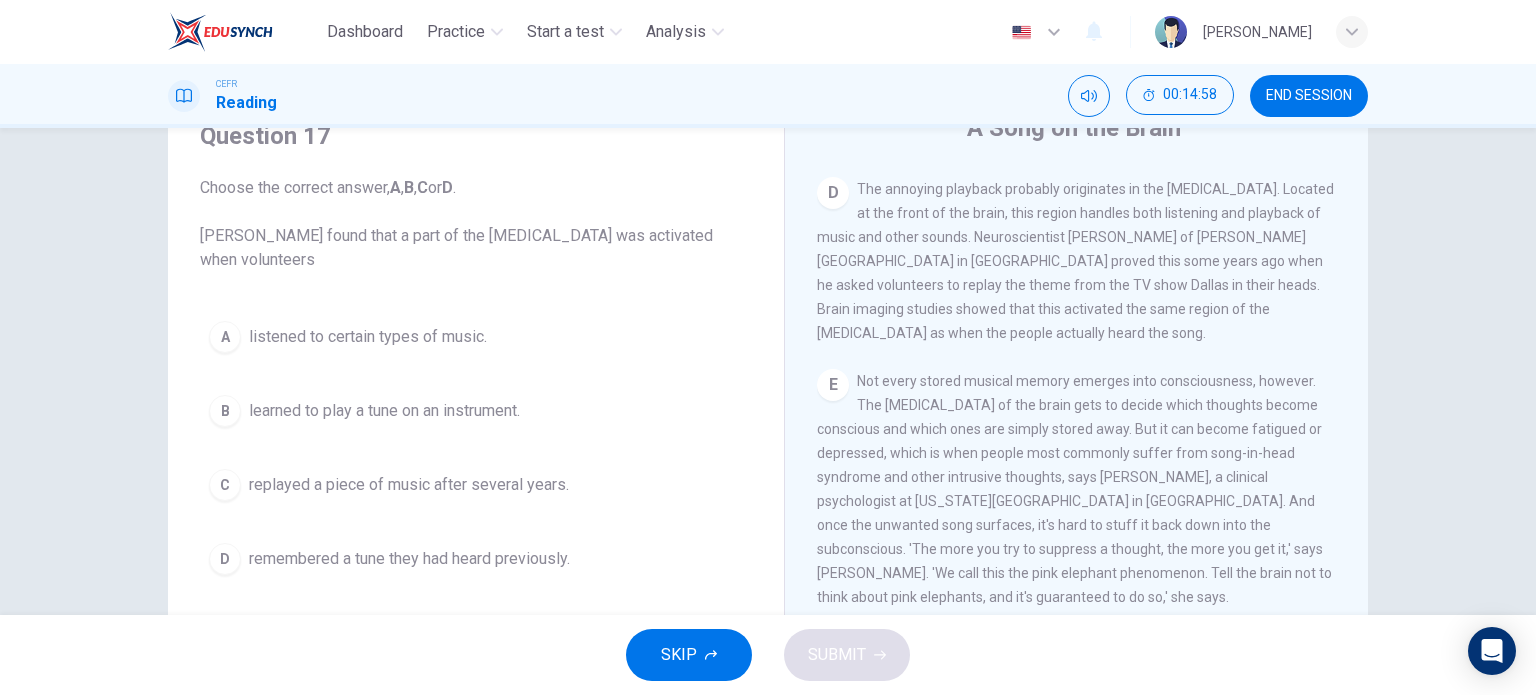 click on "replayed a piece of music after several years." at bounding box center (409, 485) 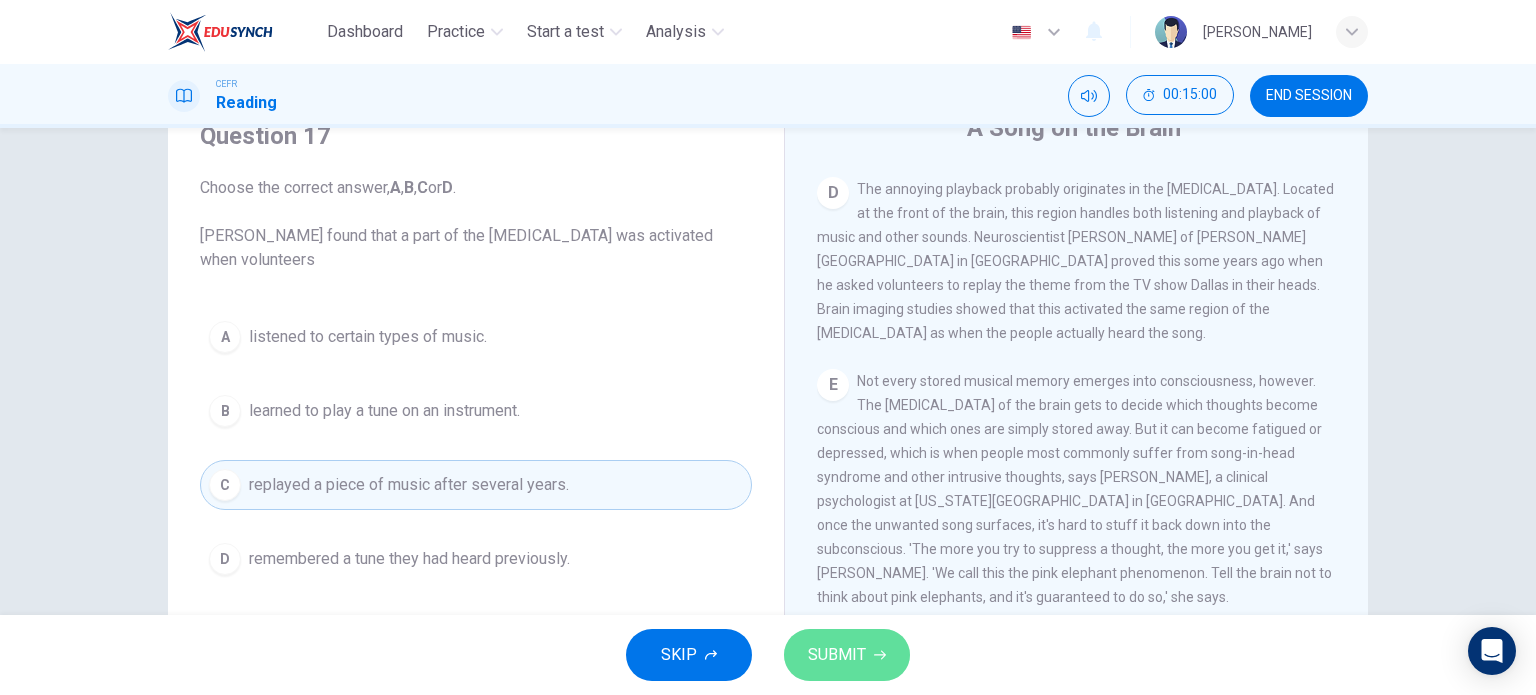 click on "SUBMIT" at bounding box center [837, 655] 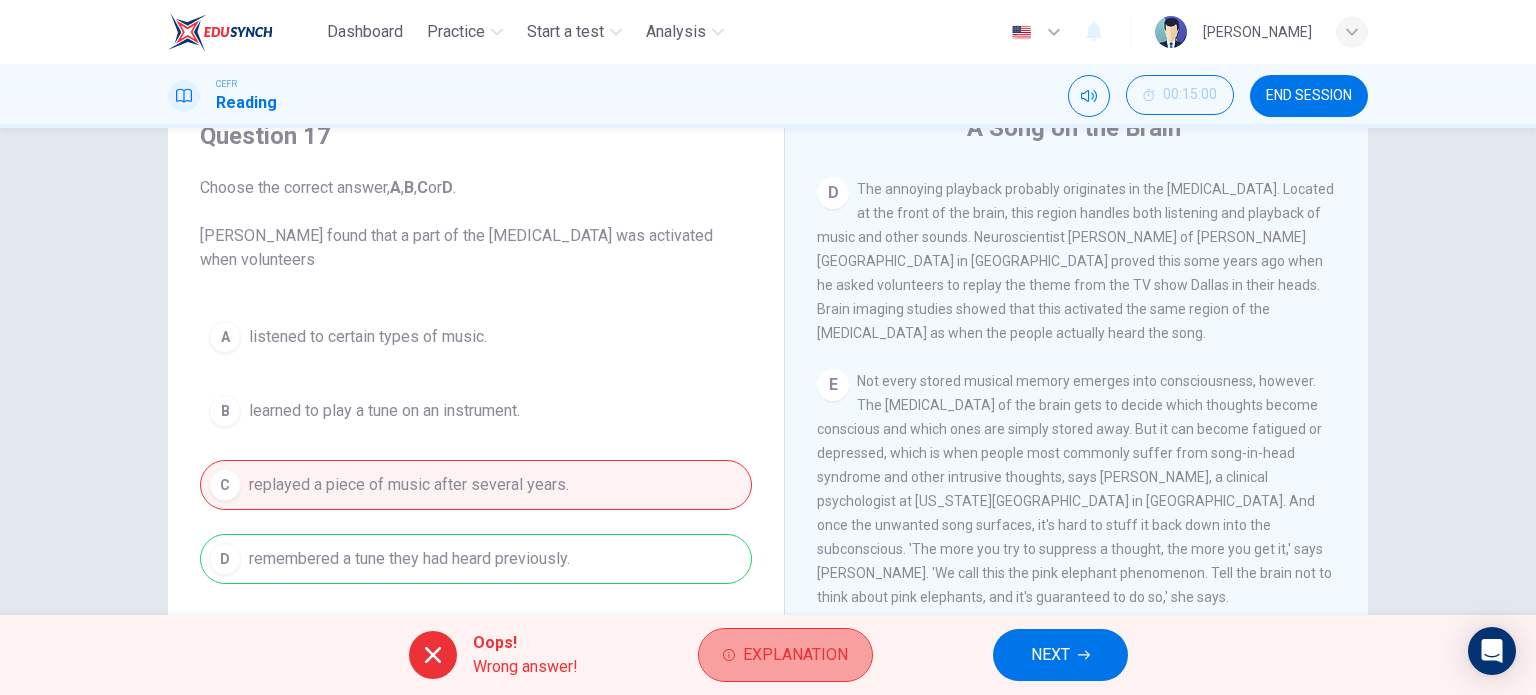 click on "Explanation" at bounding box center [785, 655] 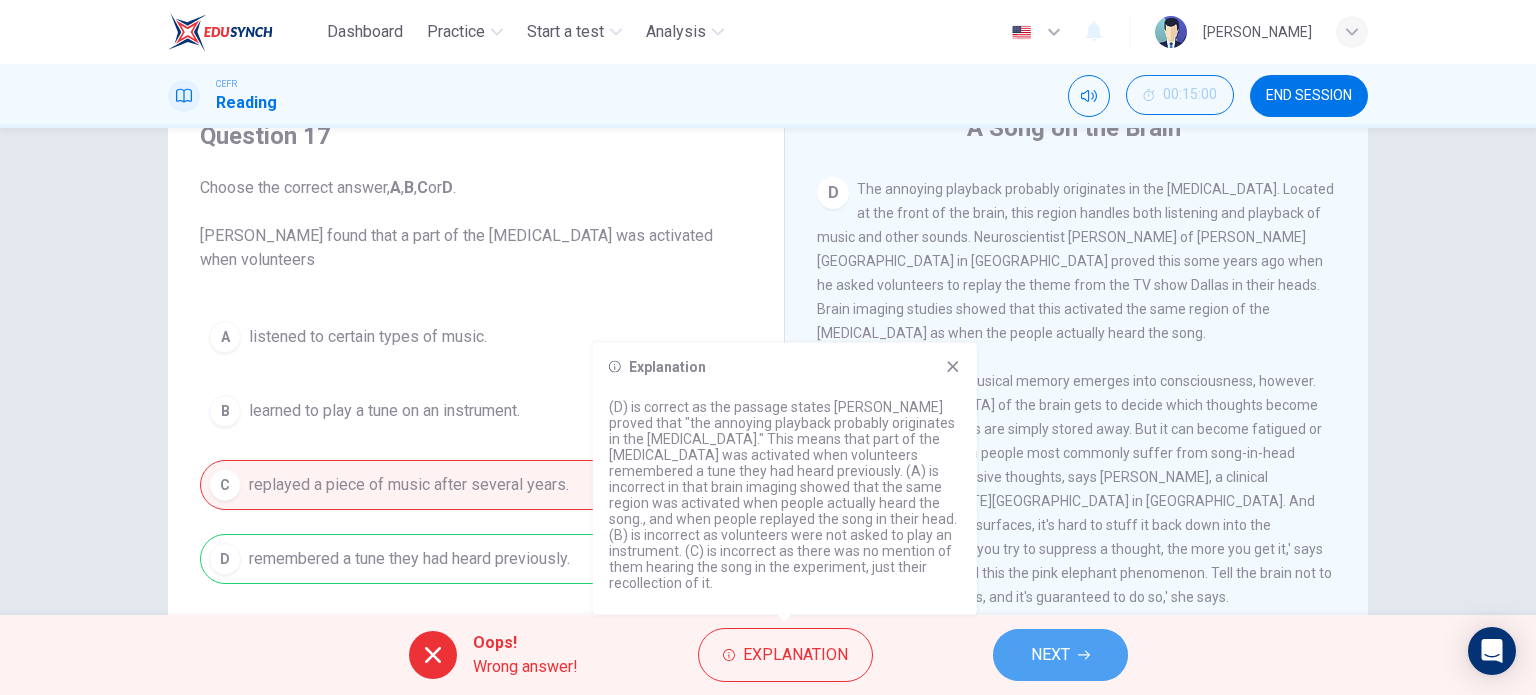 click on "NEXT" at bounding box center [1050, 655] 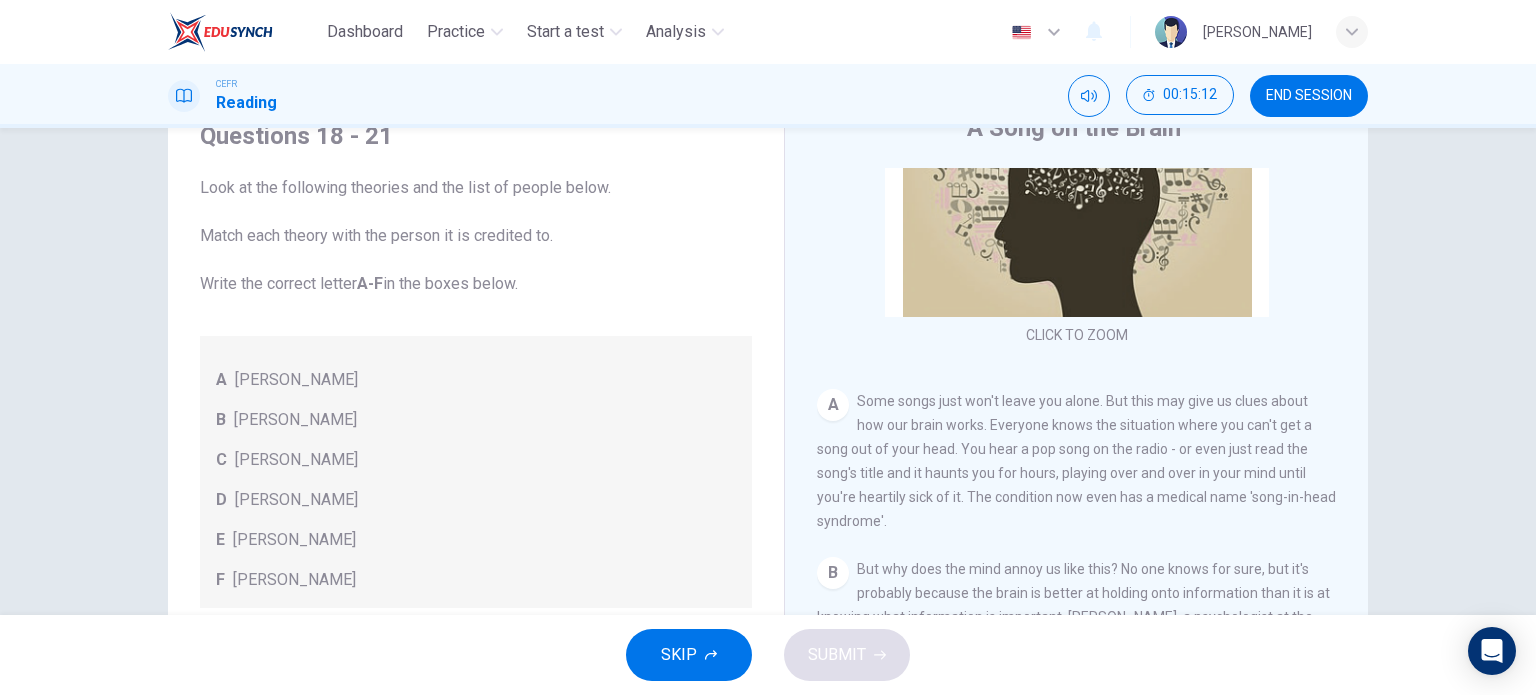 scroll, scrollTop: 300, scrollLeft: 0, axis: vertical 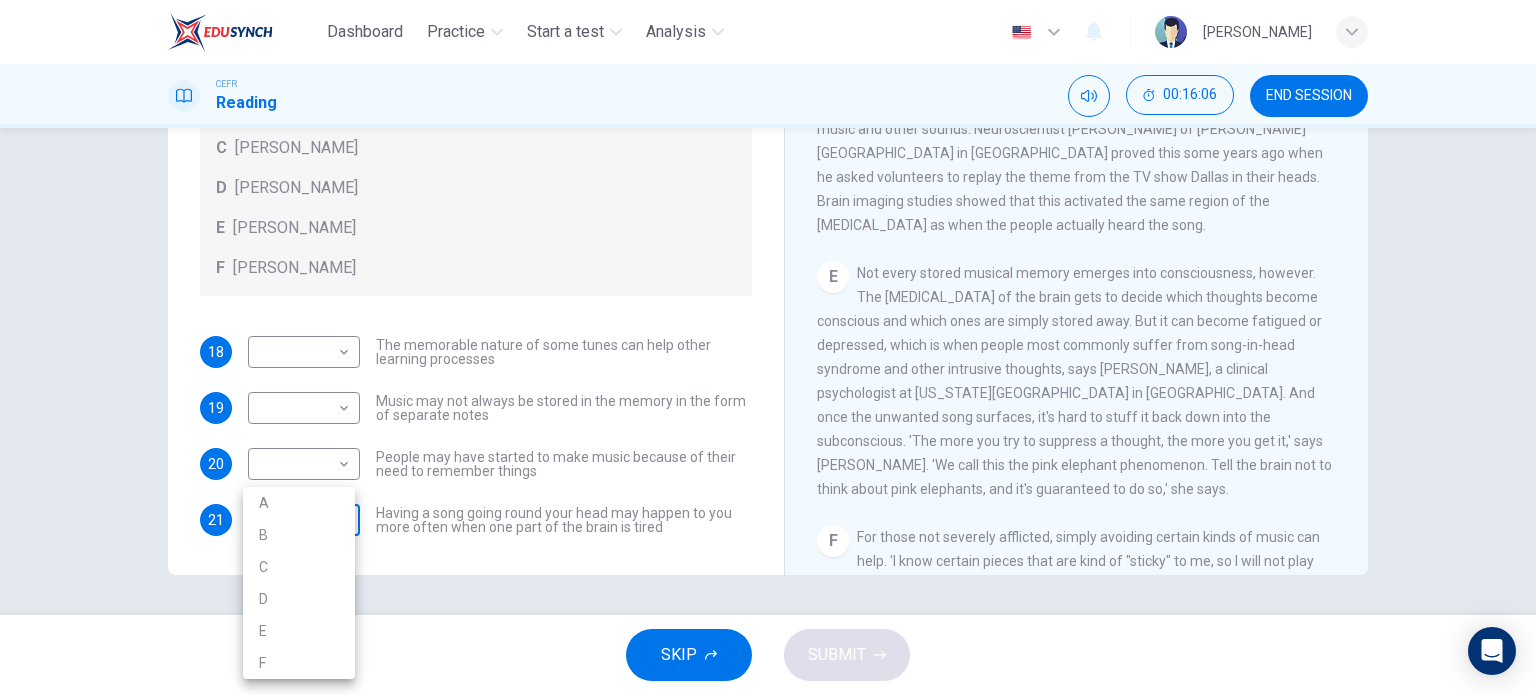 click on "Dashboard Practice Start a test Analysis English en ​ [PERSON_NAME] CEFR Reading 00:16:06 END SESSION Questions 18 - 21 Look at the following theories and the list of people below.
Match each theory with the person it is credited to.
Write the correct letter  A-F  in the boxes below. A [PERSON_NAME] B [PERSON_NAME] C [PERSON_NAME] D [PERSON_NAME] E [PERSON_NAME] F [PERSON_NAME] 18 ​ ​ The memorable nature of some tunes can help other learning processes 19 ​ ​ Music may not always be stored in the memory in the form of separate notes 20 ​ ​ People may have started to make music because of their need to remember things 21 ​ ​ Having a song going round your head may happen to you more often when one part of the brain is tired A Song on the Brain CLICK TO ZOOM Click to Zoom A B C D E F G H I SKIP SUBMIT EduSynch - Online Language Proficiency Testing
Dashboard Practice Start a test Analysis Notifications © Copyright  2025 A B C D E F" at bounding box center [768, 347] 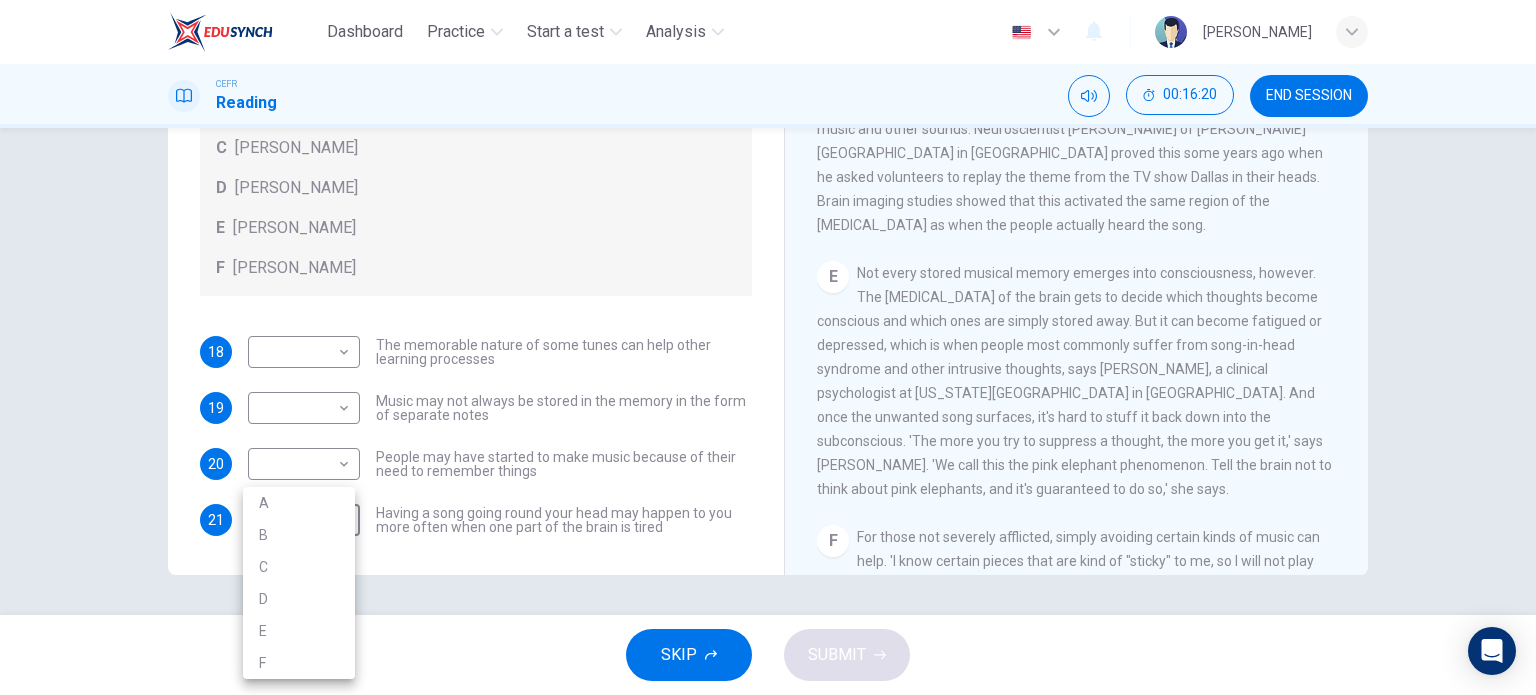 drag, startPoint x: 1534, startPoint y: 381, endPoint x: 1527, endPoint y: 335, distance: 46.52956 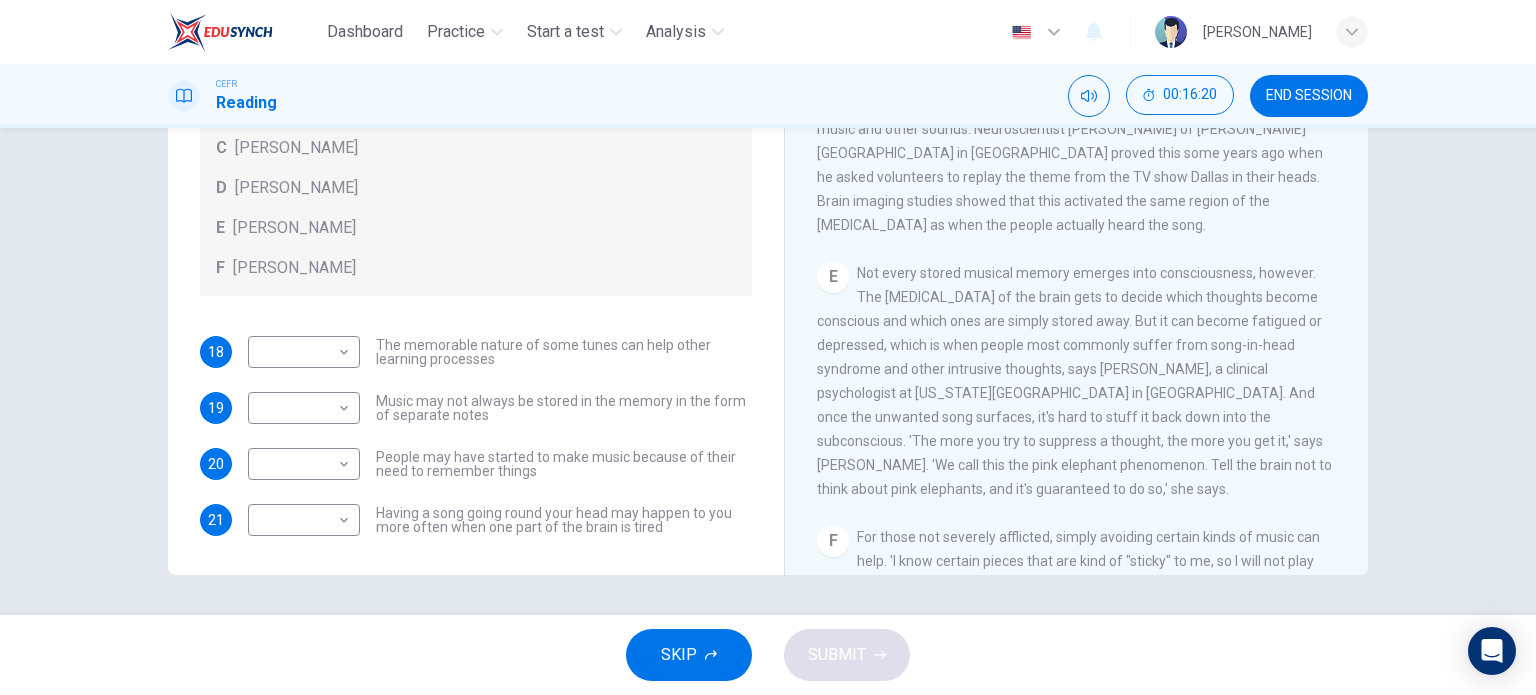 click on "A B C D E F" at bounding box center (768, 347) 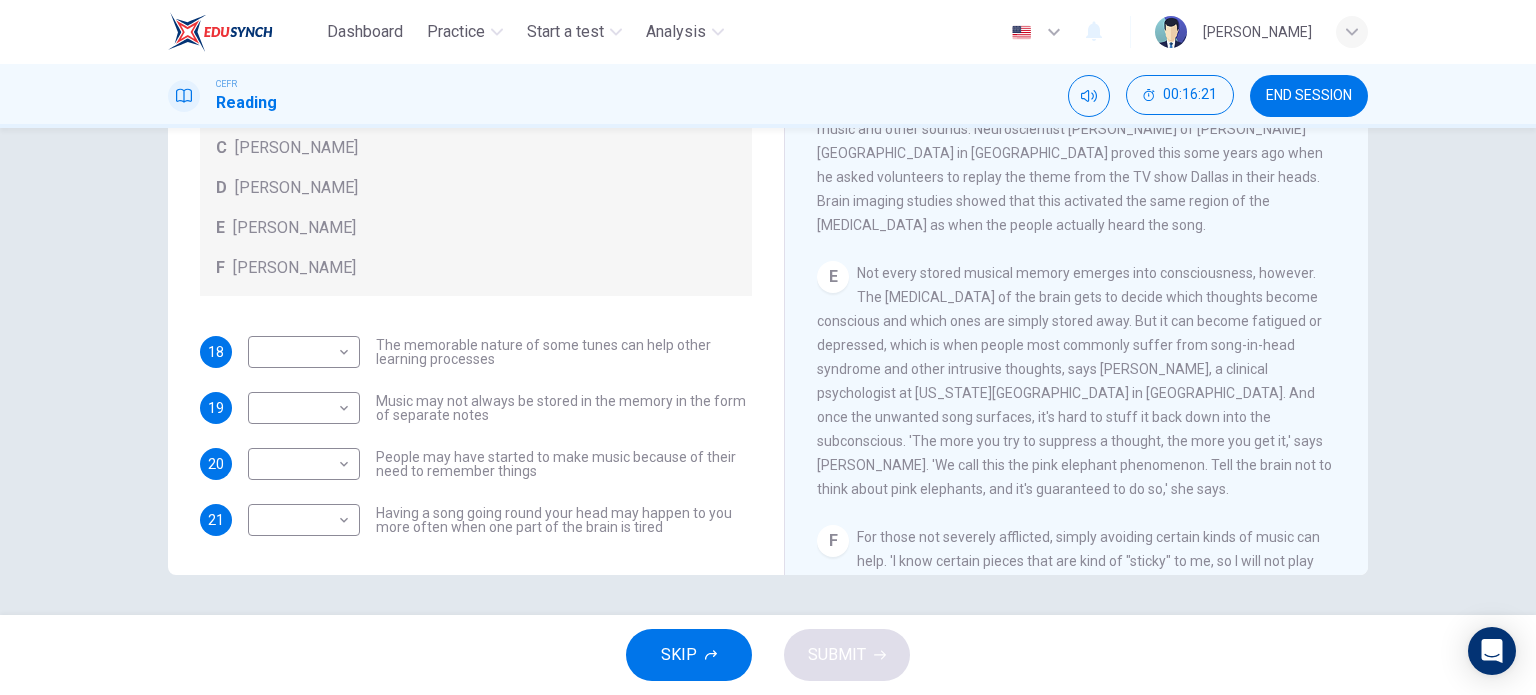 scroll, scrollTop: 804, scrollLeft: 0, axis: vertical 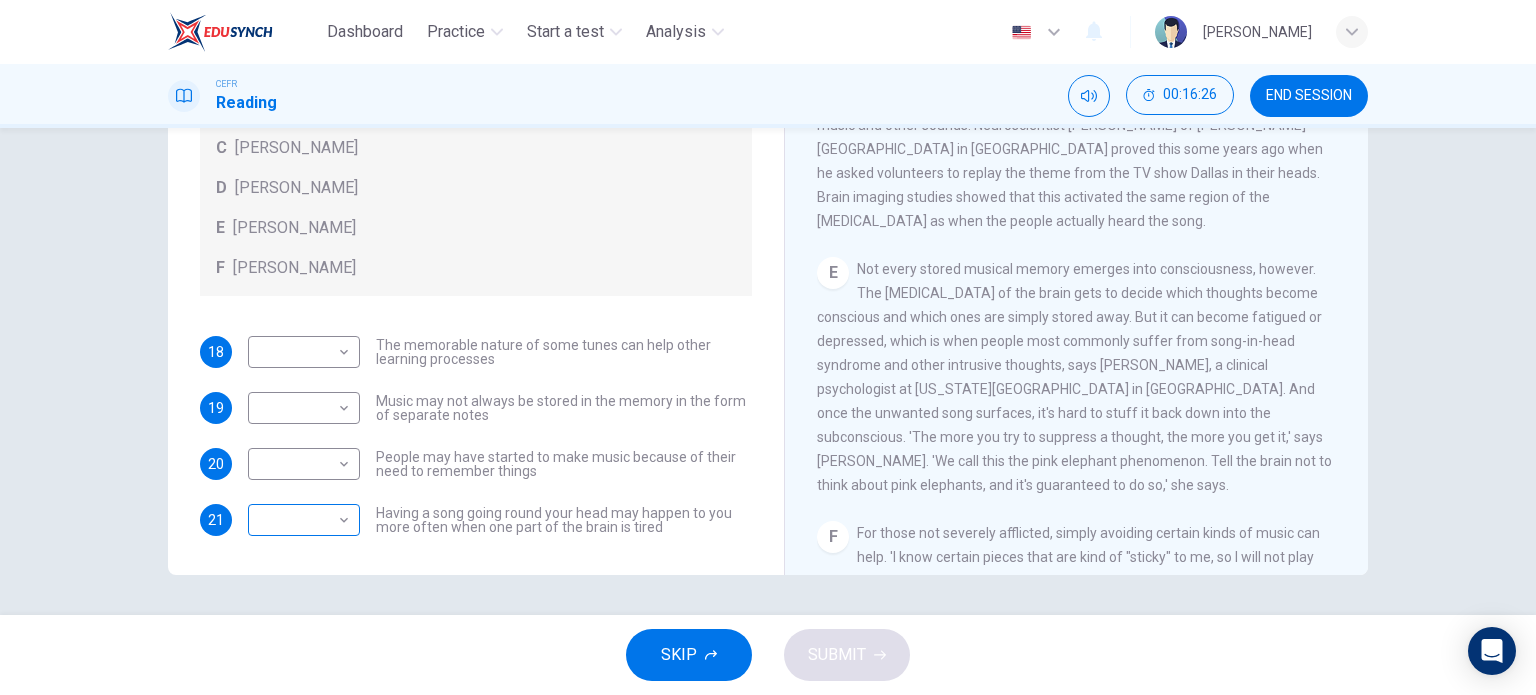 click on "Dashboard Practice Start a test Analysis English en ​ [PERSON_NAME] CEFR Reading 00:16:26 END SESSION Questions 18 - 21 Look at the following theories and the list of people below.
Match each theory with the person it is credited to.
Write the correct letter  A-F  in the boxes below. A [PERSON_NAME] B [PERSON_NAME] C [PERSON_NAME] D [PERSON_NAME] E [PERSON_NAME] F [PERSON_NAME] 18 ​ ​ The memorable nature of some tunes can help other learning processes 19 ​ ​ Music may not always be stored in the memory in the form of separate notes 20 ​ ​ People may have started to make music because of their need to remember things 21 ​ ​ Having a song going round your head may happen to you more often when one part of the brain is tired A Song on the Brain CLICK TO ZOOM Click to Zoom A B C D E F G H I SKIP SUBMIT EduSynch - Online Language Proficiency Testing
Dashboard Practice Start a test Analysis Notifications © Copyright  2025" at bounding box center [768, 347] 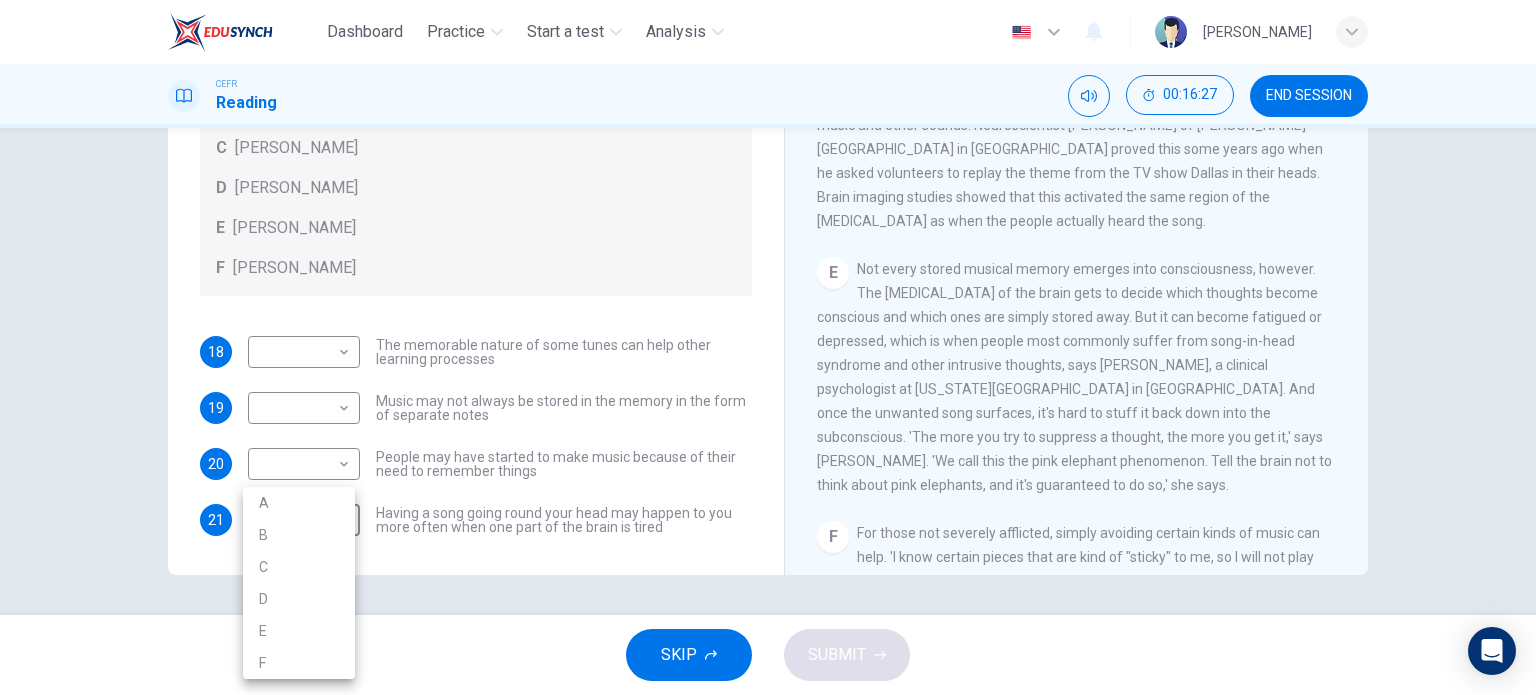 click on "B" at bounding box center [299, 535] 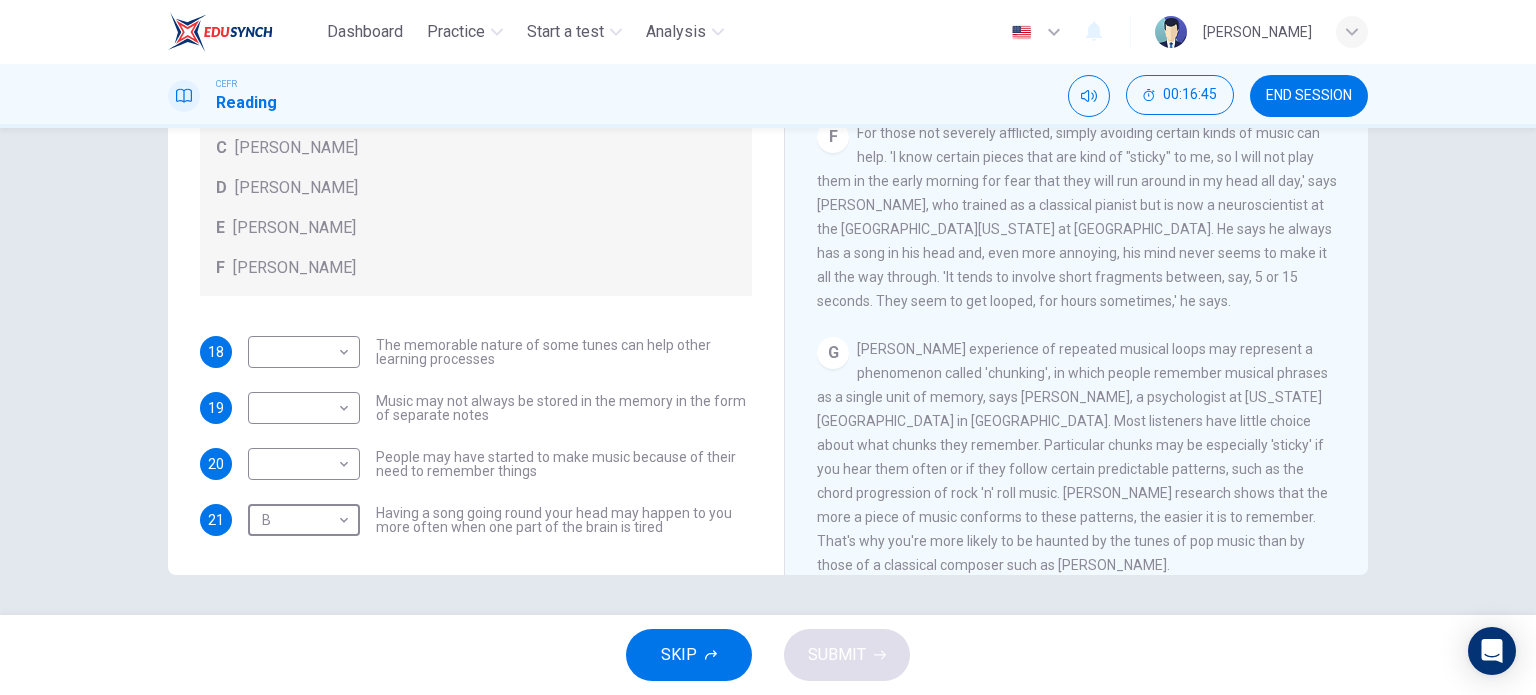 scroll, scrollTop: 1304, scrollLeft: 0, axis: vertical 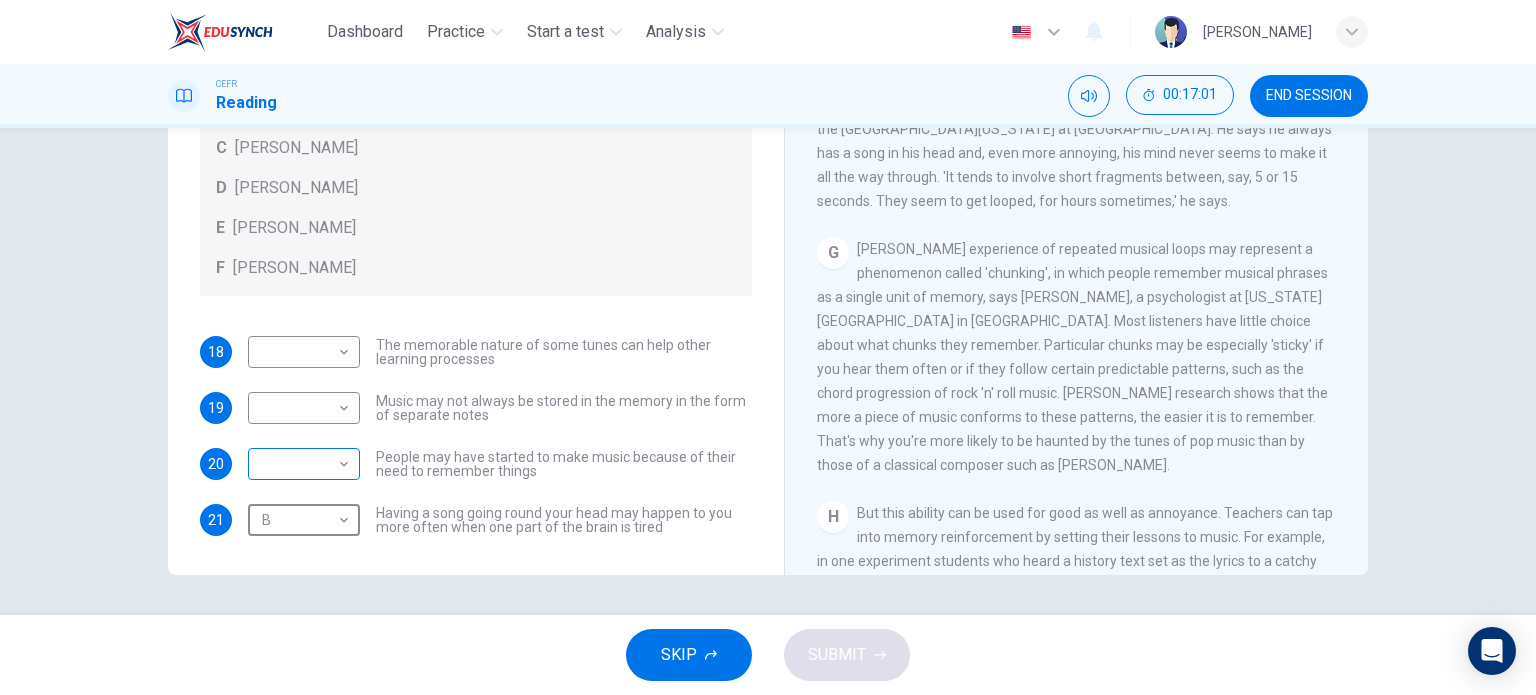 click on "Dashboard Practice Start a test Analysis English en ​ [PERSON_NAME] CEFR Reading 00:17:01 END SESSION Questions 18 - 21 Look at the following theories and the list of people below.
Match each theory with the person it is credited to.
Write the correct letter  A-F  in the boxes below. A [PERSON_NAME] B [PERSON_NAME] C [PERSON_NAME] D [PERSON_NAME] E [PERSON_NAME] F [PERSON_NAME] 18 ​ ​ The memorable nature of some tunes can help other learning processes 19 ​ ​ Music may not always be stored in the memory in the form of separate notes 20 ​ ​ People may have started to make music because of their need to remember things 21 B B ​ Having a song going round your head may happen to you more often when one part of the brain is tired A Song on the Brain CLICK TO ZOOM Click to Zoom A B C D E F G H I SKIP SUBMIT EduSynch - Online Language Proficiency Testing
Dashboard Practice Start a test Analysis Notifications © Copyright  2025" at bounding box center (768, 347) 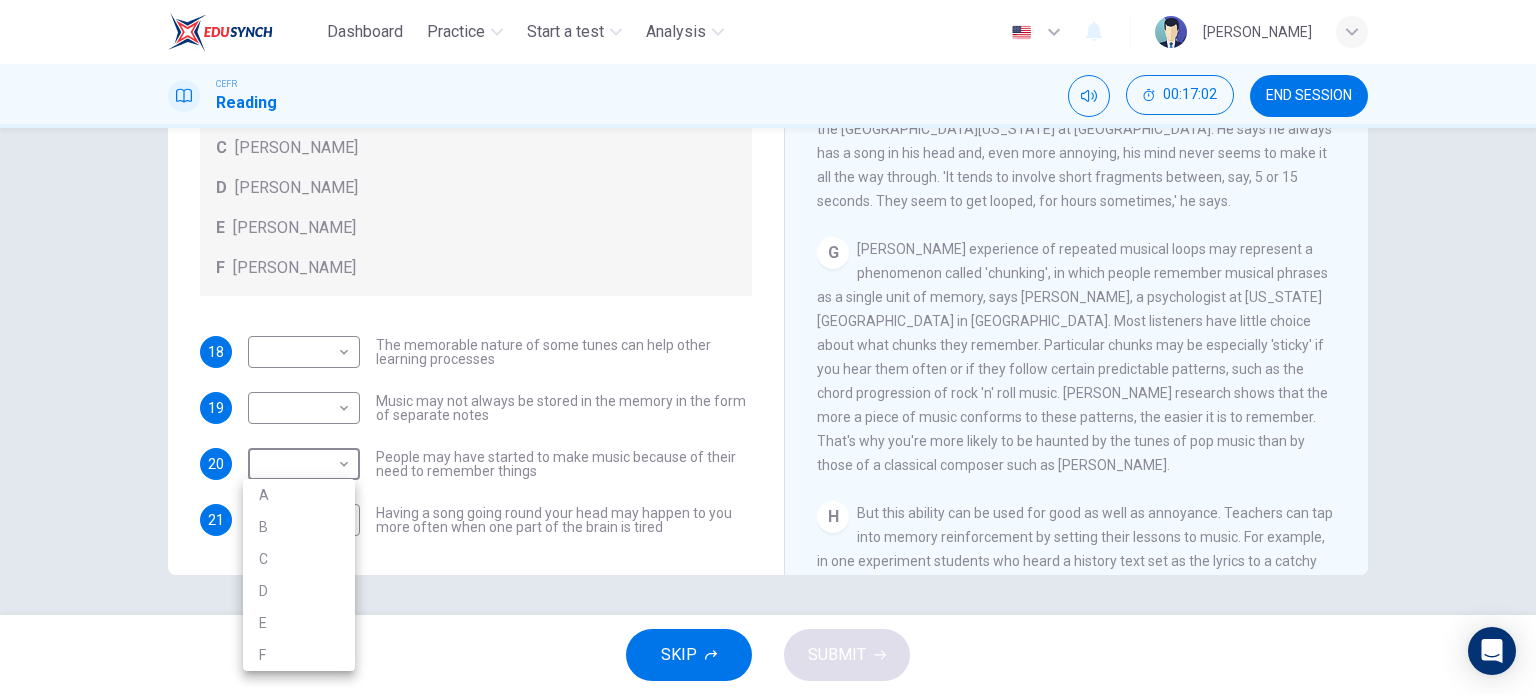 click on "D" at bounding box center [299, 591] 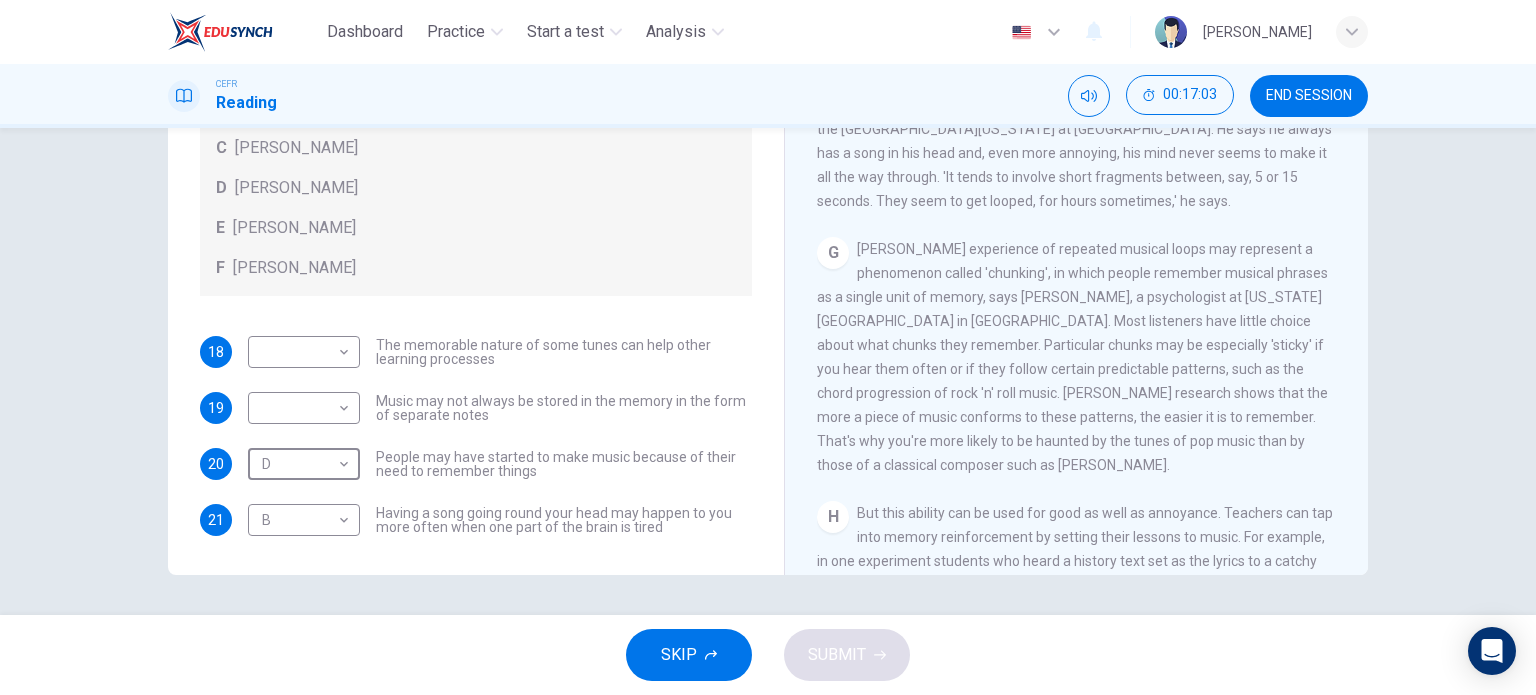 scroll, scrollTop: 12, scrollLeft: 0, axis: vertical 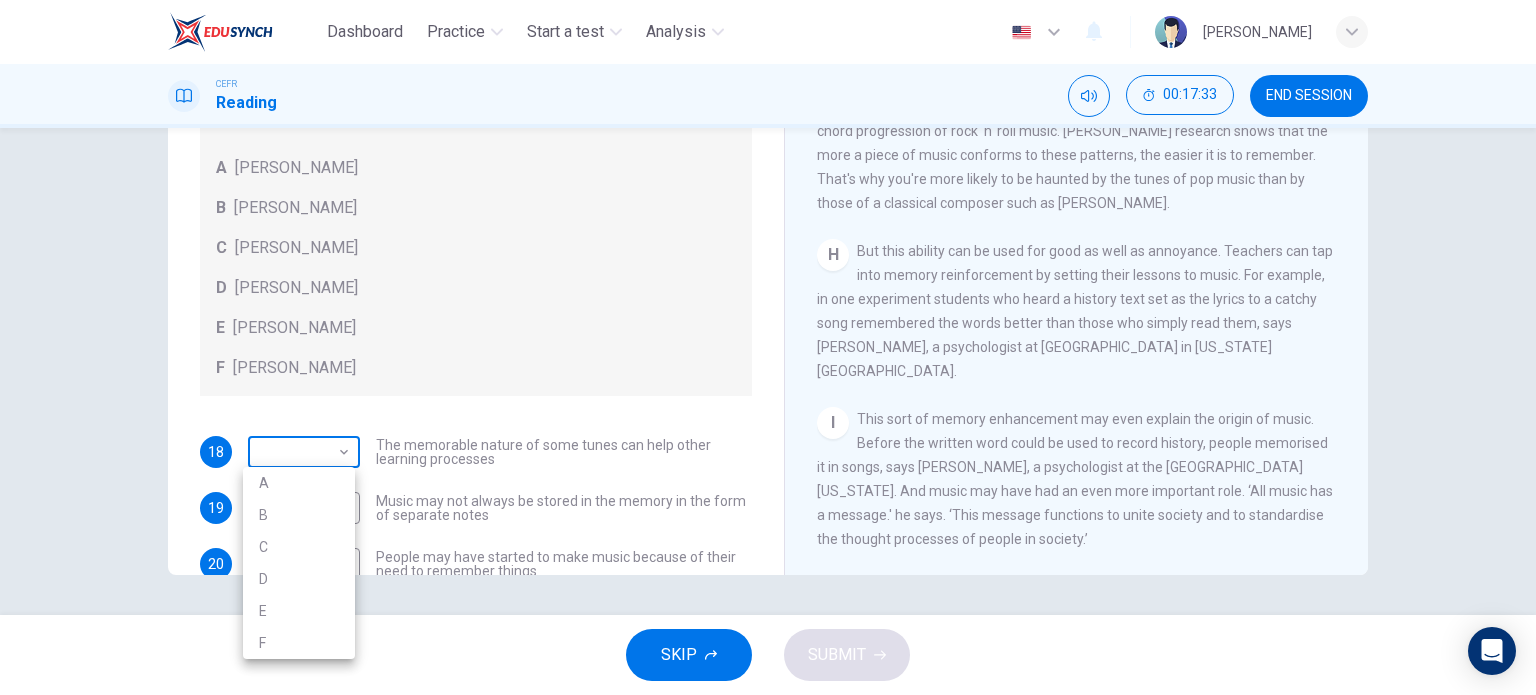 click on "Dashboard Practice Start a test Analysis English en ​ [PERSON_NAME] CEFR Reading 00:17:33 END SESSION Questions 18 - 21 Look at the following theories and the list of people below.
Match each theory with the person it is credited to.
Write the correct letter  A-F  in the boxes below. A [PERSON_NAME] B [PERSON_NAME] C [PERSON_NAME] D [PERSON_NAME] E [PERSON_NAME] F [PERSON_NAME] 18 ​ ​ The memorable nature of some tunes can help other learning processes 19 ​ ​ Music may not always be stored in the memory in the form of separate notes 20 D D ​ People may have started to make music because of their need to remember things 21 B B ​ Having a song going round your head may happen to you more often when one part of the brain is tired A Song on the Brain CLICK TO ZOOM Click to Zoom A B C D E F G H I SKIP SUBMIT EduSynch - Online Language Proficiency Testing
Dashboard Practice Start a test Analysis Notifications © Copyright  2025 A B C D E F" at bounding box center (768, 347) 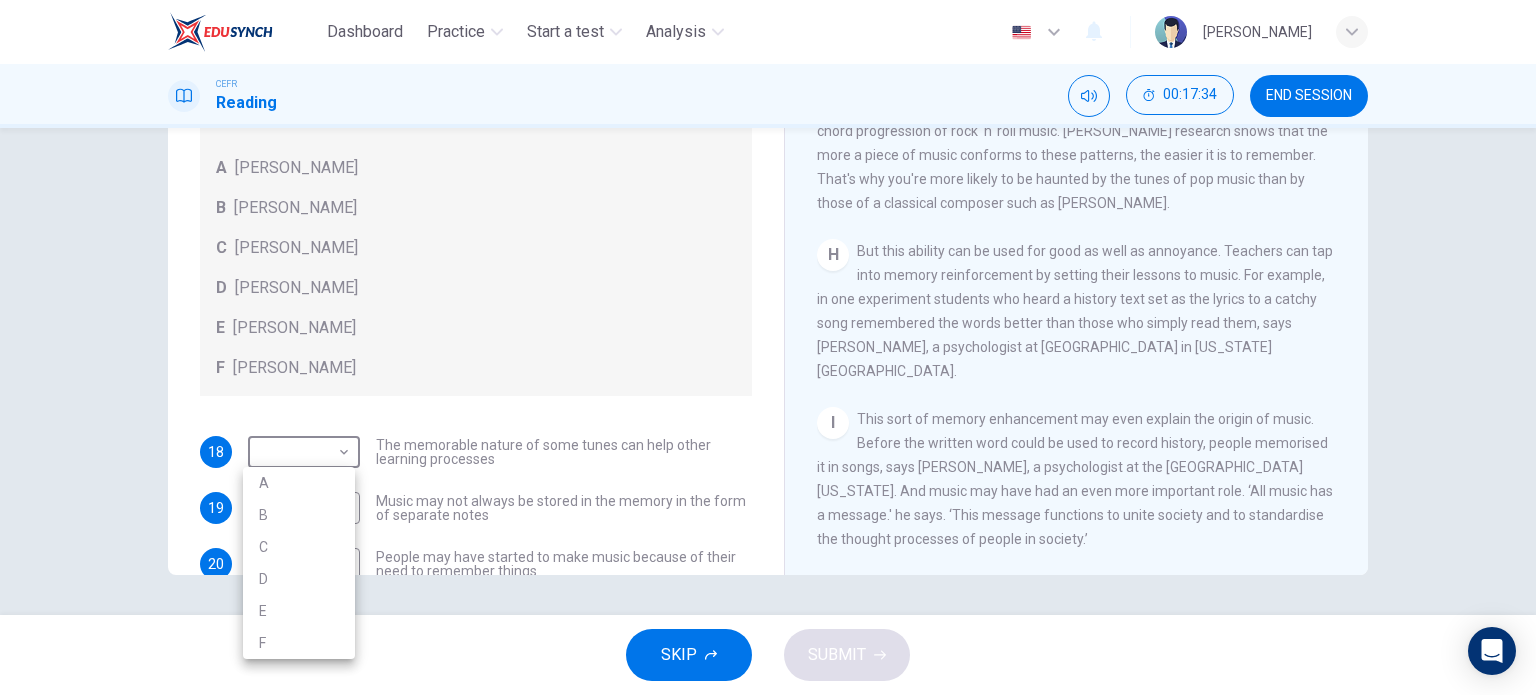 click on "F" at bounding box center [299, 643] 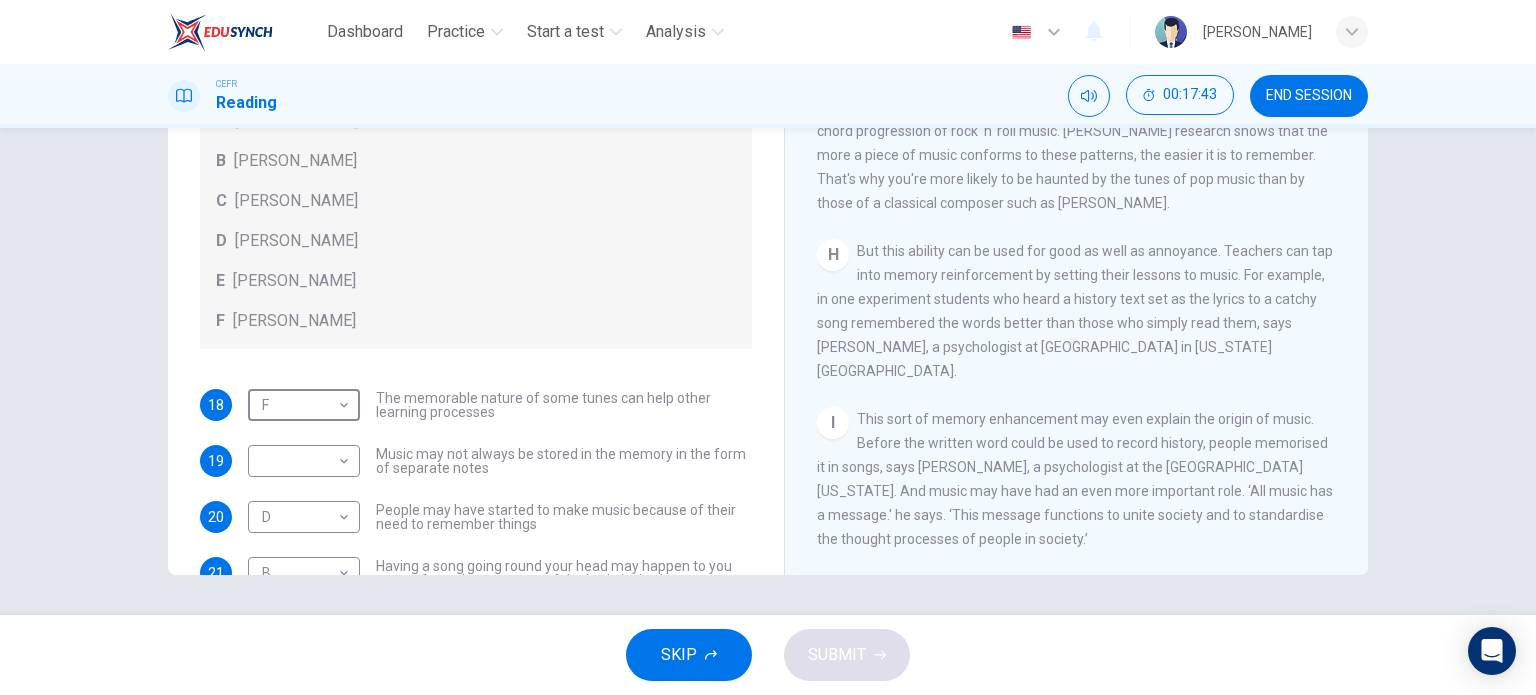 scroll, scrollTop: 12, scrollLeft: 0, axis: vertical 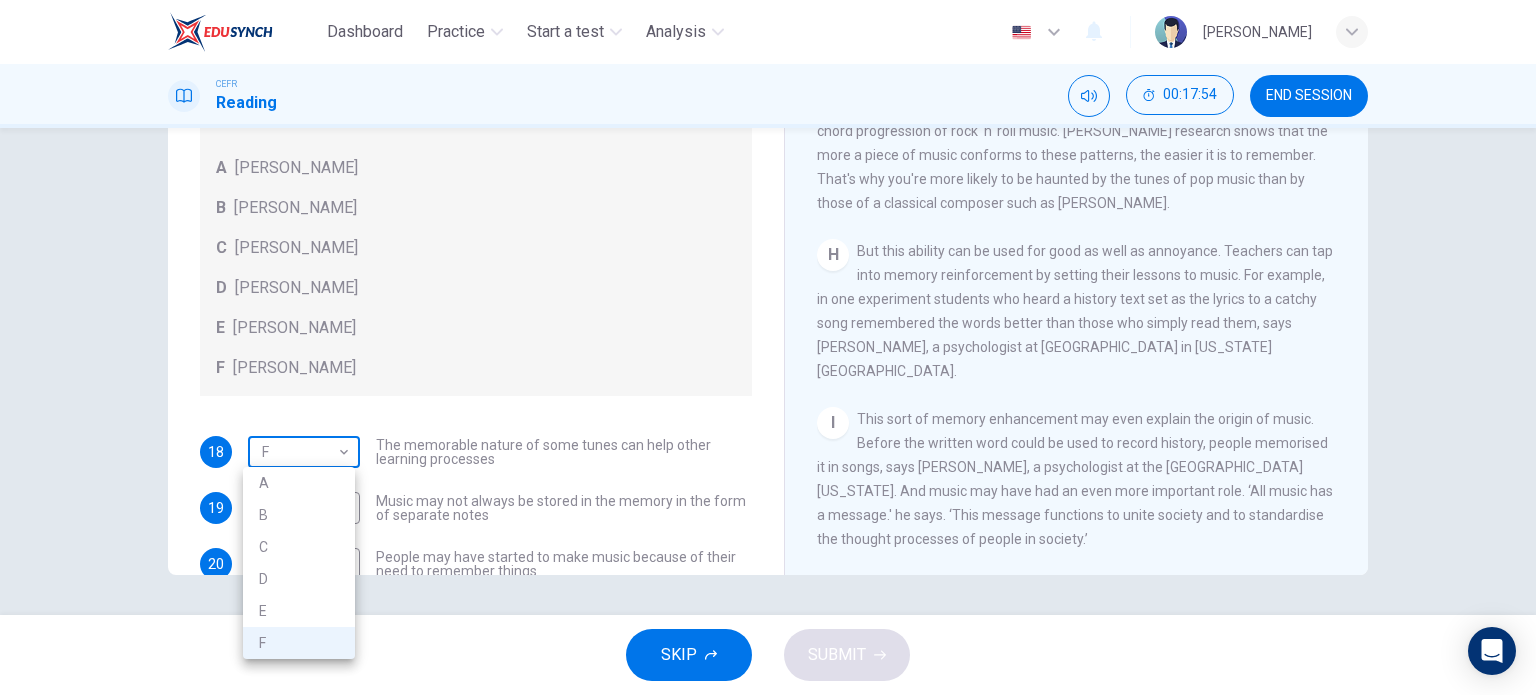 click on "Dashboard Practice Start a test Analysis English en ​ [PERSON_NAME] CEFR Reading 00:17:54 END SESSION Questions 18 - 21 Look at the following theories and the list of people below.
Match each theory with the person it is credited to.
Write the correct letter  A-F  in the boxes below. A [PERSON_NAME] B [PERSON_NAME] C [PERSON_NAME] D [PERSON_NAME] E [PERSON_NAME] F [PERSON_NAME] 18 F F ​ The memorable nature of some tunes can help other learning processes 19 ​ ​ Music may not always be stored in the memory in the form of separate notes 20 D D ​ People may have started to make music because of their need to remember things 21 B B ​ Having a song going round your head may happen to you more often when one part of the brain is tired A Song on the Brain CLICK TO ZOOM Click to Zoom A B C D E F G H I SKIP SUBMIT EduSynch - Online Language Proficiency Testing
Dashboard Practice Start a test Analysis Notifications © Copyright  2025 A B C D E F" at bounding box center (768, 347) 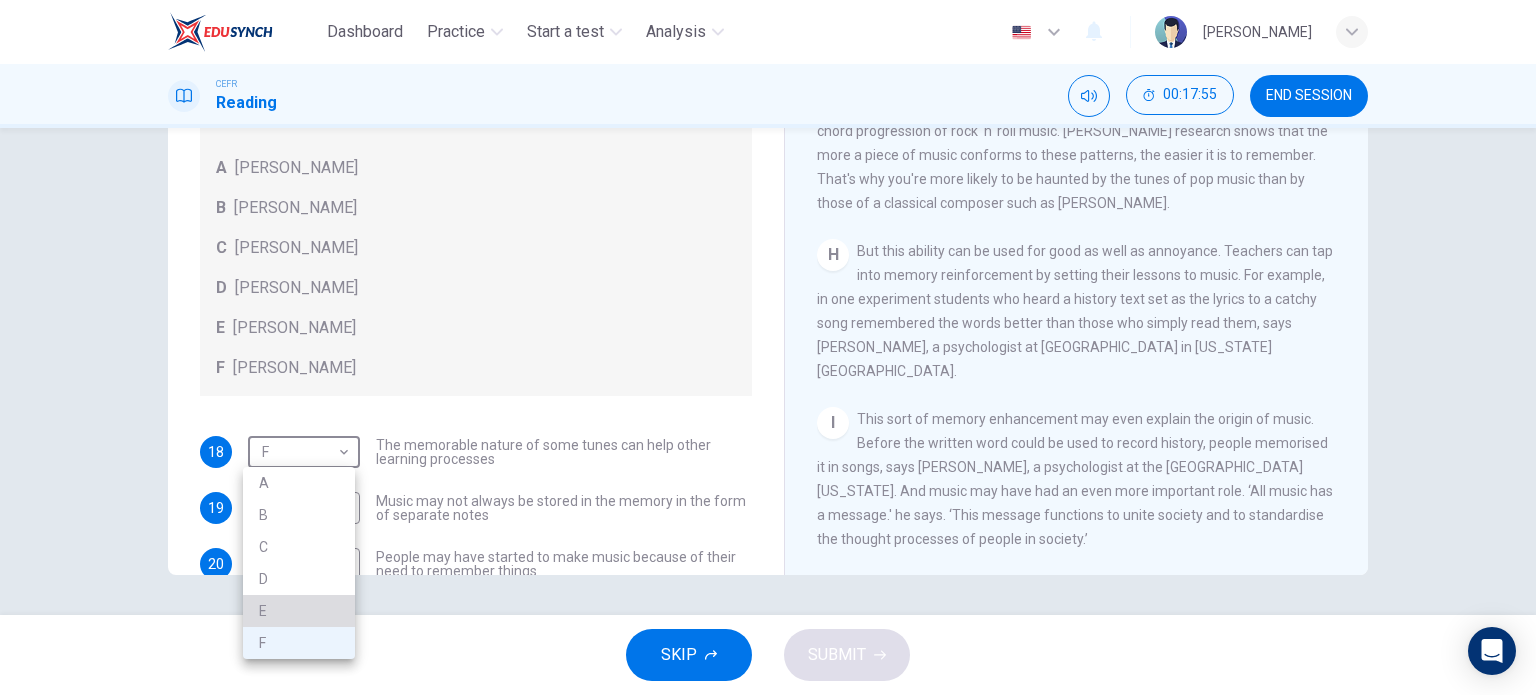 click on "E" at bounding box center [299, 611] 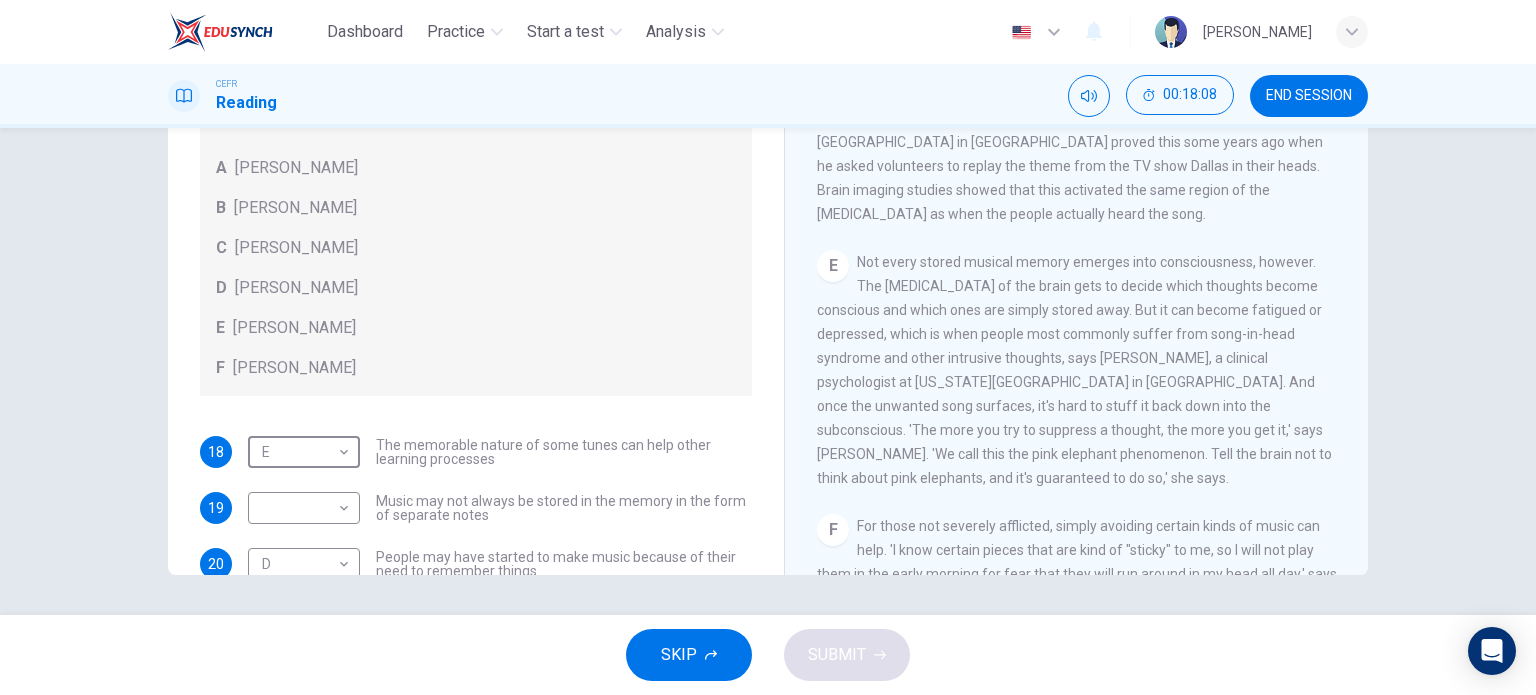 scroll, scrollTop: 792, scrollLeft: 0, axis: vertical 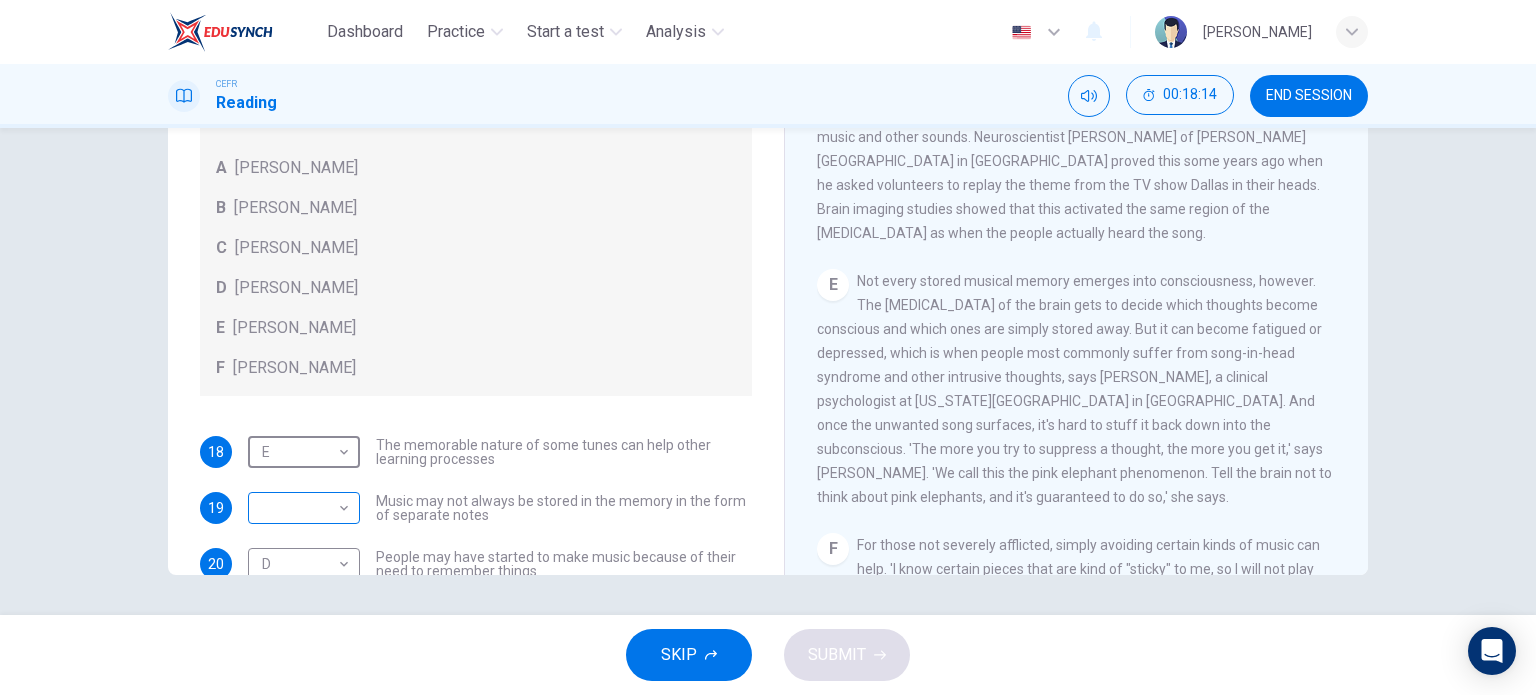 click on "Dashboard Practice Start a test Analysis English en ​ [PERSON_NAME] CEFR Reading 00:18:14 END SESSION Questions 18 - 21 Look at the following theories and the list of people below.
Match each theory with the person it is credited to.
Write the correct letter  A-F  in the boxes below. A [PERSON_NAME] B [PERSON_NAME] C [PERSON_NAME] D [PERSON_NAME] E [PERSON_NAME] F [PERSON_NAME] 18 E E ​ The memorable nature of some tunes can help other learning processes 19 ​ ​ Music may not always be stored in the memory in the form of separate notes 20 D D ​ People may have started to make music because of their need to remember things 21 B B ​ Having a song going round your head may happen to you more often when one part of the brain is tired A Song on the Brain CLICK TO ZOOM Click to Zoom A B C D E F G H I SKIP SUBMIT EduSynch - Online Language Proficiency Testing
Dashboard Practice Start a test Analysis Notifications © Copyright  2025" at bounding box center [768, 347] 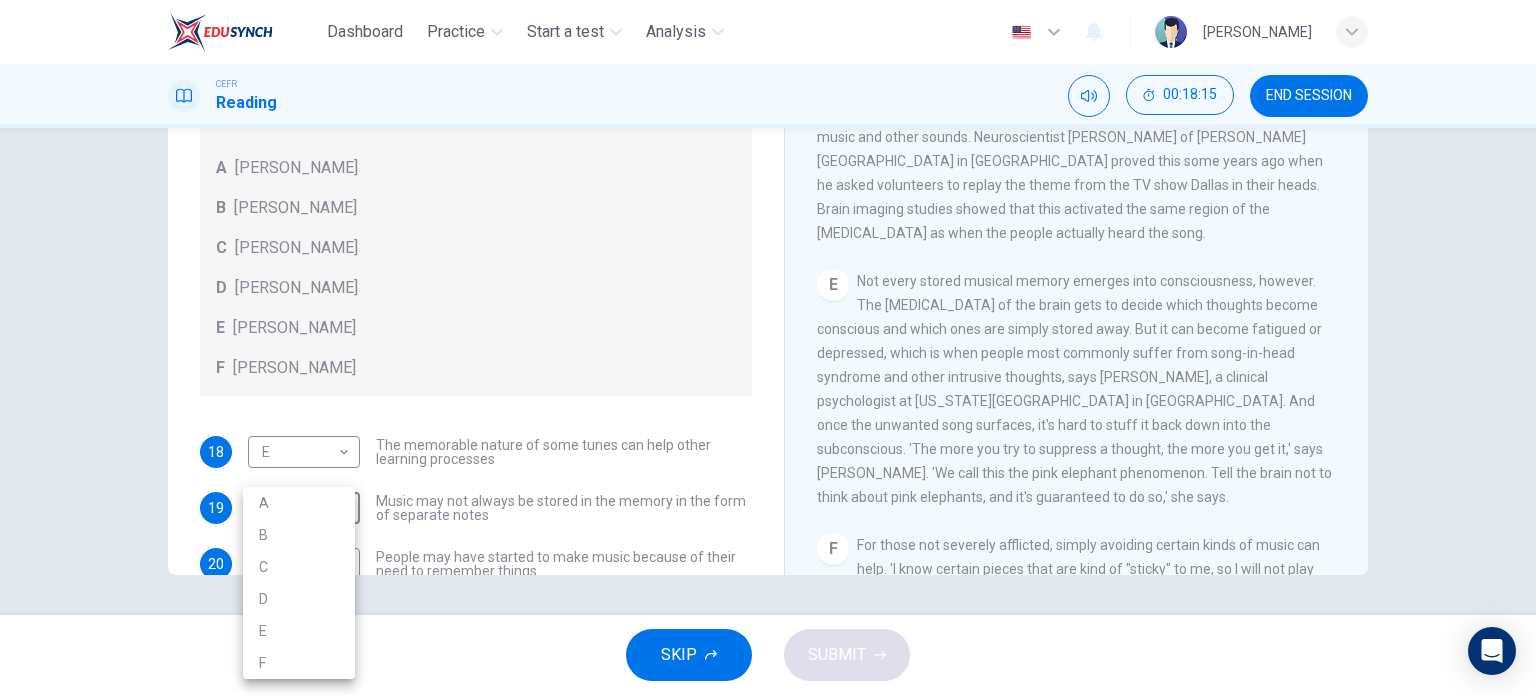click on "B" at bounding box center (299, 535) 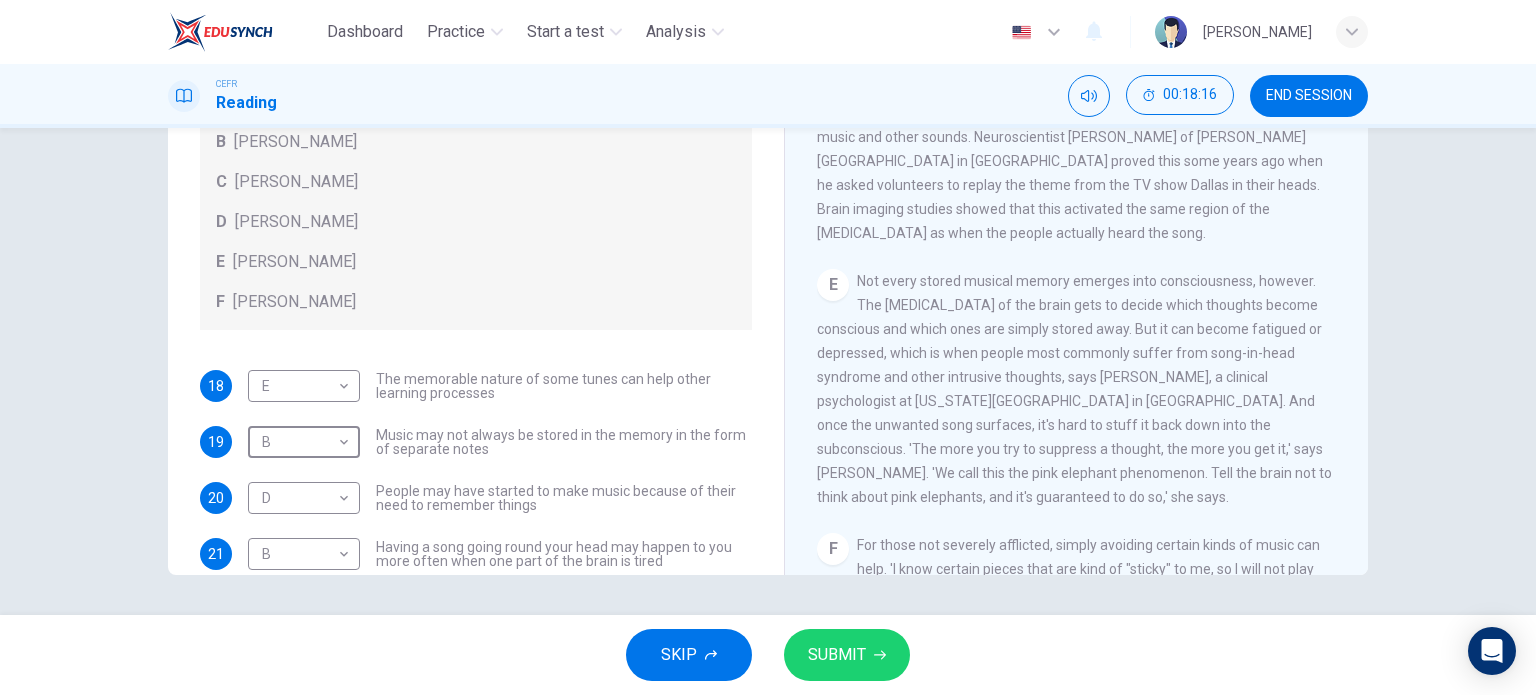 scroll, scrollTop: 112, scrollLeft: 0, axis: vertical 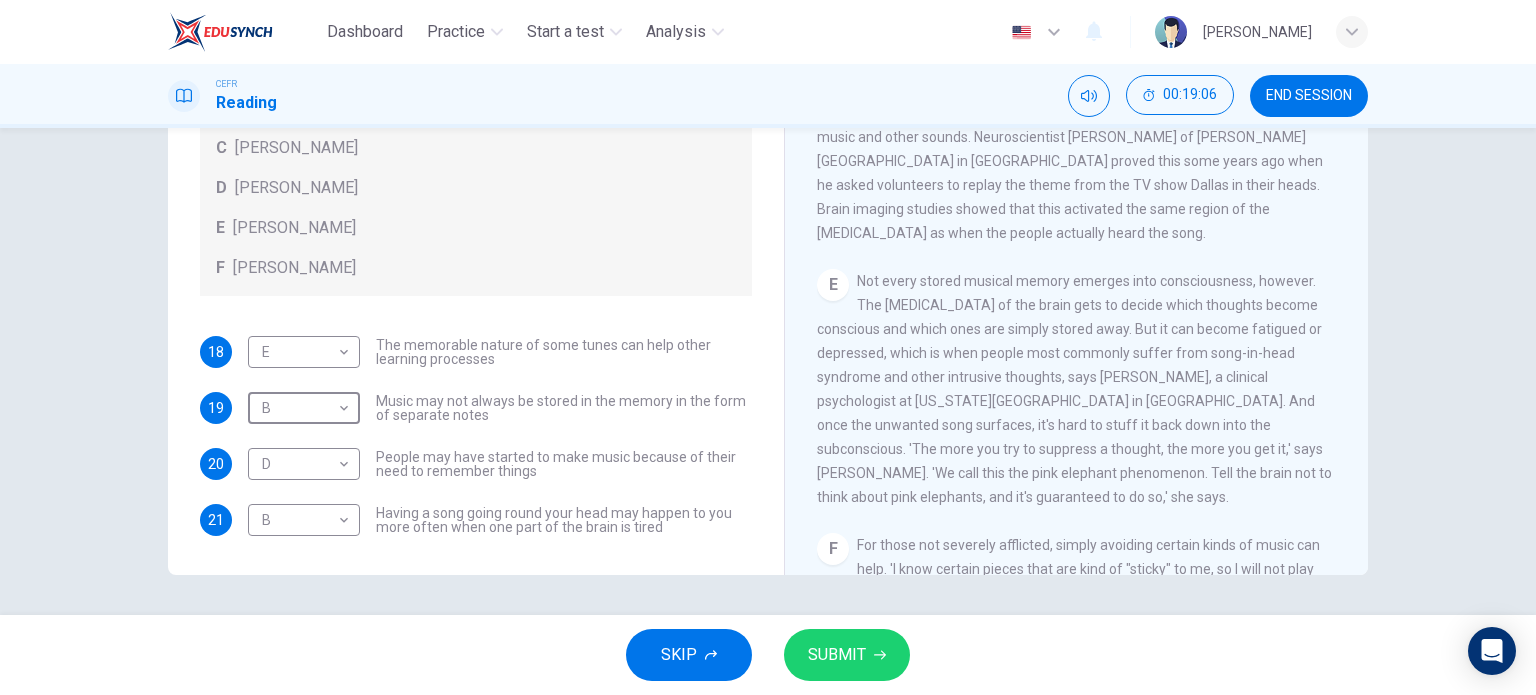 click on "SUBMIT" at bounding box center [837, 655] 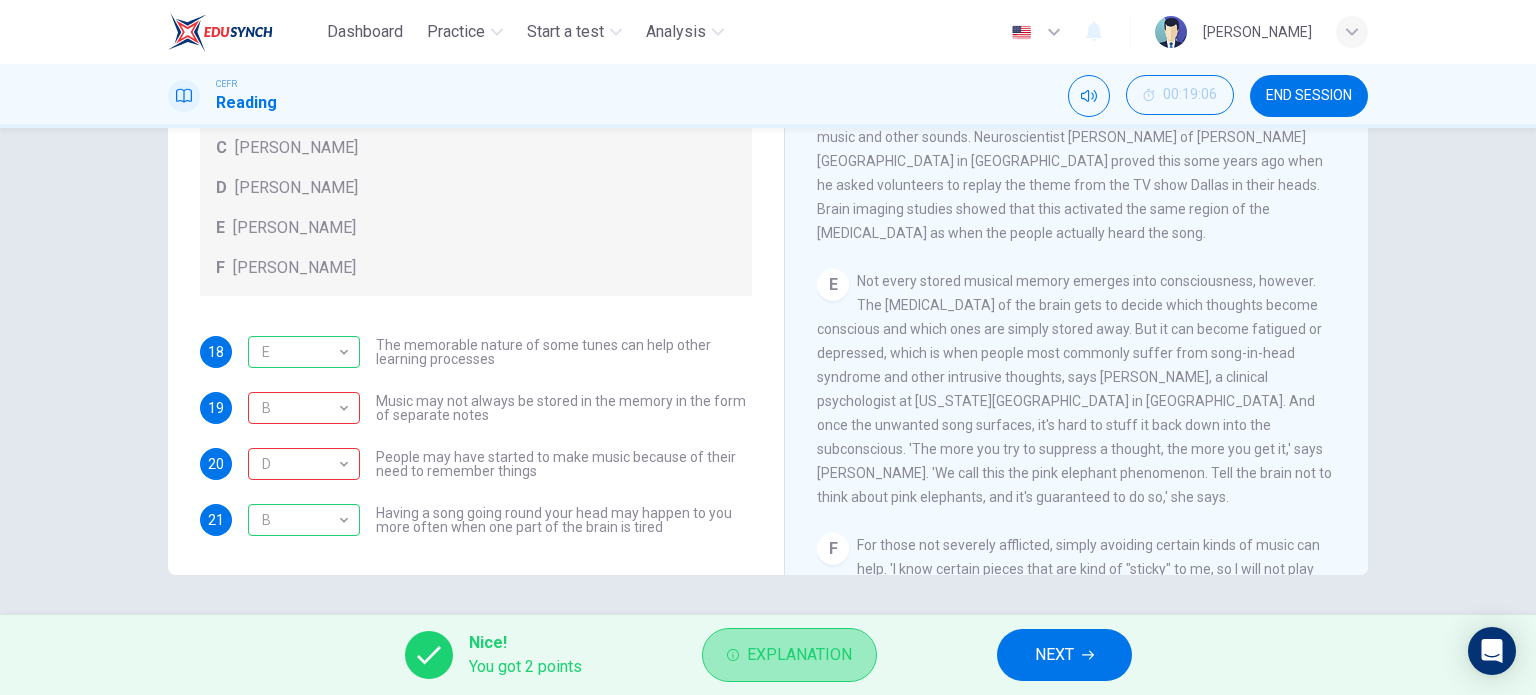 click on "Explanation" at bounding box center (789, 655) 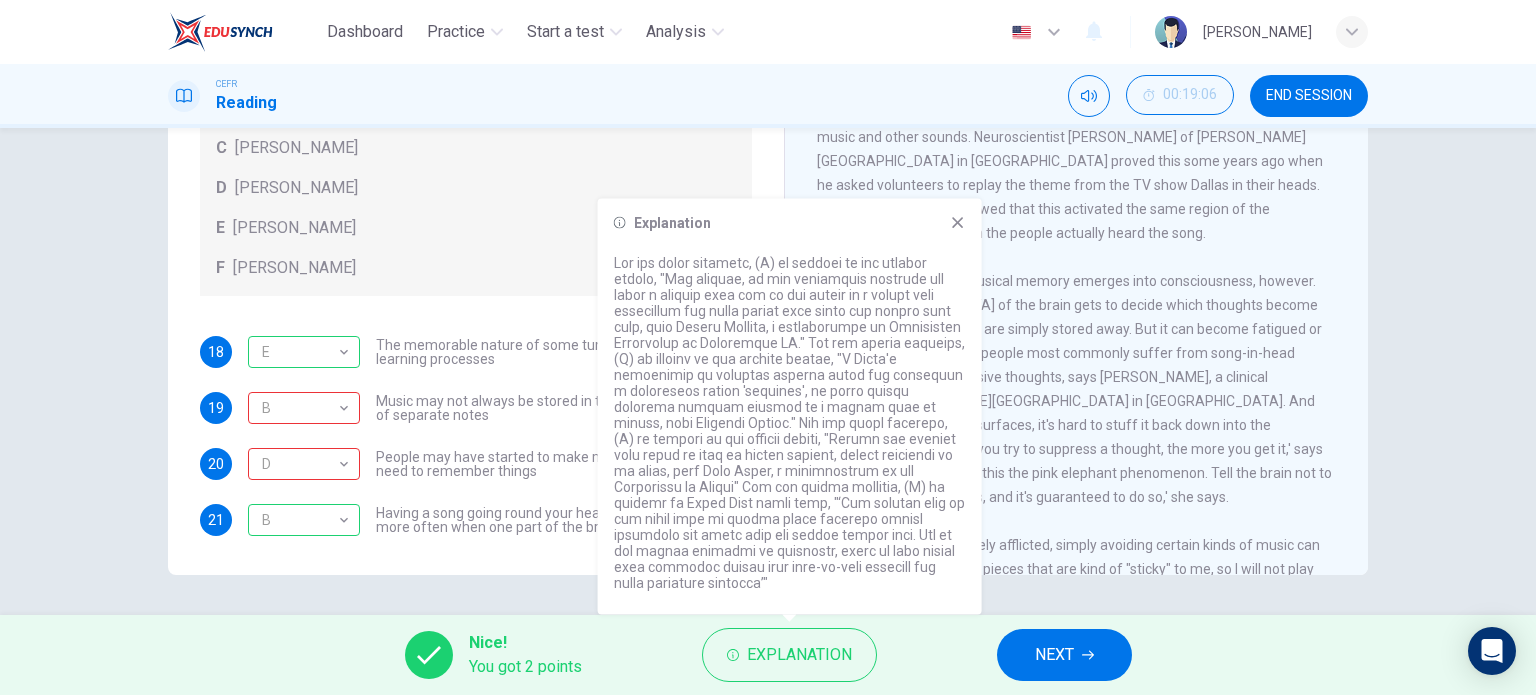 click on "Nice! You got 2
points Explanation NEXT" at bounding box center [768, 655] 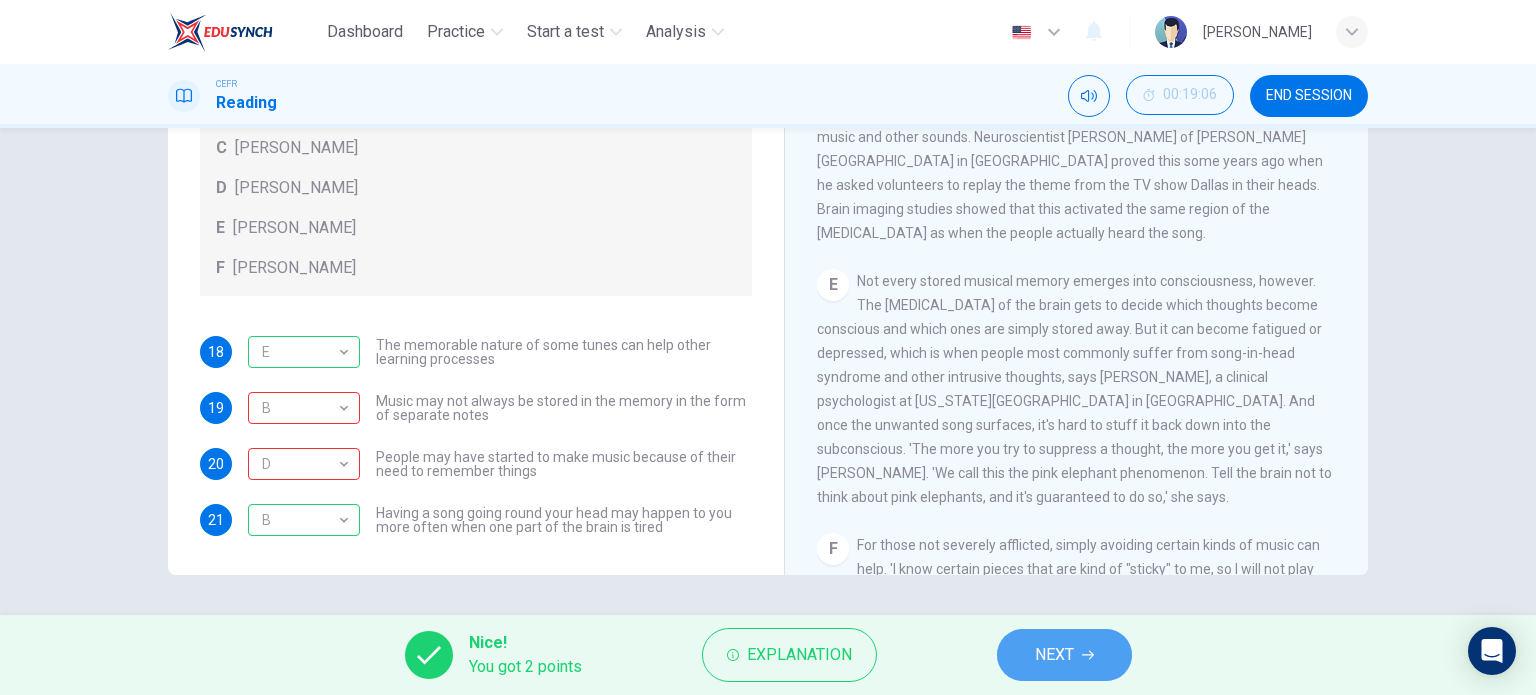 click on "NEXT" at bounding box center [1064, 655] 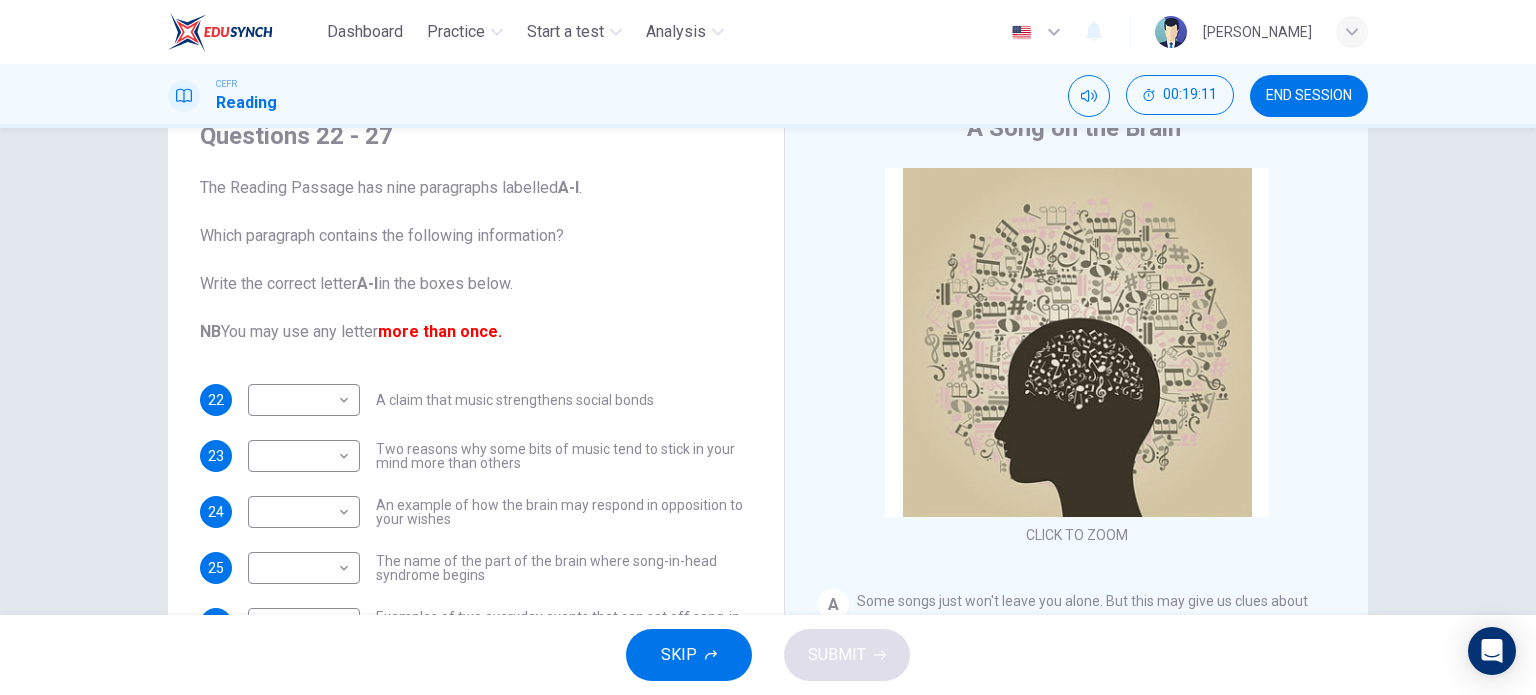 scroll, scrollTop: 188, scrollLeft: 0, axis: vertical 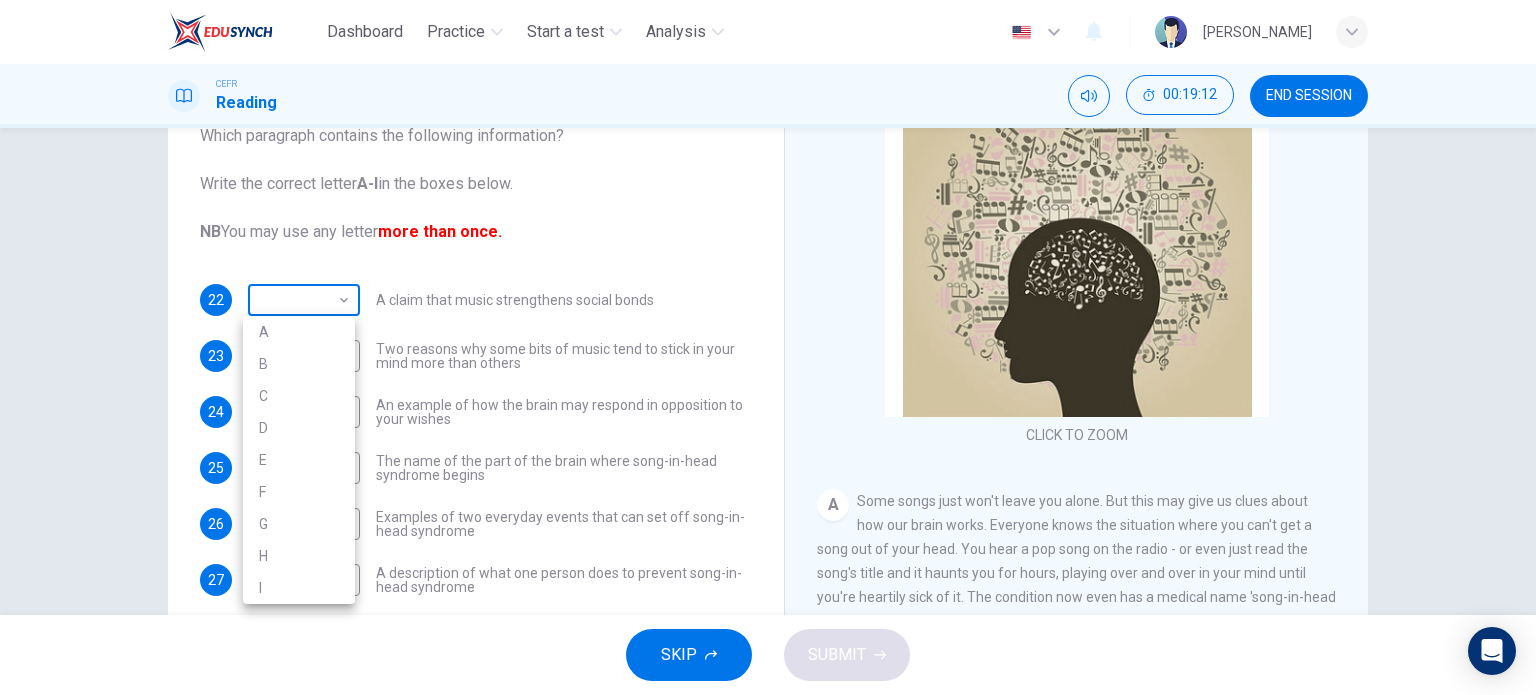 click on "Dashboard Practice Start a test Analysis English en ​ [PERSON_NAME] CEFR Reading 00:19:12 END SESSION Questions 22 - 27 The Reading Passage has nine paragraphs labelled  A-l .
Which paragraph contains the following information?
Write the correct letter  A-l  in the boxes below.
NB  You may use any letter  more than once. 22 ​ ​ A claim that music strengthens social bonds 23 ​ ​ Two reasons why some bits of music tend to stick in your mind more than others 24 ​ ​ An example of how the brain may respond in opposition to your wishes 25 ​ ​ The name of the part of the brain where song-in-head syndrome begins 26 ​ ​ Examples of two everyday events that can set off song-in-head syndrome 27 ​ ​ A description of what one person does to prevent song-in-head syndrome A Song on the Brain CLICK TO ZOOM Click to Zoom A B C D E F G H I SKIP SUBMIT EduSynch - Online Language Proficiency Testing
Dashboard Practice Start a test Analysis Notifications © Copyright  2025 A B C D" at bounding box center (768, 347) 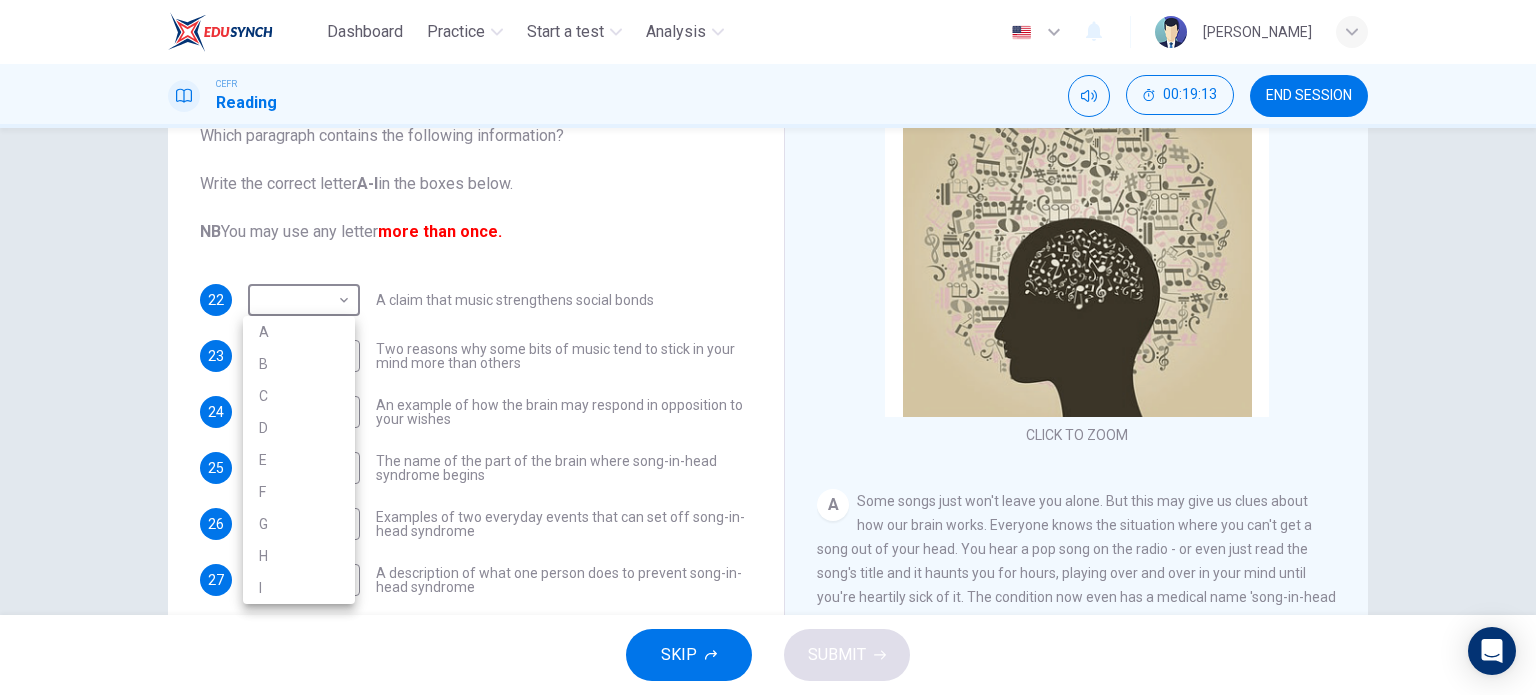 click at bounding box center [768, 347] 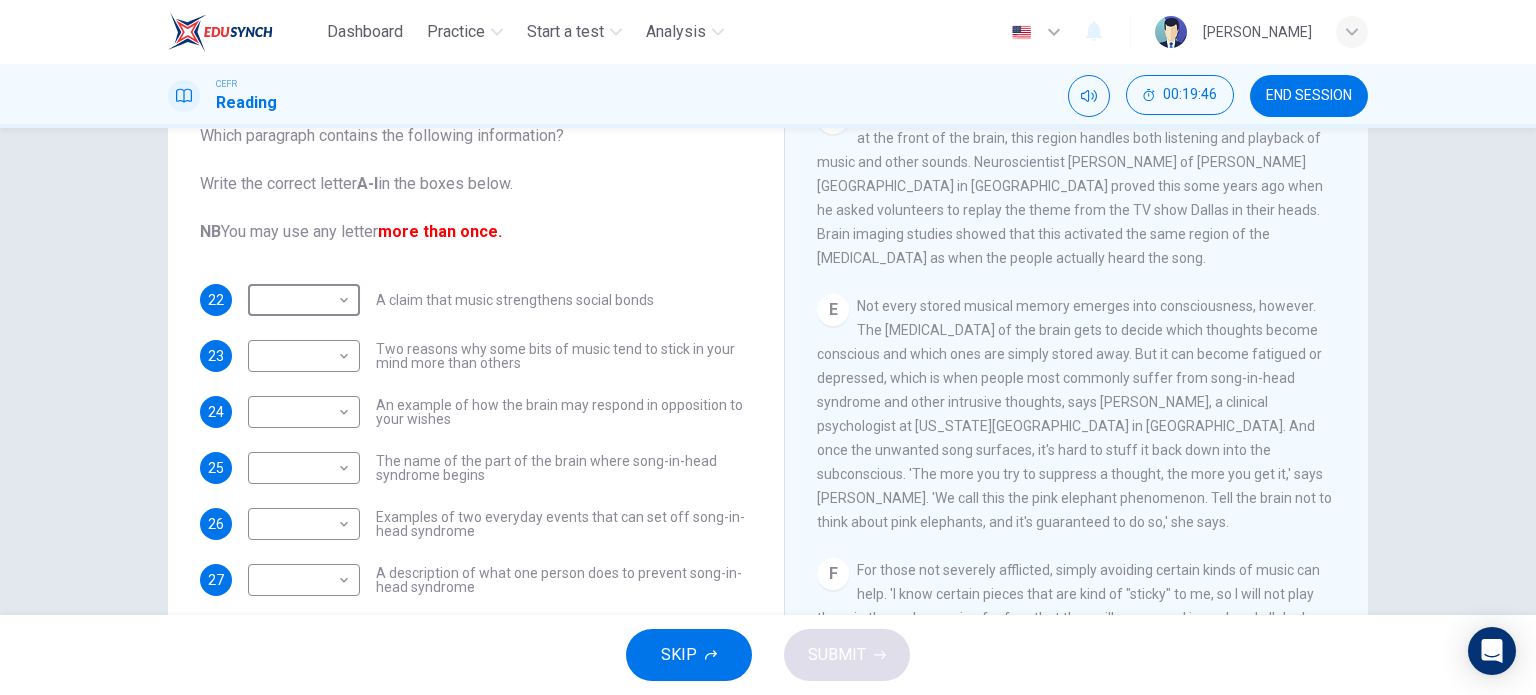 scroll, scrollTop: 900, scrollLeft: 0, axis: vertical 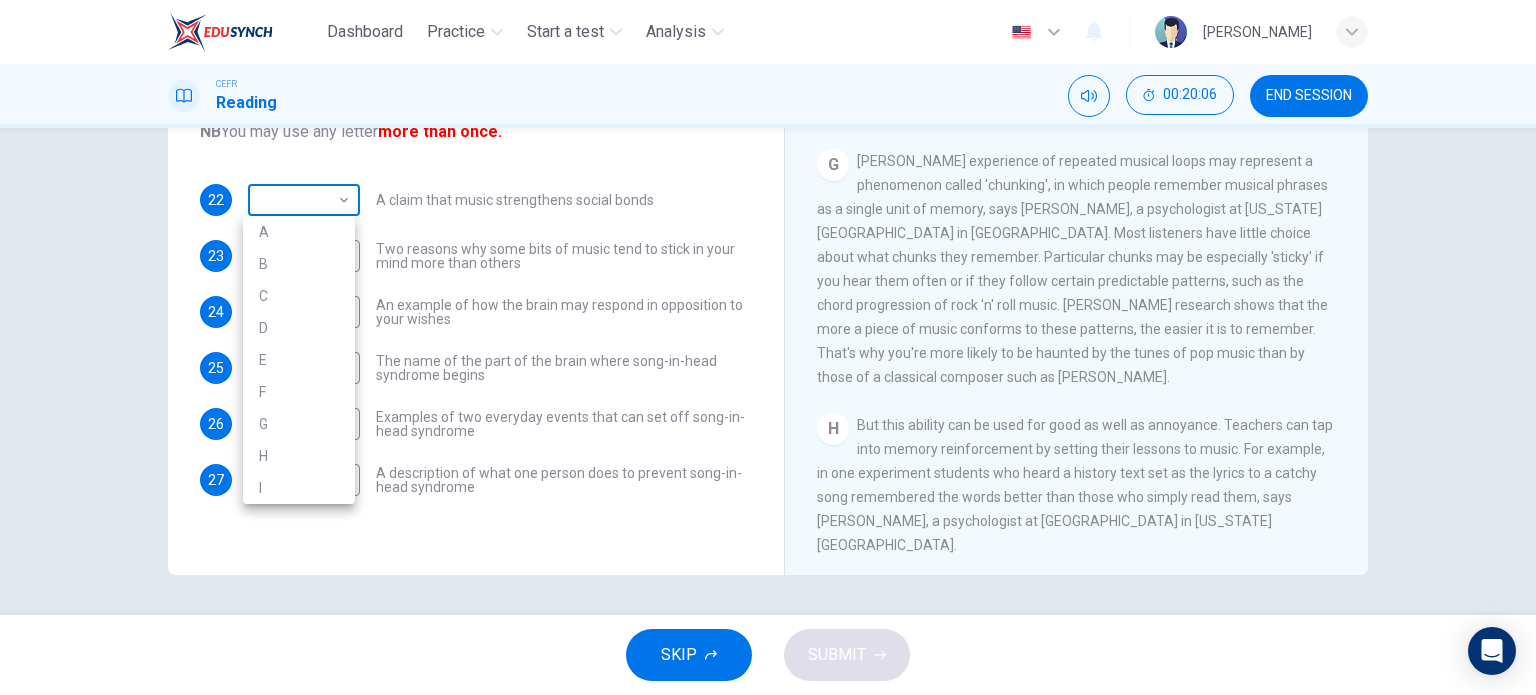 click on "Dashboard Practice Start a test Analysis English en ​ [PERSON_NAME] CEFR Reading 00:20:06 END SESSION Questions 22 - 27 The Reading Passage has nine paragraphs labelled  A-l .
Which paragraph contains the following information?
Write the correct letter  A-l  in the boxes below.
NB  You may use any letter  more than once. 22 ​ ​ A claim that music strengthens social bonds 23 ​ ​ Two reasons why some bits of music tend to stick in your mind more than others 24 ​ ​ An example of how the brain may respond in opposition to your wishes 25 ​ ​ The name of the part of the brain where song-in-head syndrome begins 26 ​ ​ Examples of two everyday events that can set off song-in-head syndrome 27 ​ ​ A description of what one person does to prevent song-in-head syndrome A Song on the Brain CLICK TO ZOOM Click to Zoom A B C D E F G H I SKIP SUBMIT EduSynch - Online Language Proficiency Testing
Dashboard Practice Start a test Analysis Notifications © Copyright  2025 A B C D" at bounding box center [768, 347] 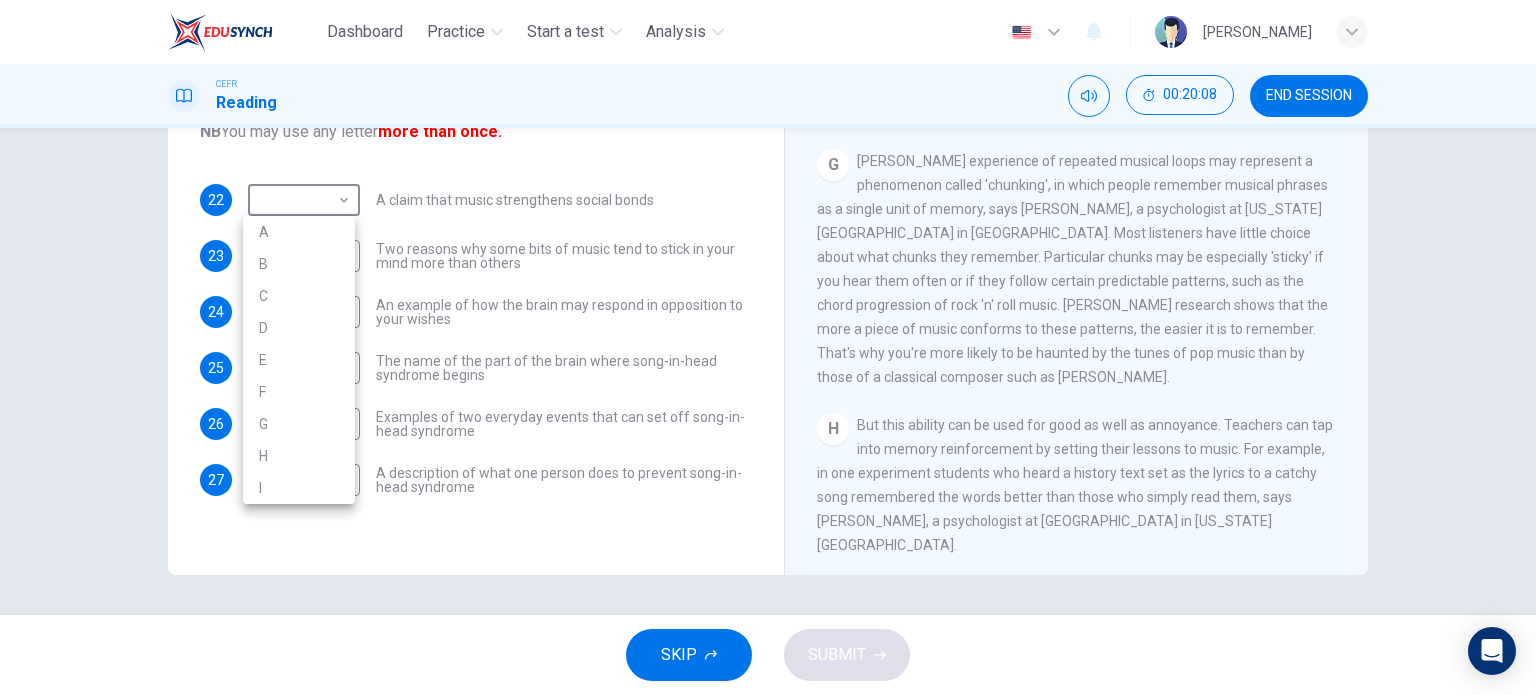 click on "G" at bounding box center [299, 424] 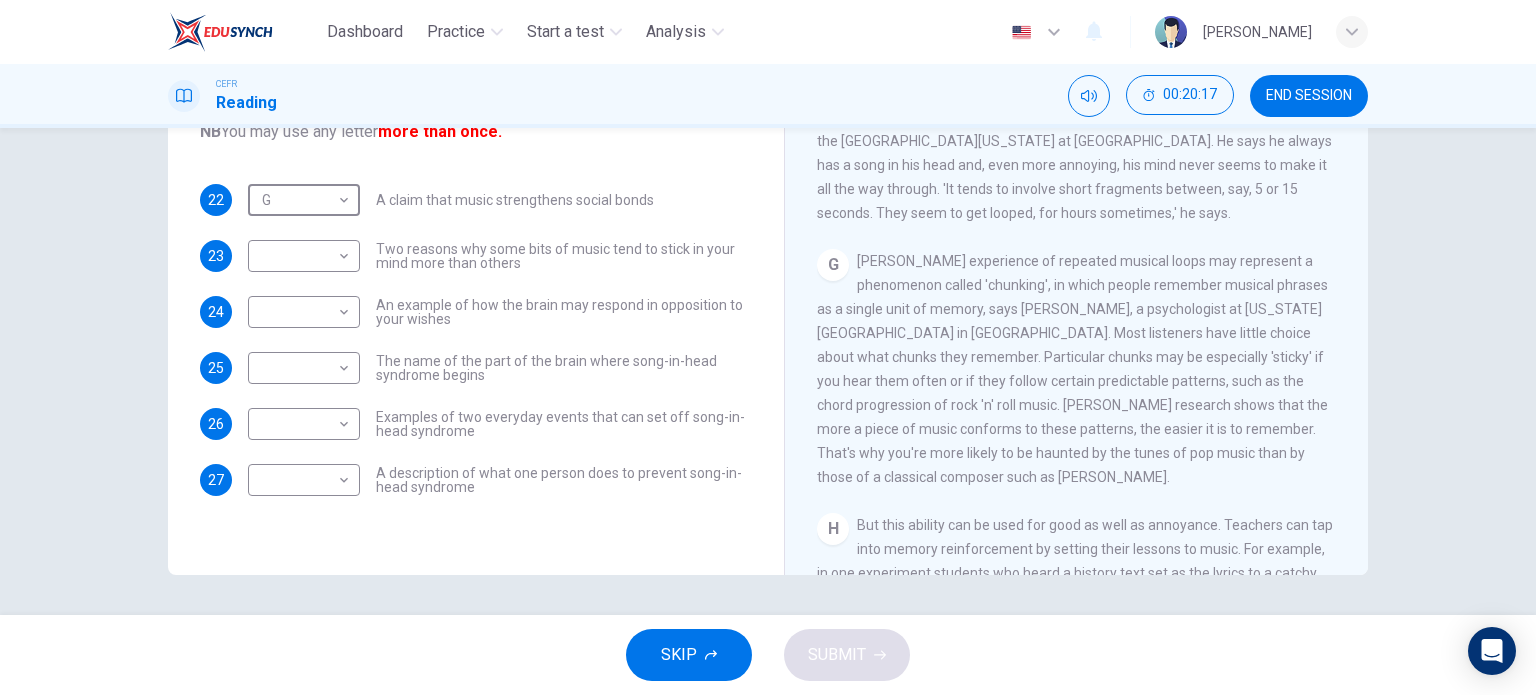 scroll, scrollTop: 1192, scrollLeft: 0, axis: vertical 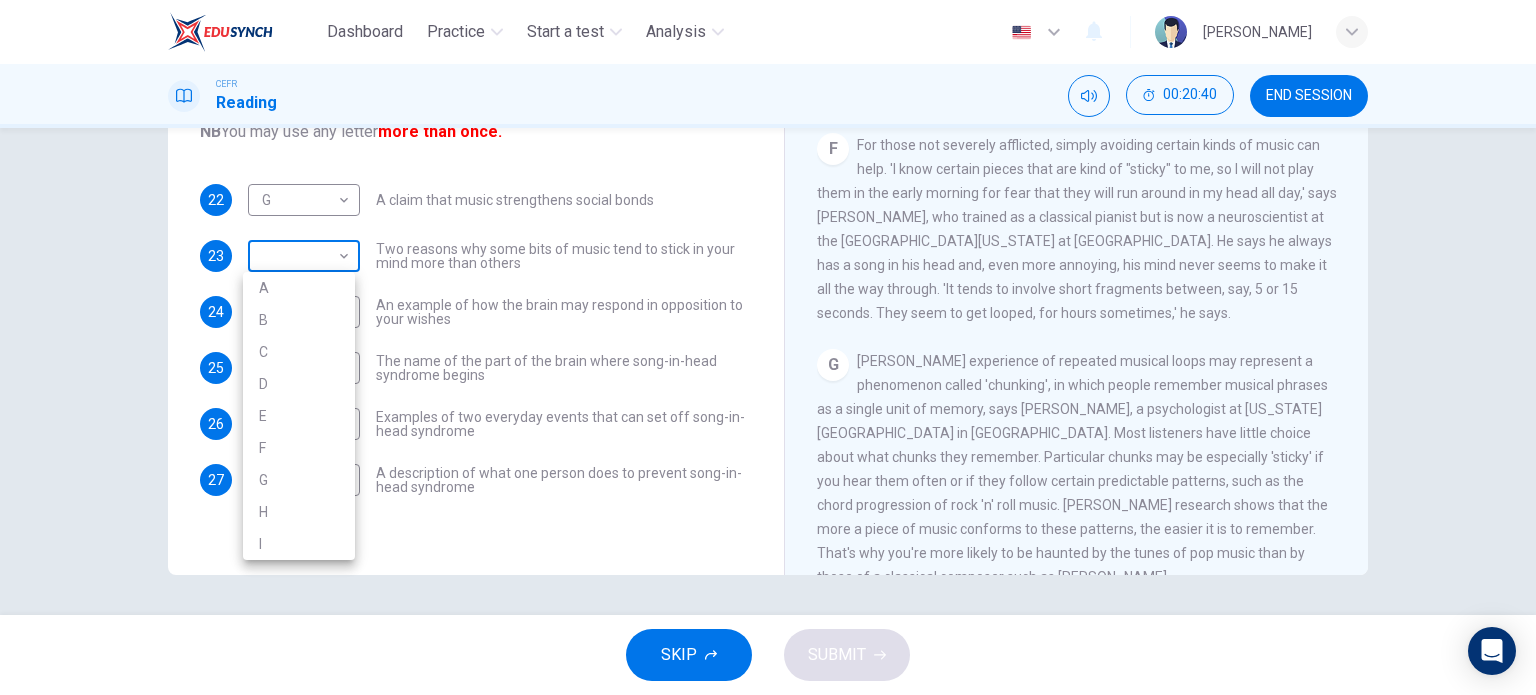 click on "Dashboard Practice Start a test Analysis English en ​ [PERSON_NAME] CEFR Reading 00:20:40 END SESSION Questions 22 - 27 The Reading Passage has nine paragraphs labelled  A-l .
Which paragraph contains the following information?
Write the correct letter  A-l  in the boxes below.
NB  You may use any letter  more than once. 22 G G ​ A claim that music strengthens social bonds 23 ​ ​ Two reasons why some bits of music tend to stick in your mind more than others 24 ​ ​ An example of how the brain may respond in opposition to your wishes 25 ​ ​ The name of the part of the brain where song-in-head syndrome begins 26 ​ ​ Examples of two everyday events that can set off song-in-head syndrome 27 ​ ​ A description of what one person does to prevent song-in-head syndrome A Song on the Brain CLICK TO ZOOM Click to Zoom A B C D E F G H I SKIP SUBMIT EduSynch - Online Language Proficiency Testing
Dashboard Practice Start a test Analysis Notifications © Copyright  2025 A B C D" at bounding box center [768, 347] 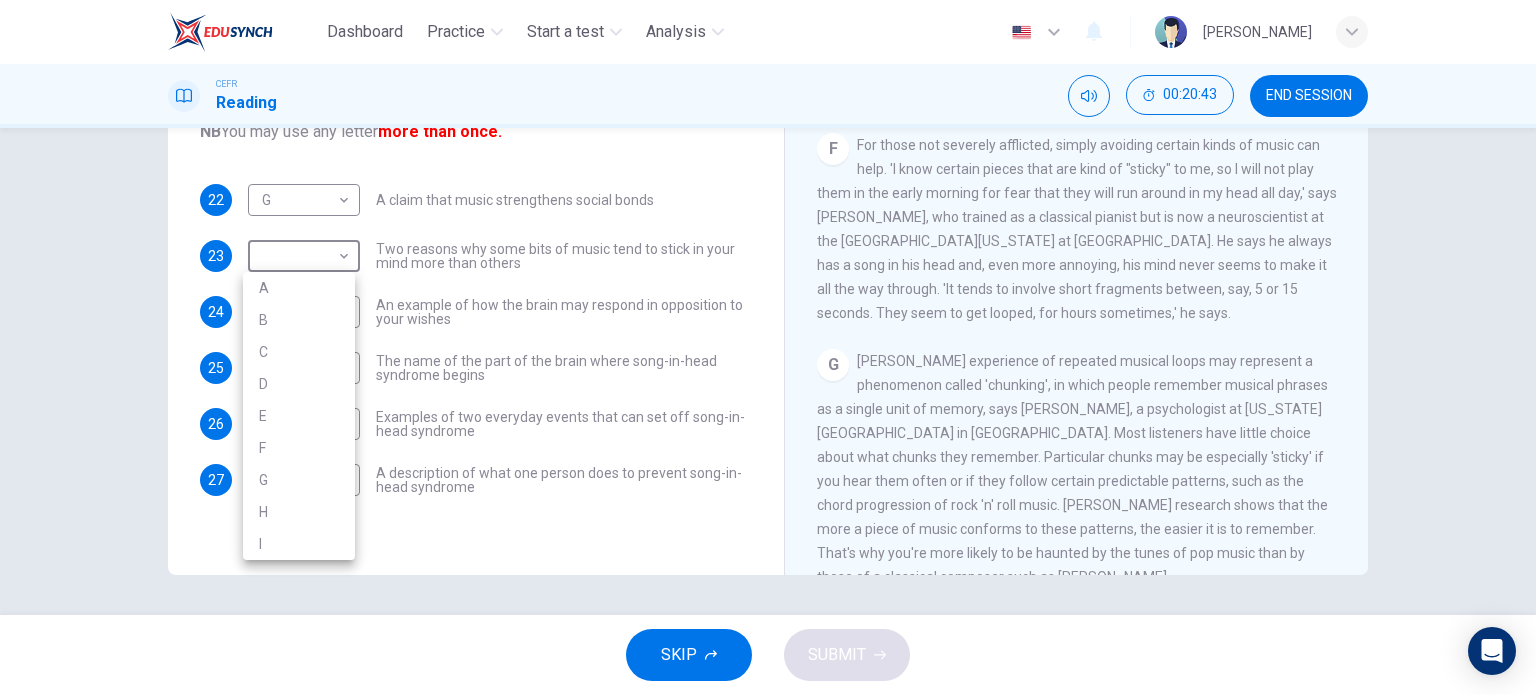 click at bounding box center [768, 347] 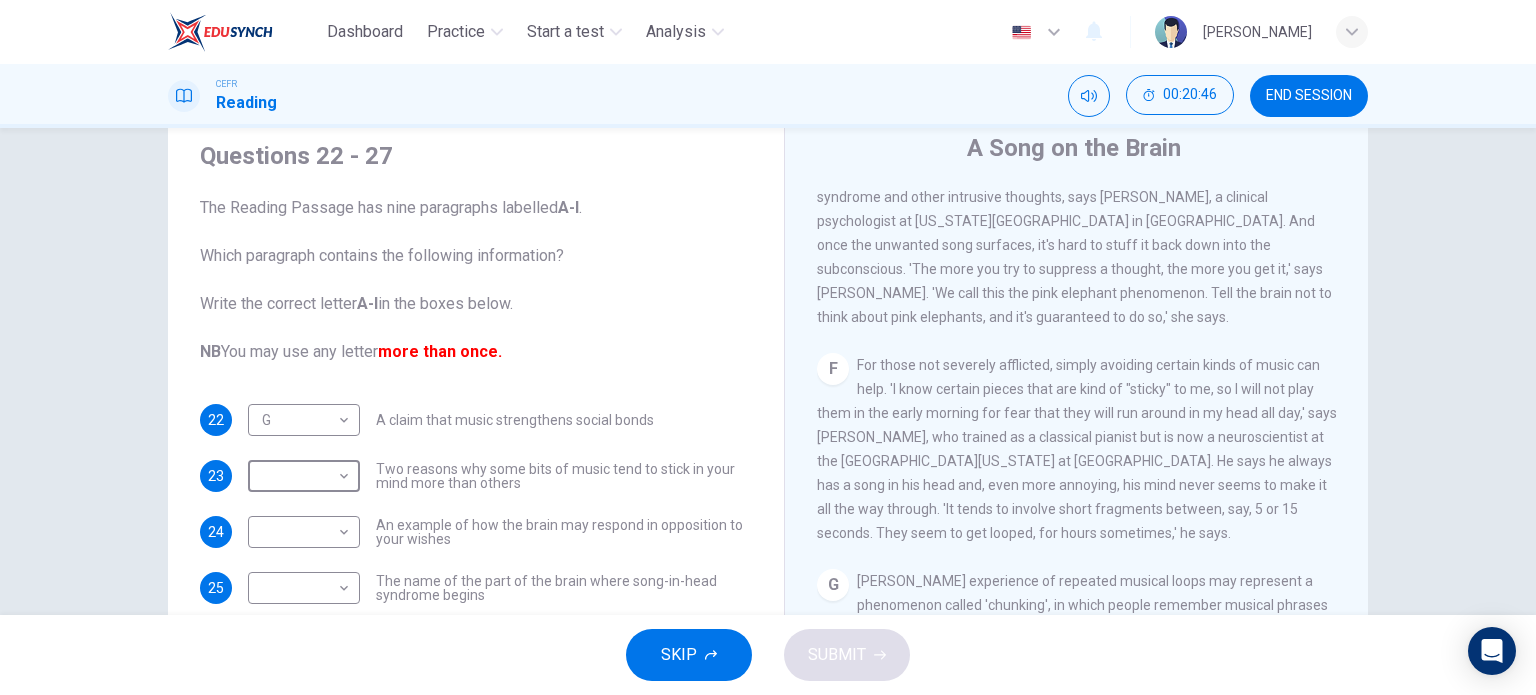 scroll, scrollTop: 100, scrollLeft: 0, axis: vertical 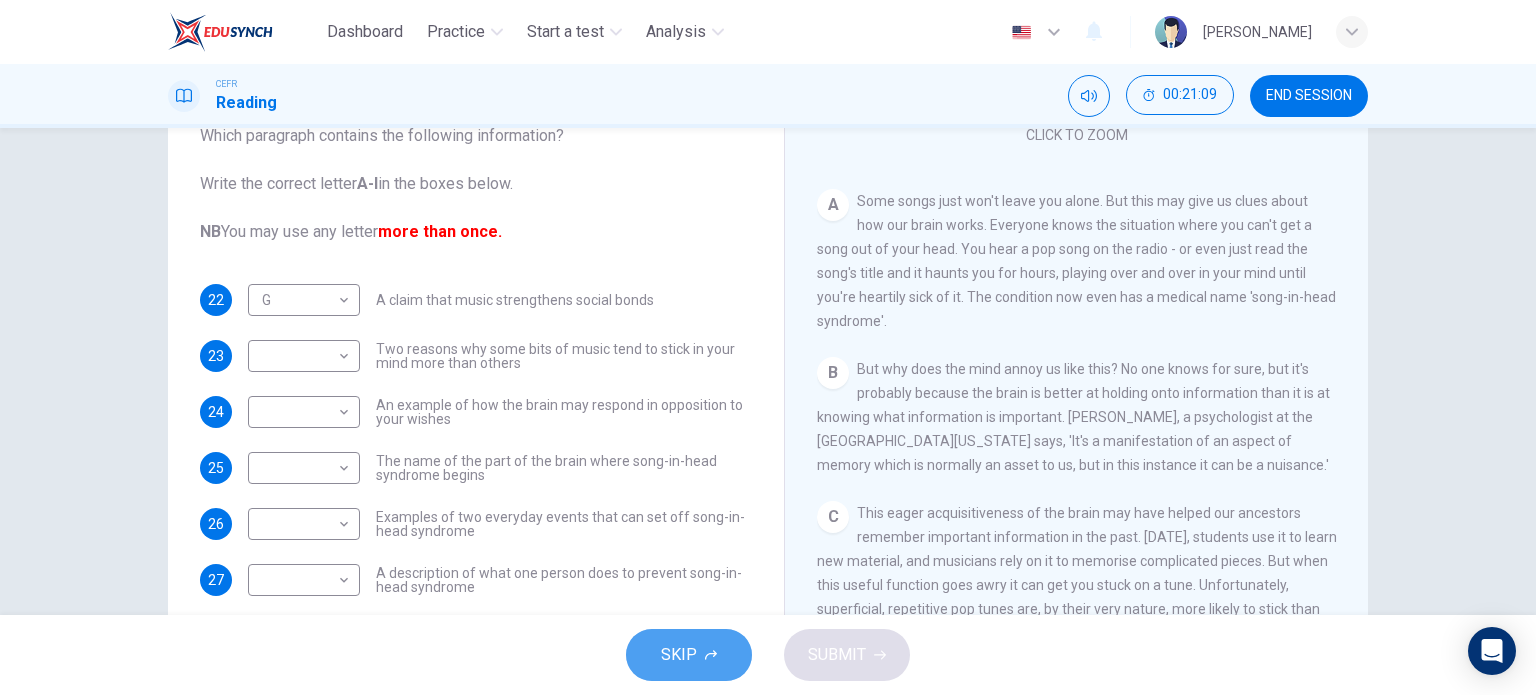 click on "SKIP" at bounding box center [689, 655] 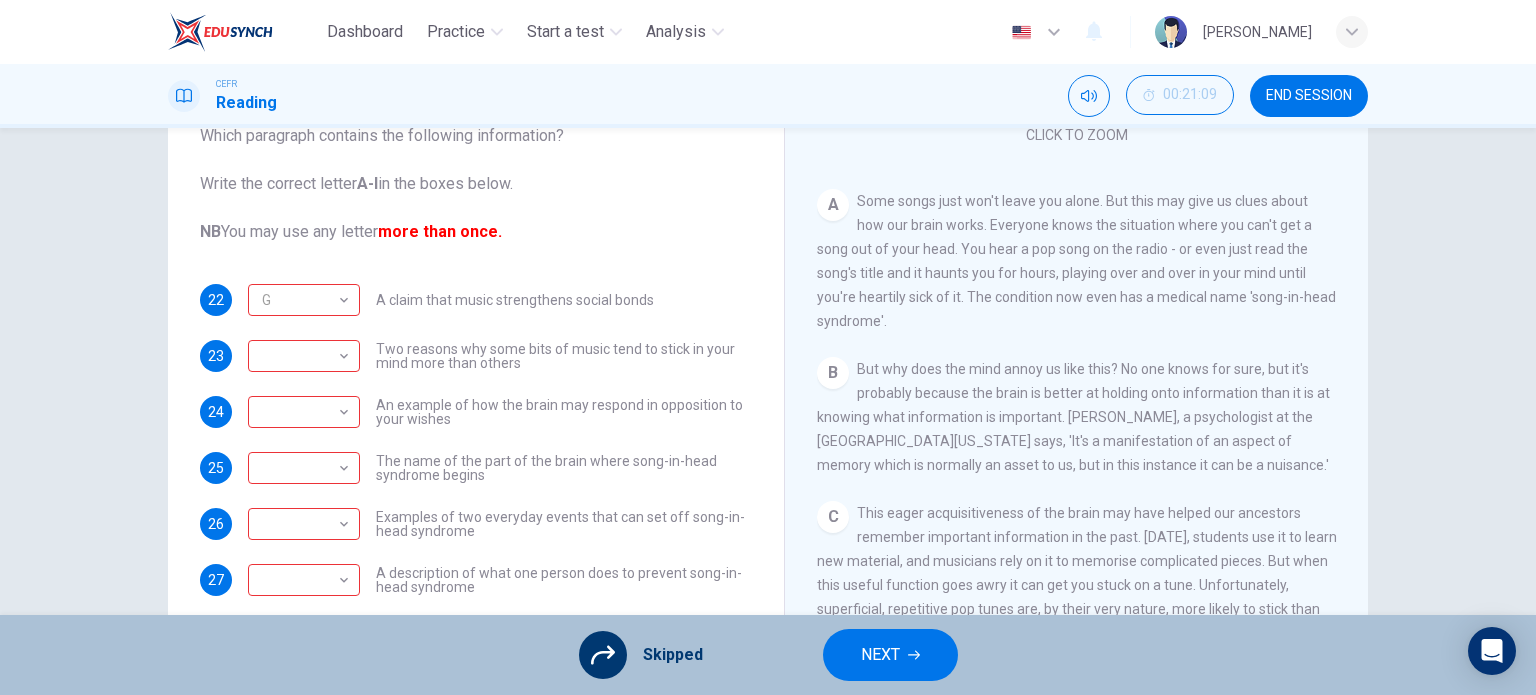 click on "NEXT" at bounding box center (890, 655) 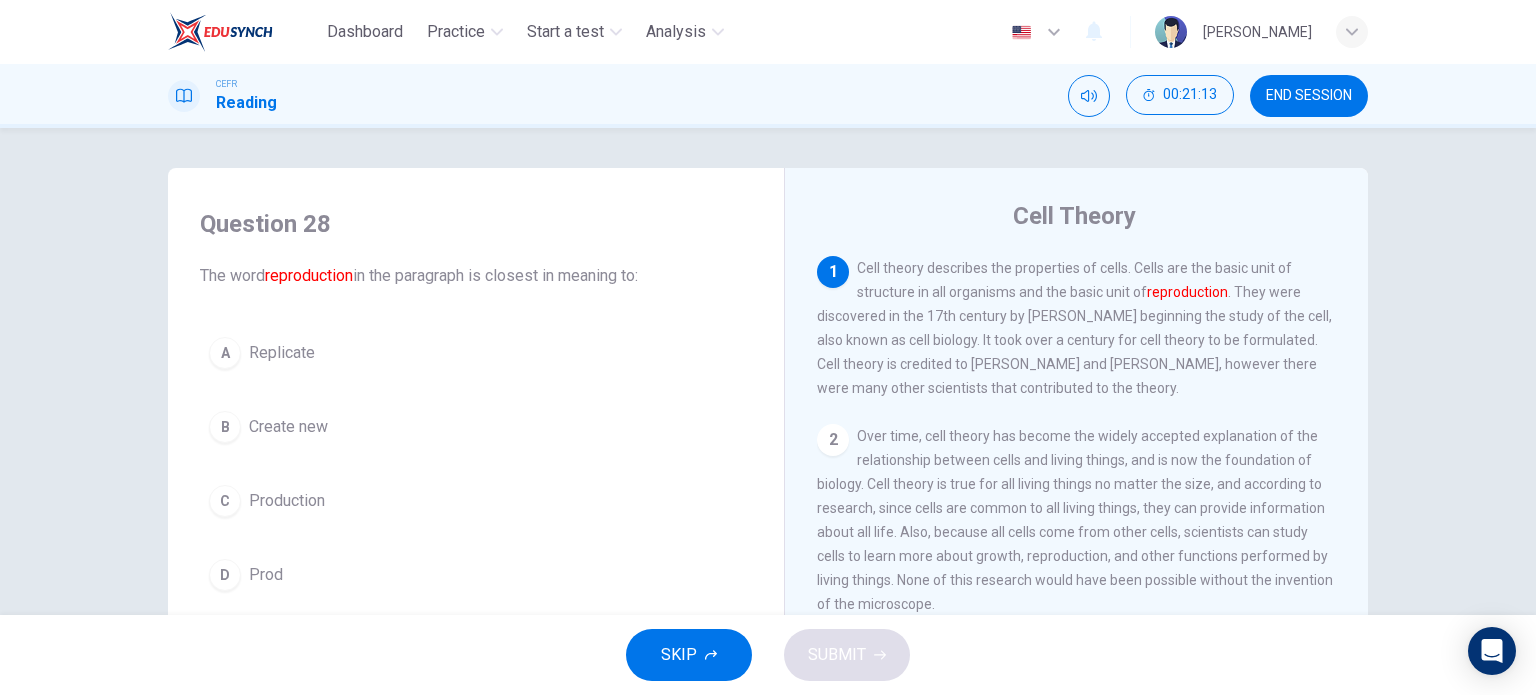 scroll, scrollTop: 100, scrollLeft: 0, axis: vertical 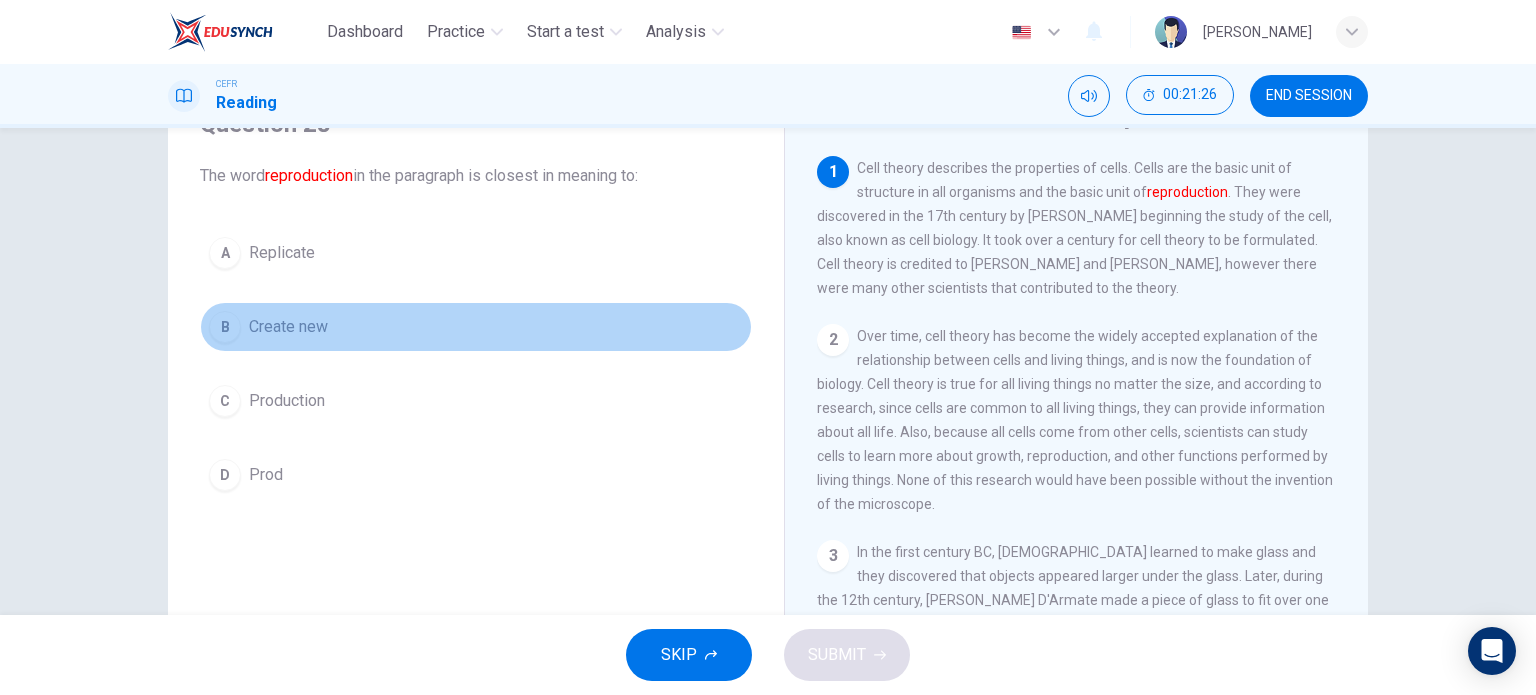 click on "Create new" at bounding box center (288, 327) 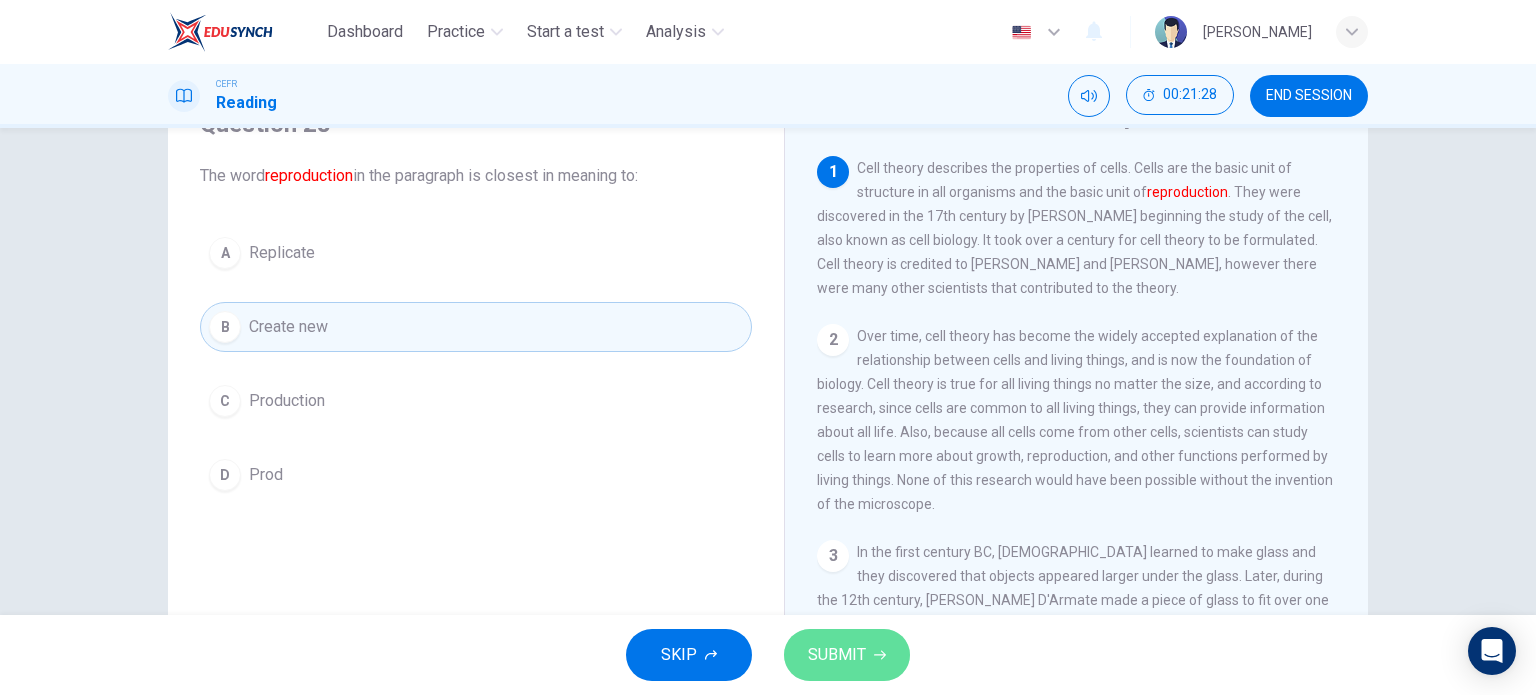 click on "SUBMIT" at bounding box center (837, 655) 